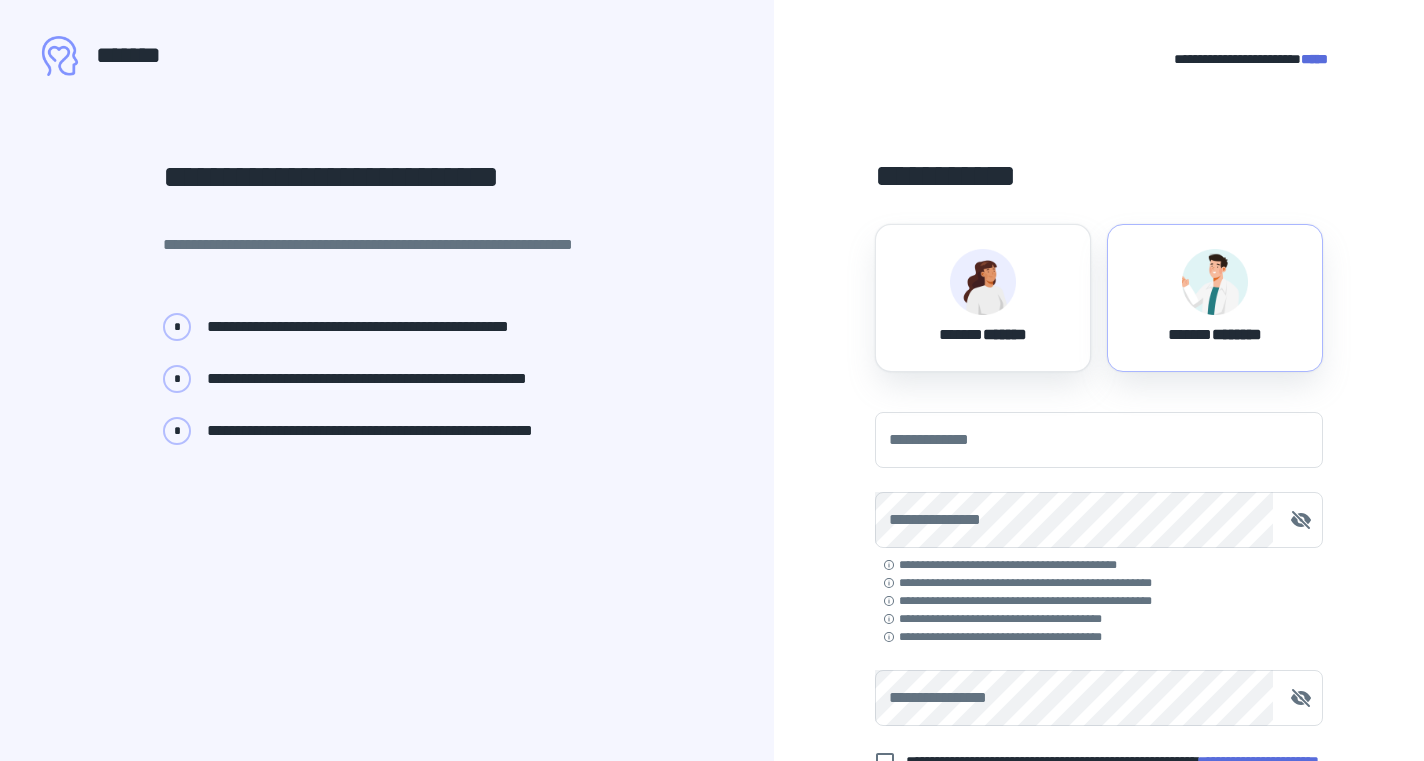 scroll, scrollTop: 0, scrollLeft: 0, axis: both 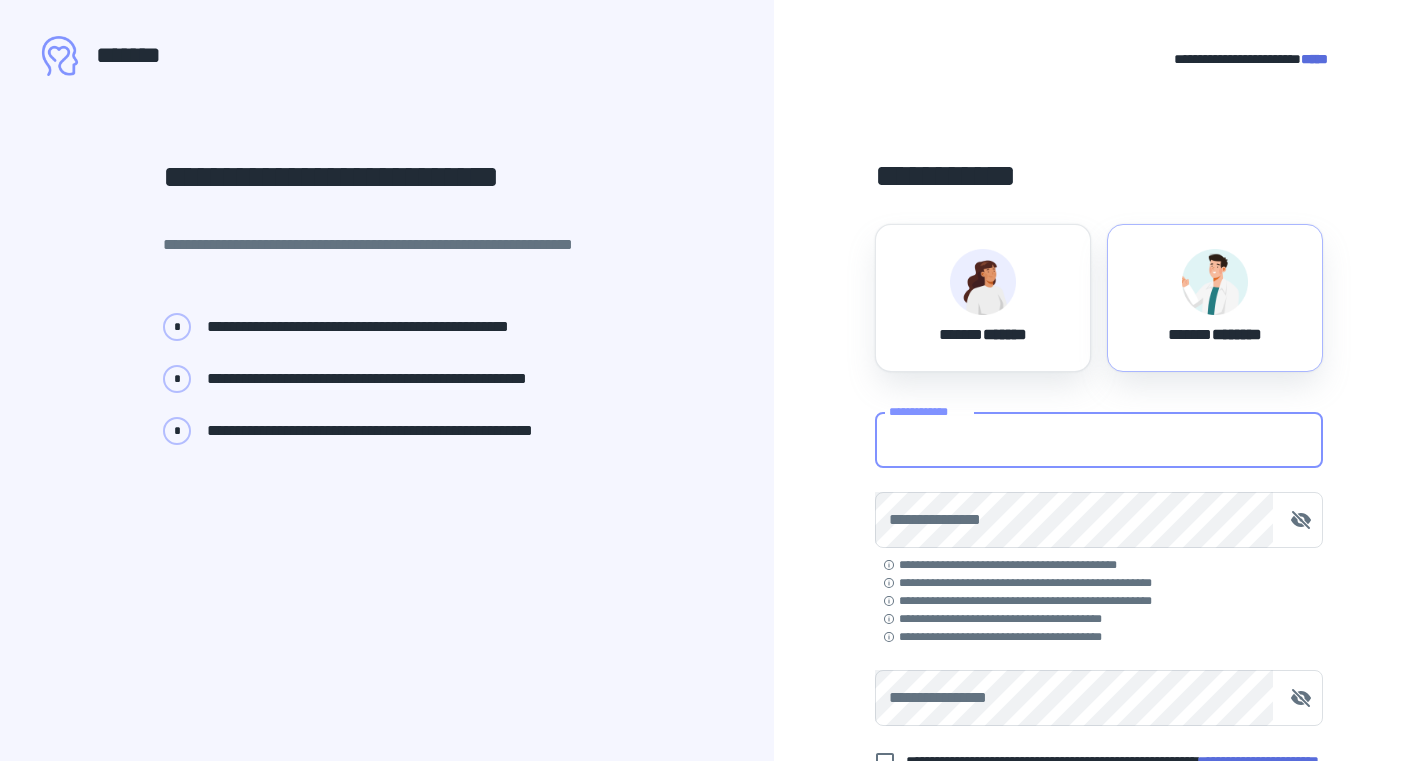 click on "**********" at bounding box center (1099, 440) 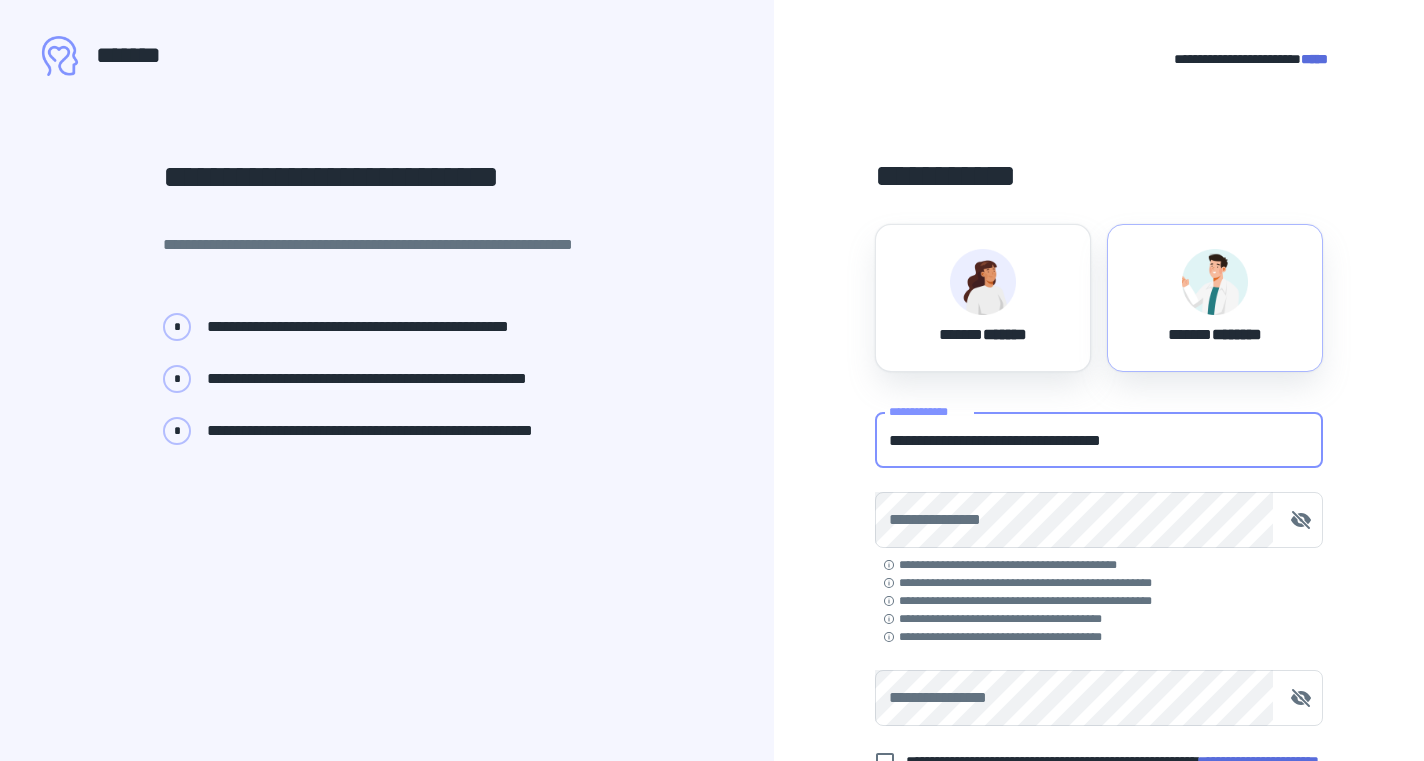 click on "**********" at bounding box center (1099, 440) 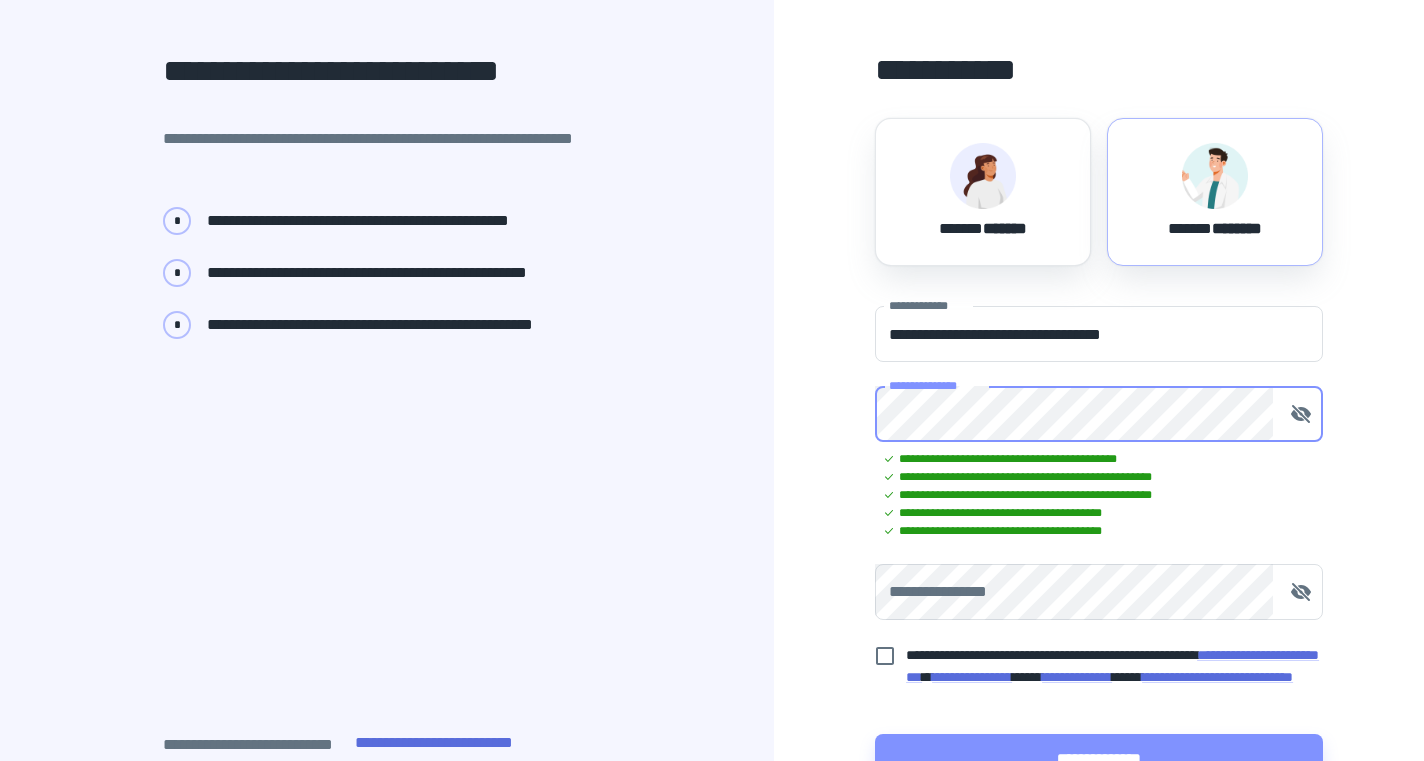 scroll, scrollTop: 107, scrollLeft: 0, axis: vertical 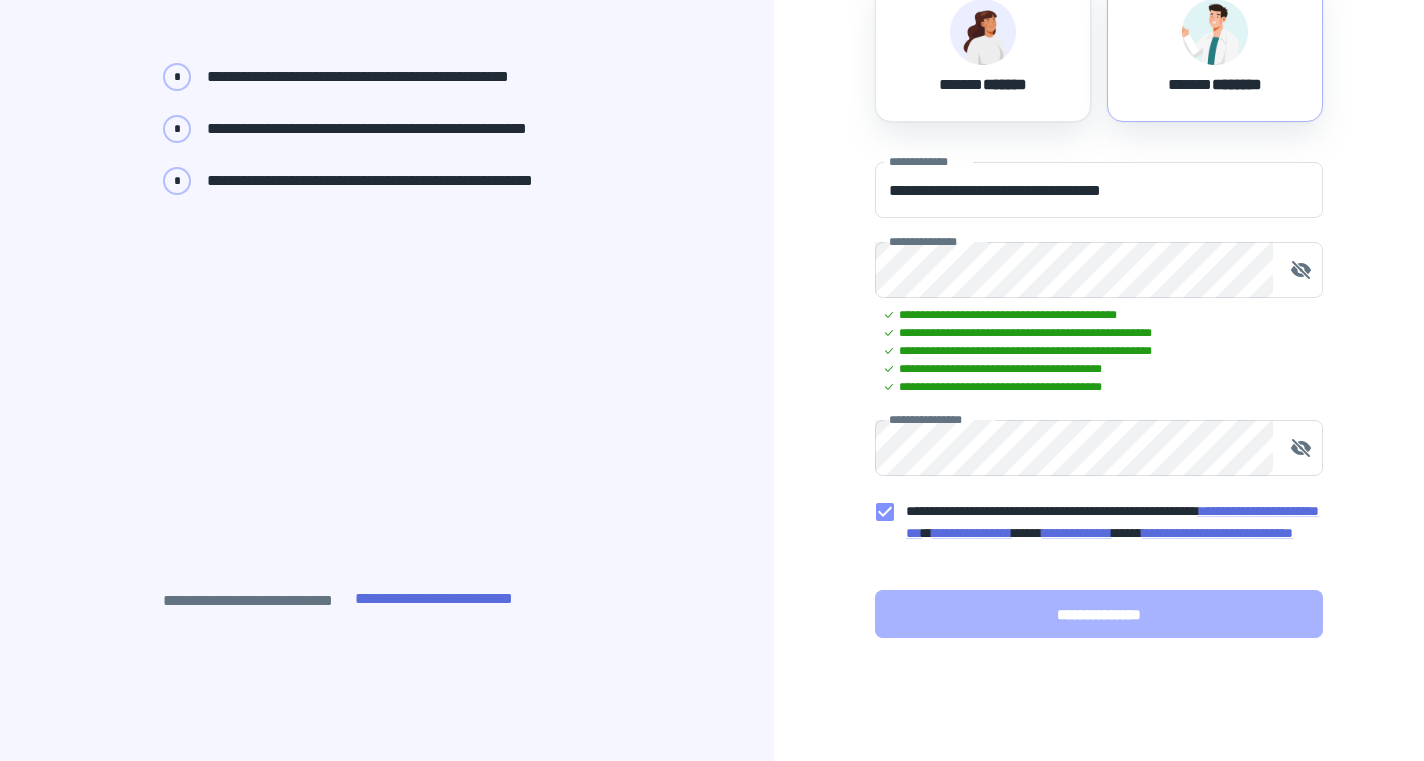 click on "**********" at bounding box center (1099, 614) 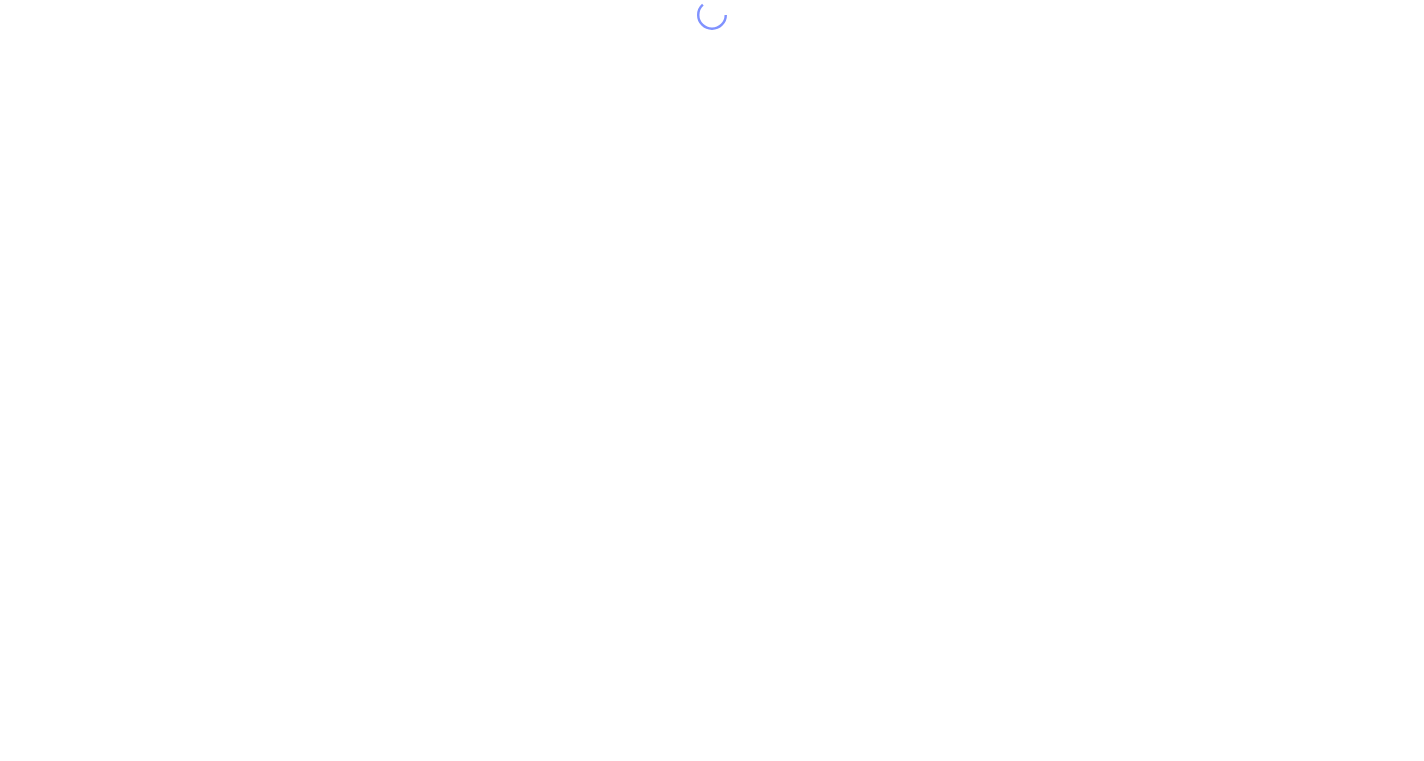scroll, scrollTop: 0, scrollLeft: 0, axis: both 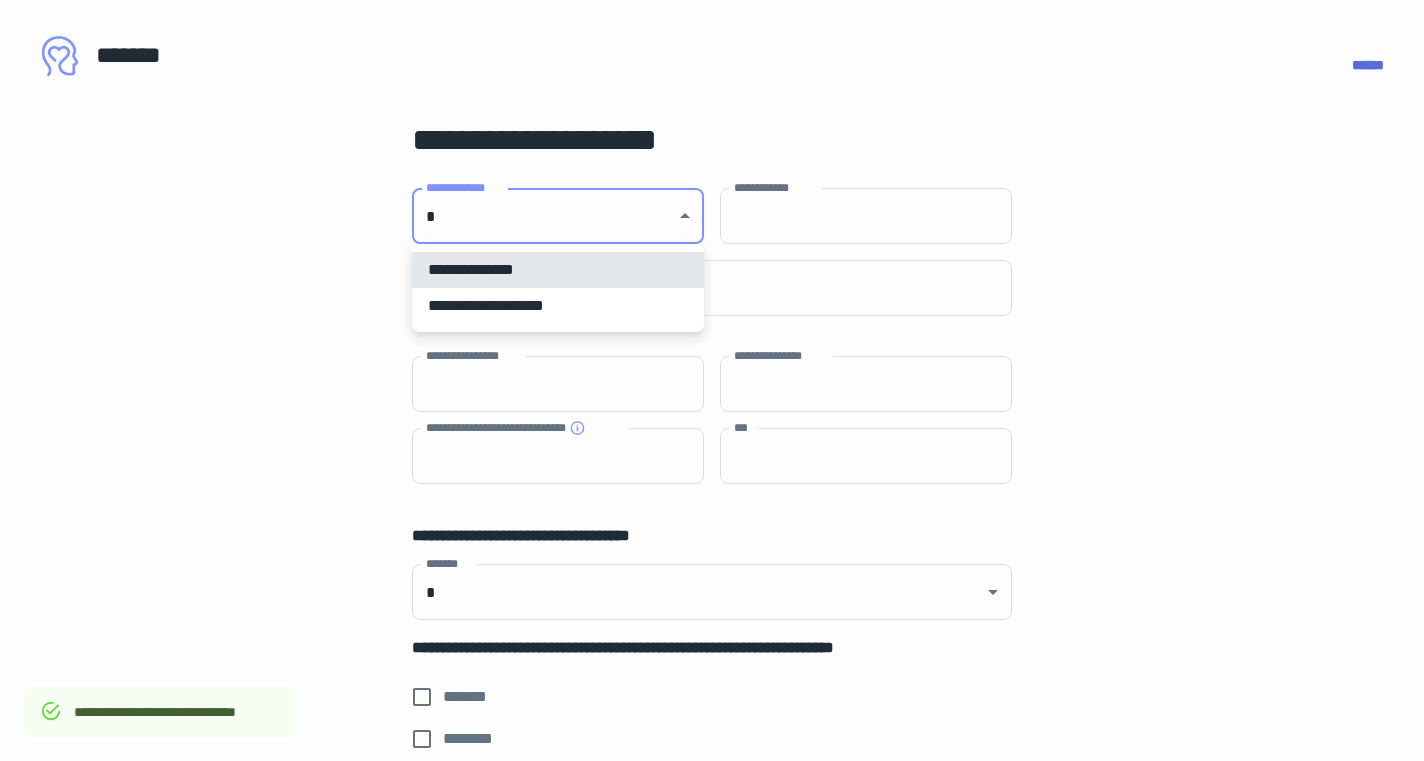 click on "[FIRST] [LAST] [STREET] [CITY], [STATE] [ZIP] [COUNTRY] [PHONE] [EMAIL] [CREDIT CARD] [EXPIRY] [CVV]" at bounding box center (712, 380) 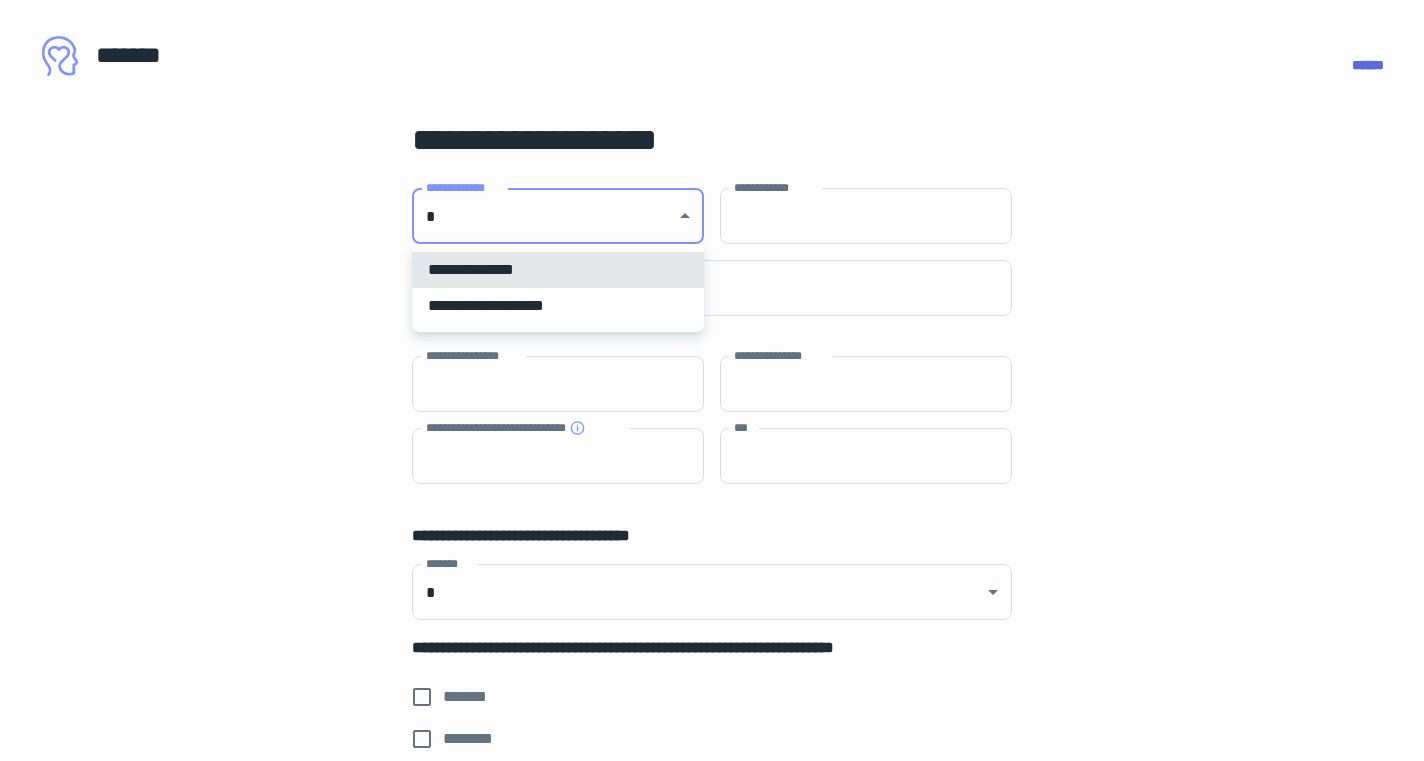 click on "**********" at bounding box center (558, 306) 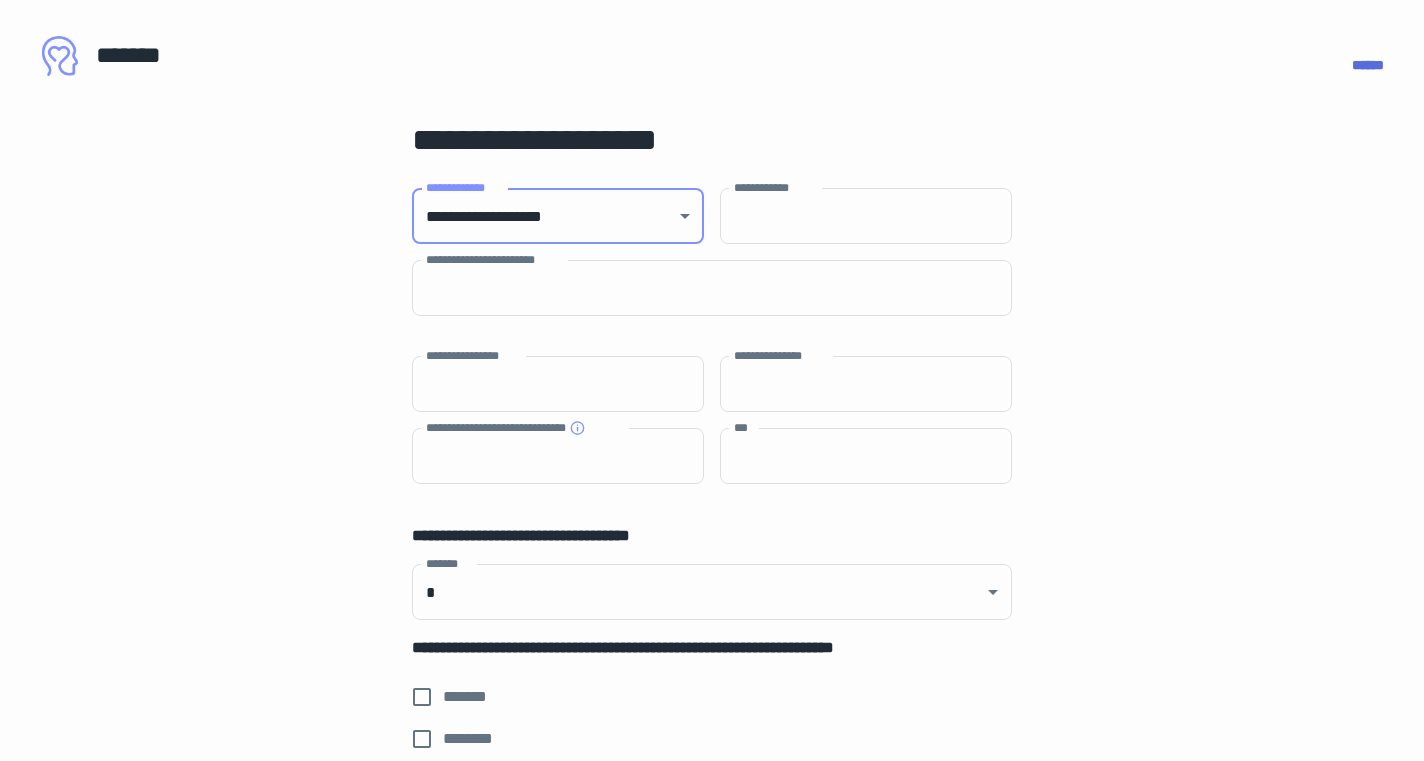 type on "**********" 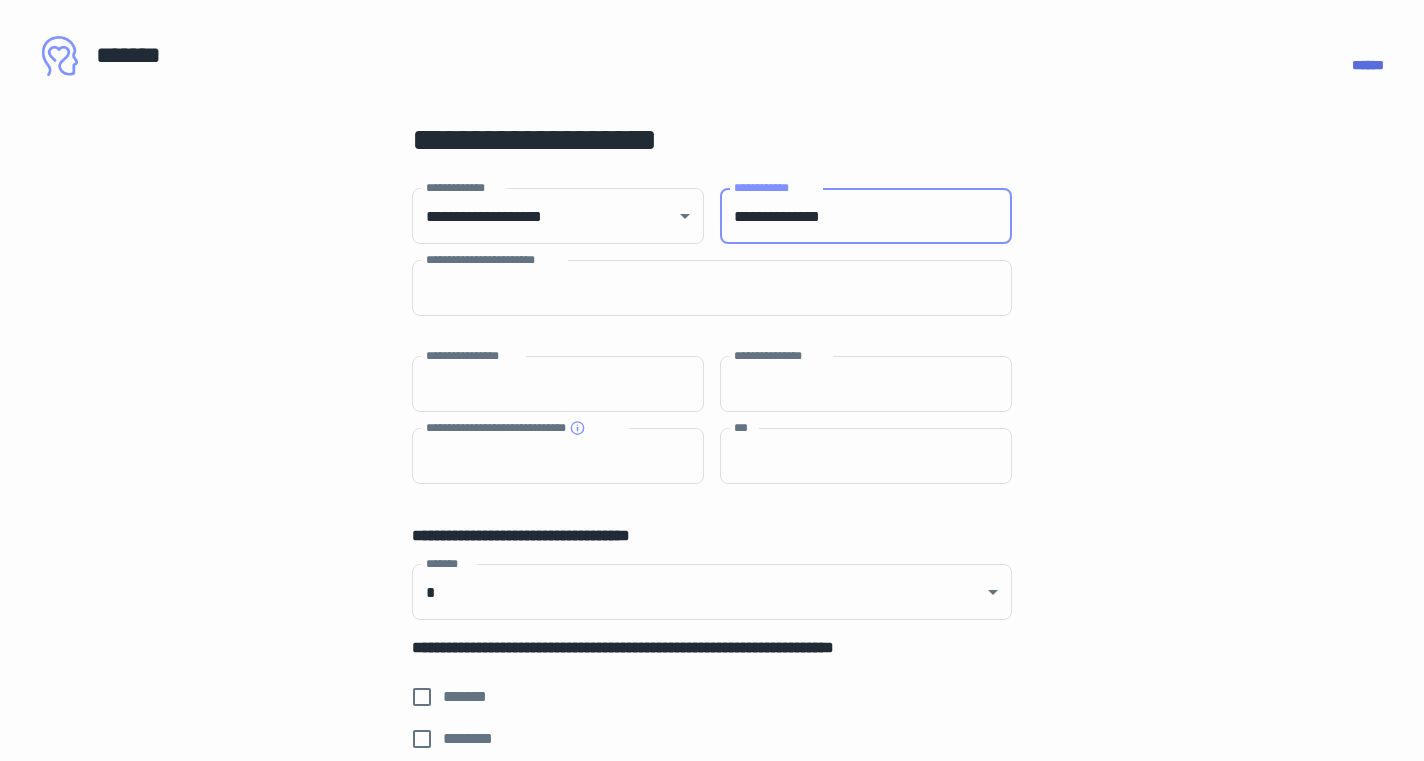 type on "**********" 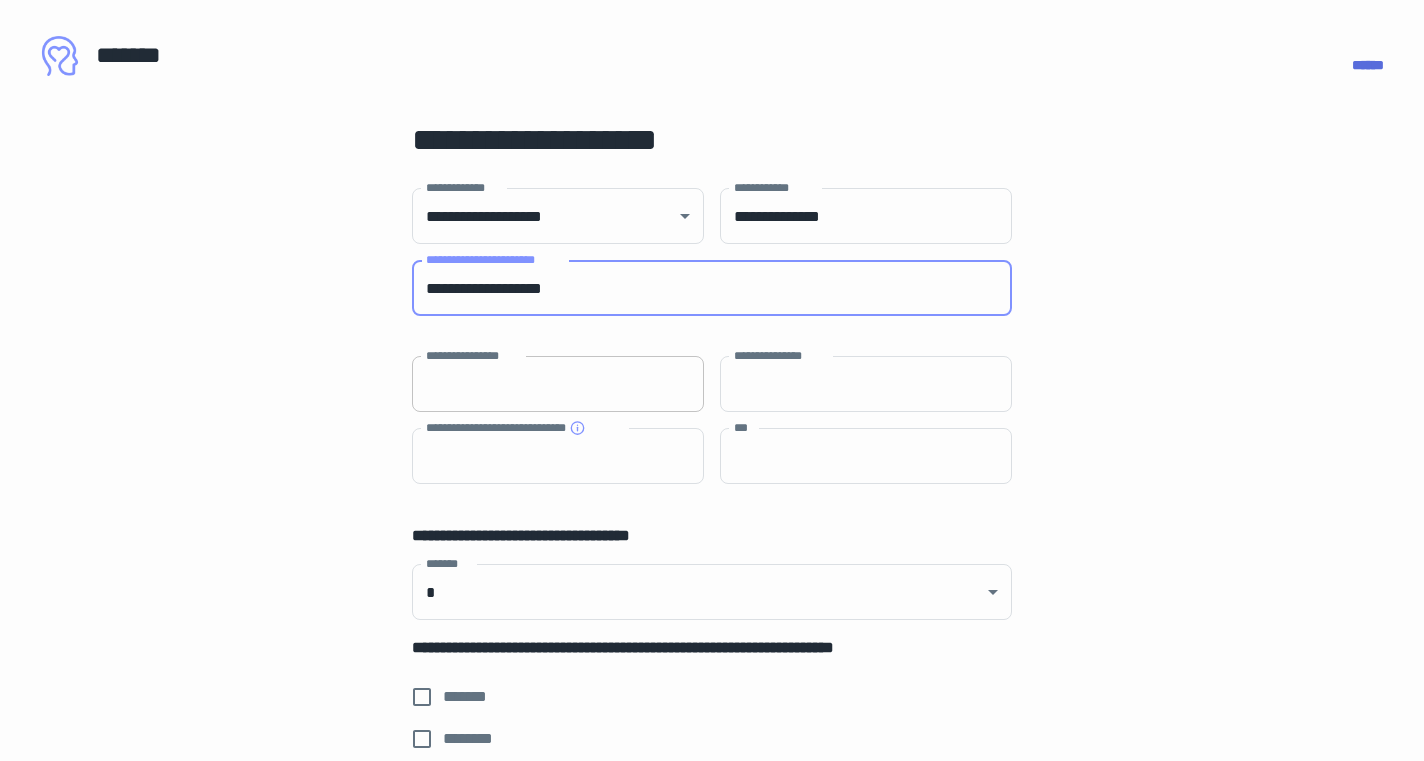 type on "**********" 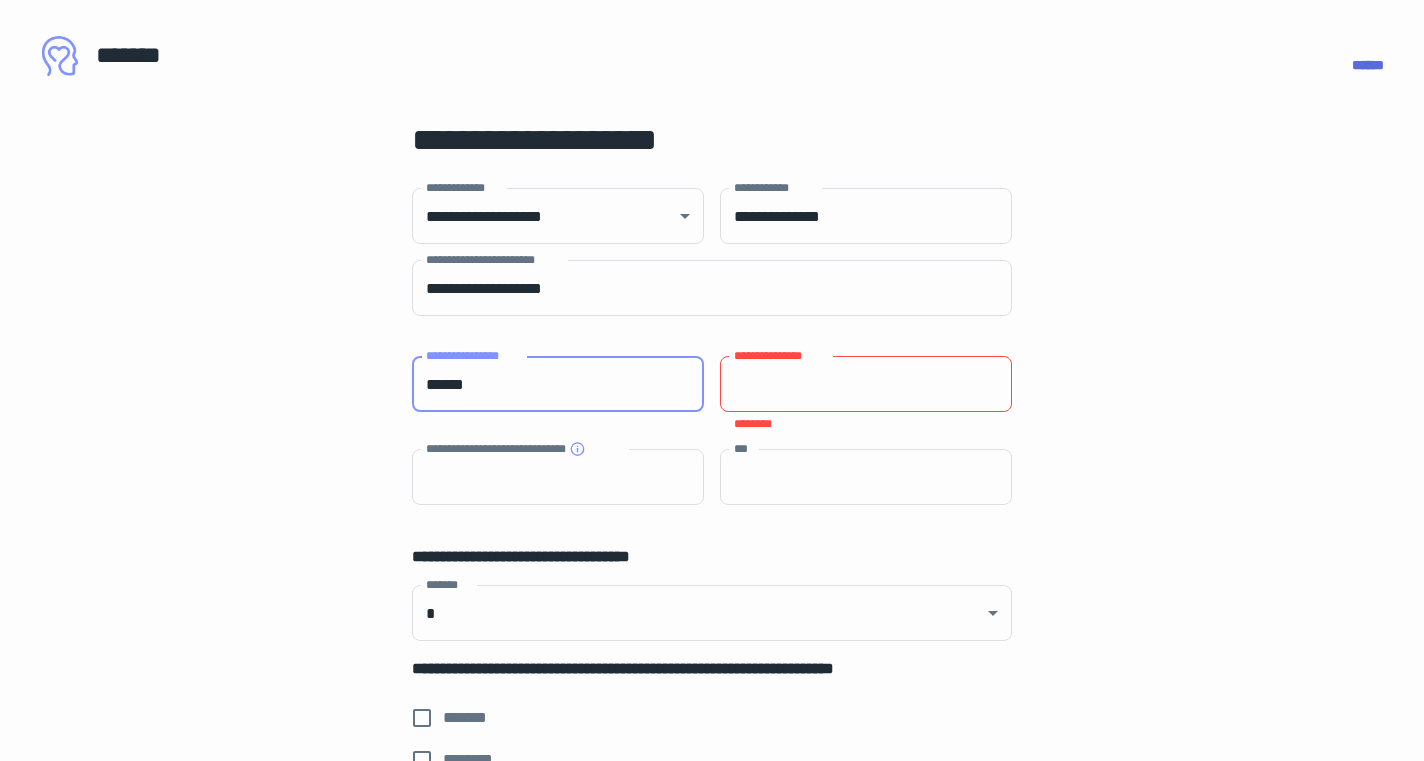 click on "******" at bounding box center (558, 384) 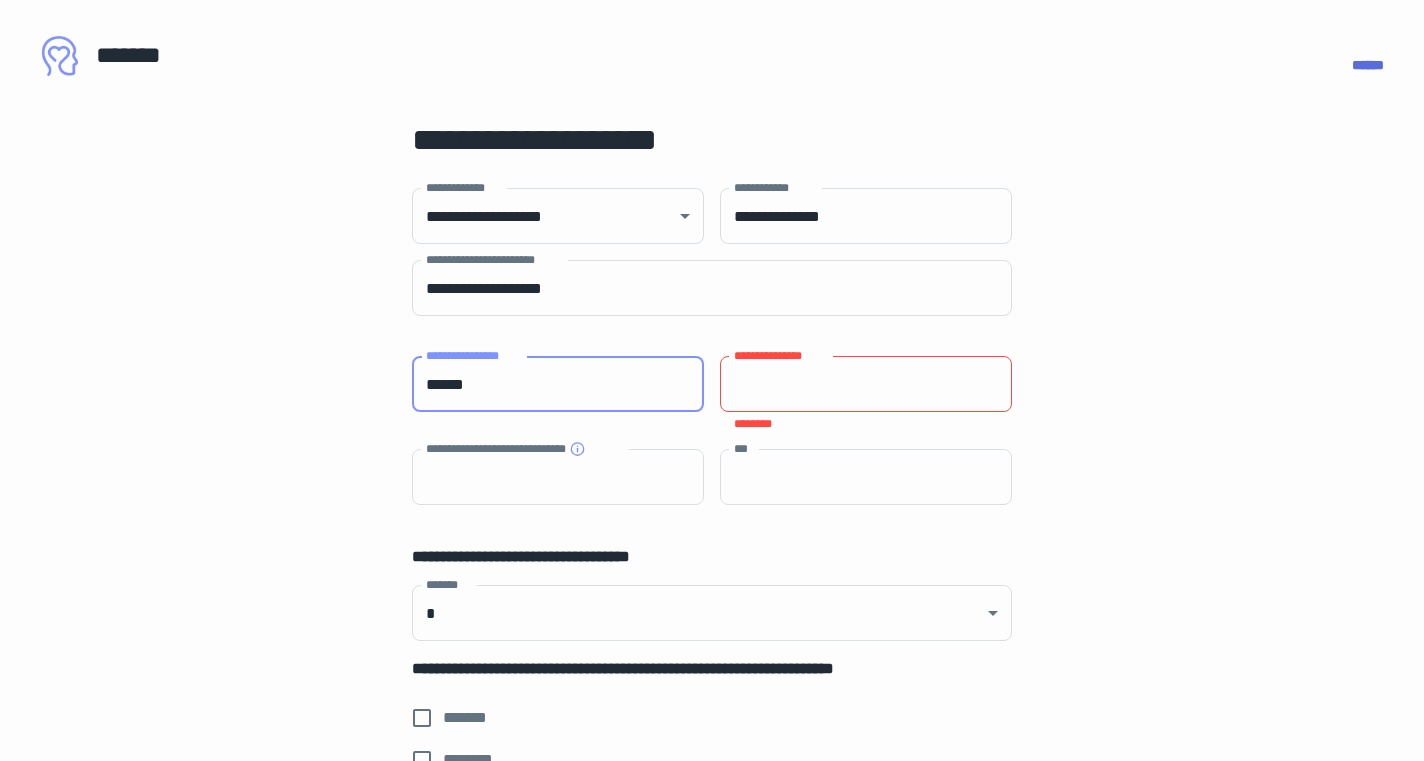 click on "******" at bounding box center (558, 384) 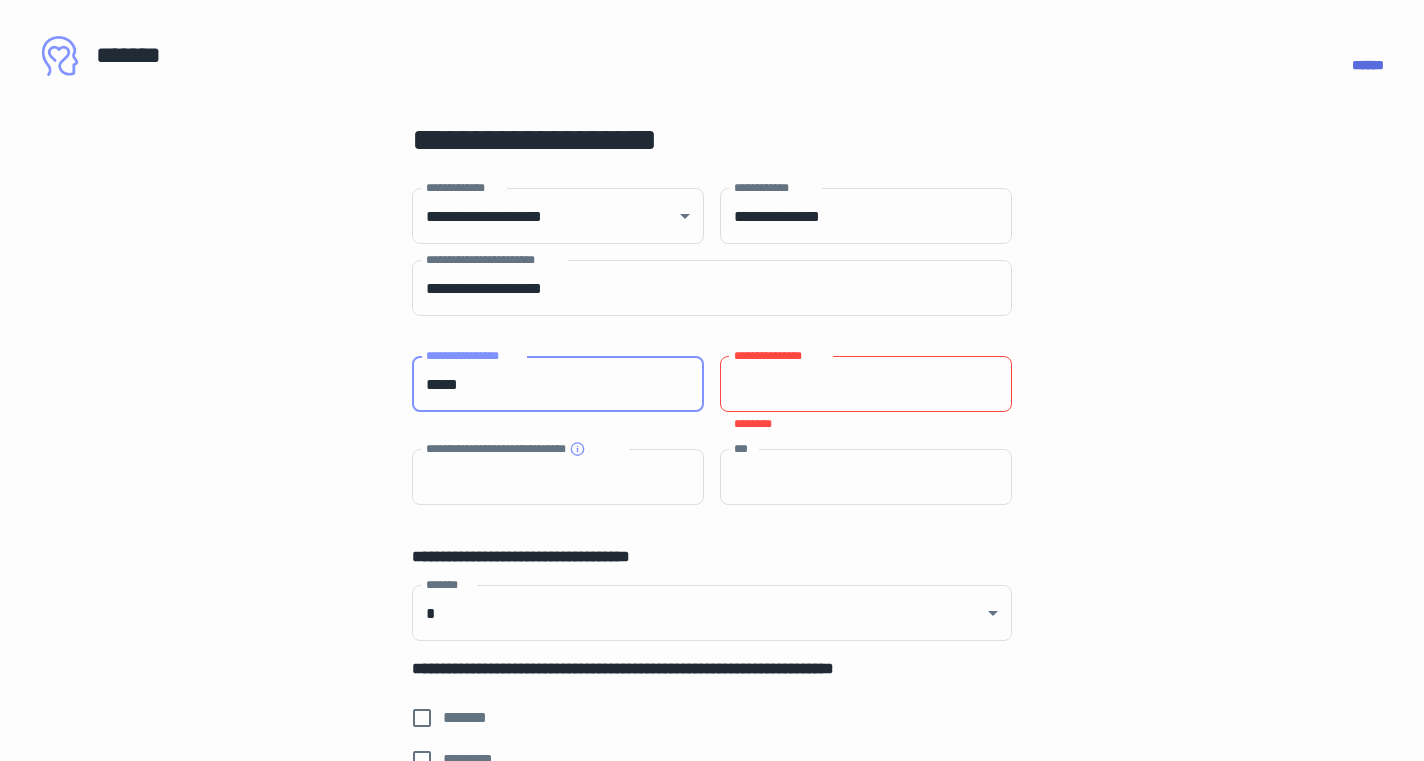 type on "*****" 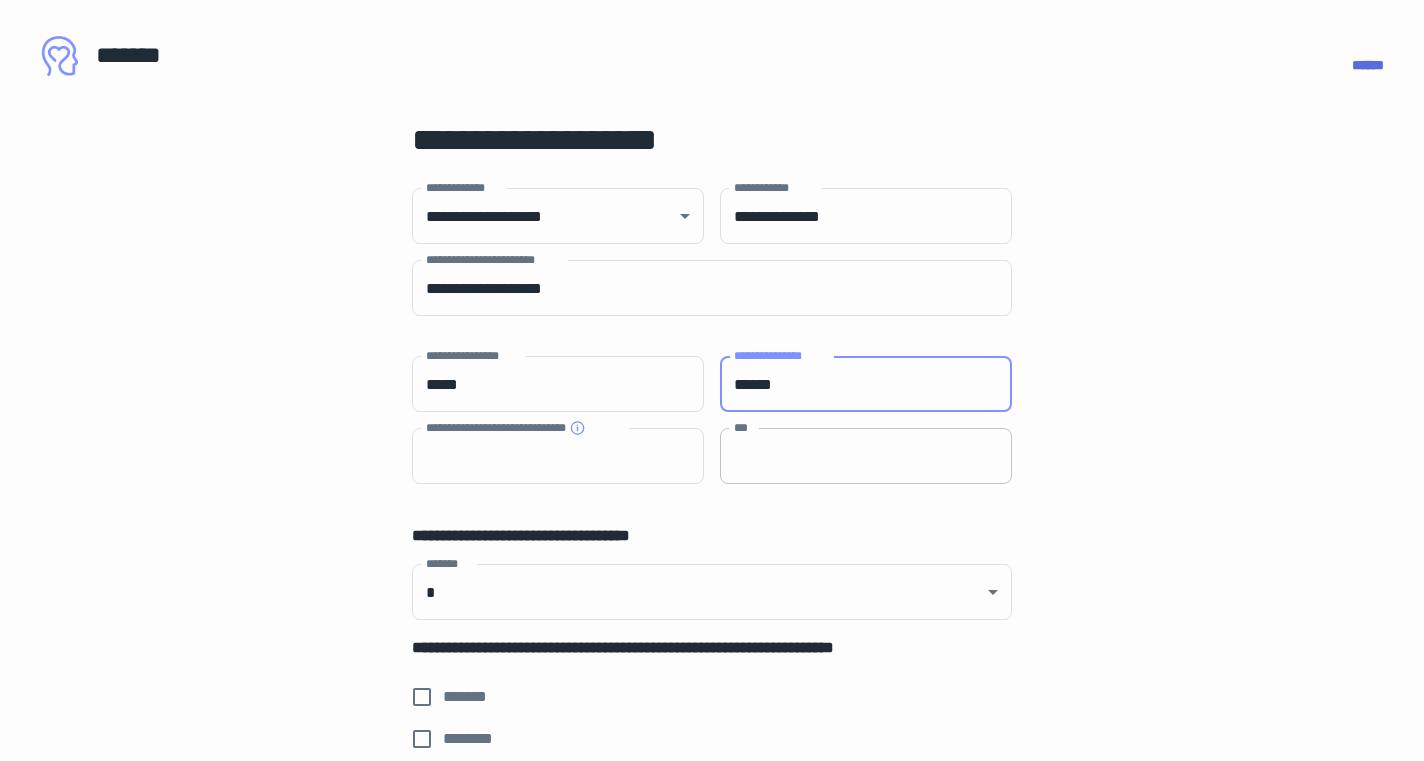 type on "******" 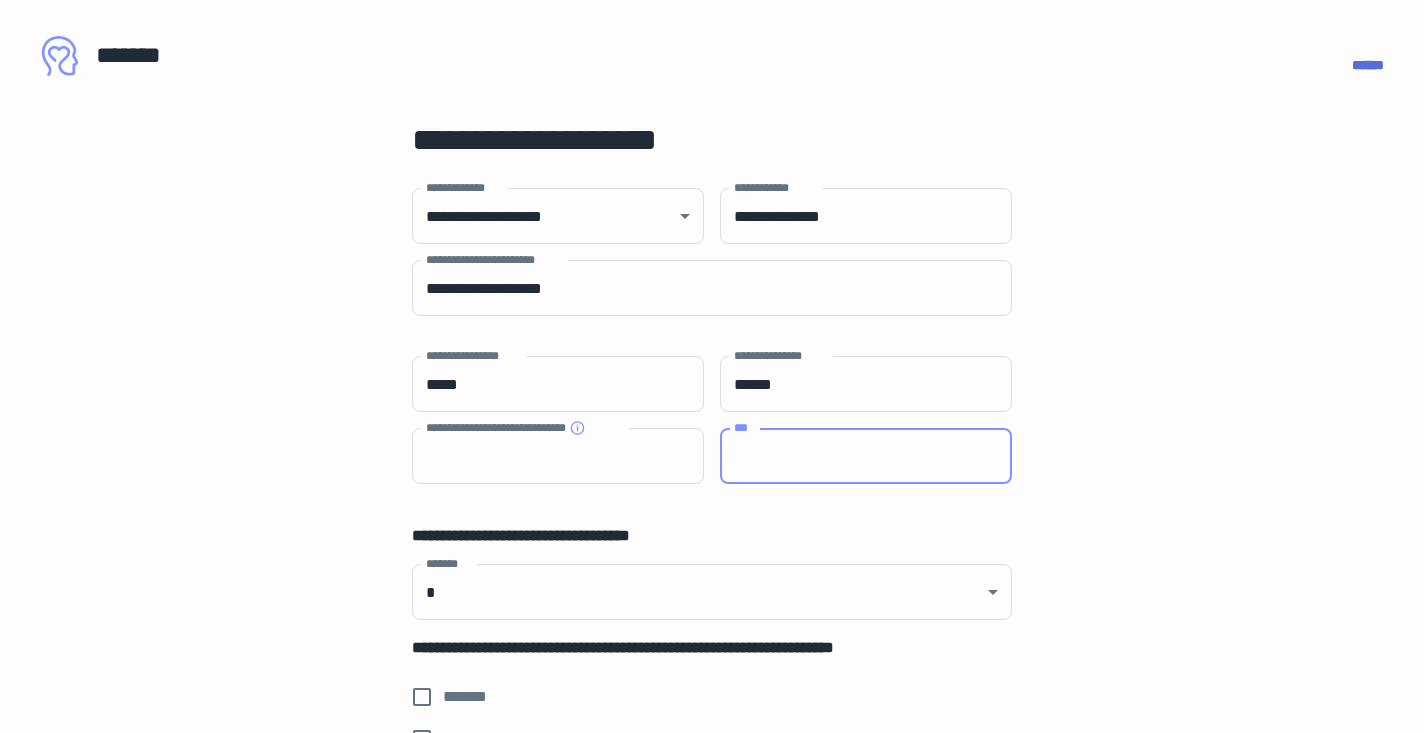 paste on "**********" 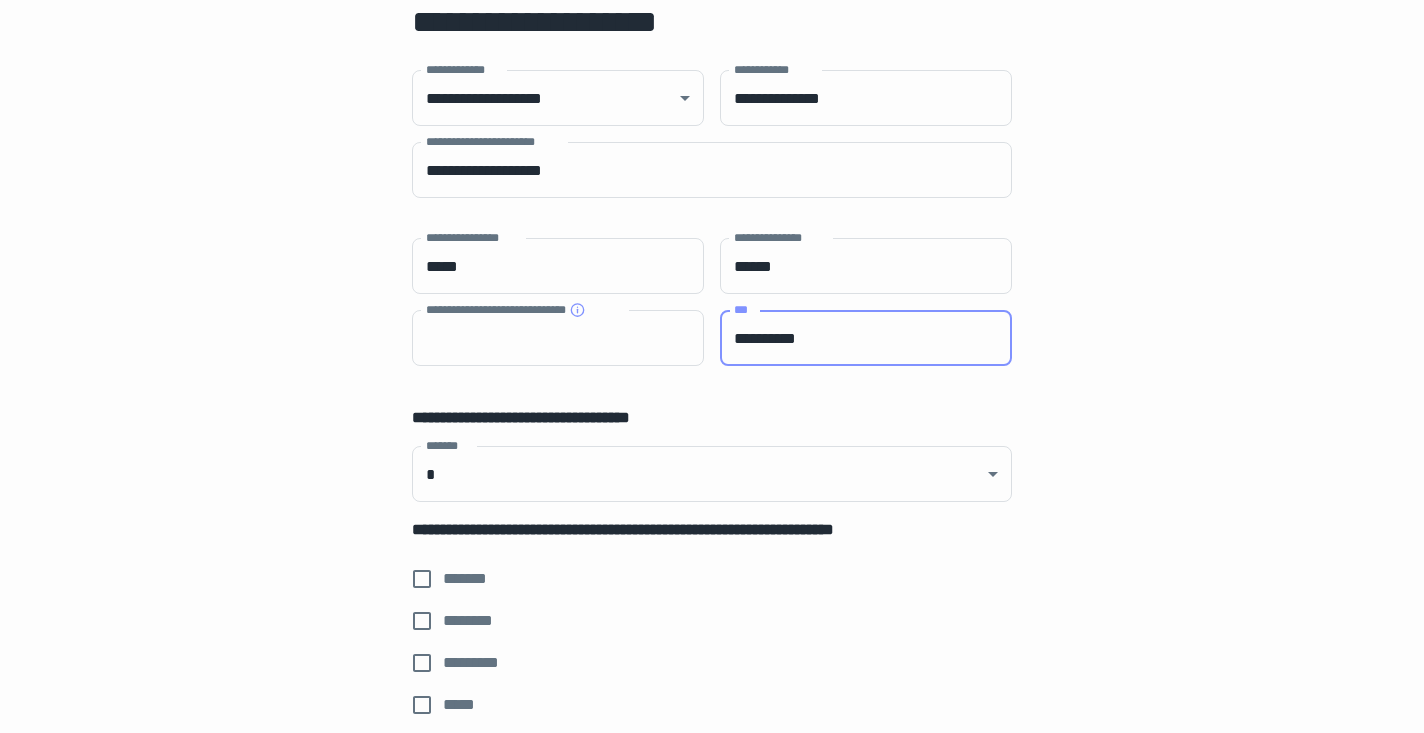 scroll, scrollTop: 125, scrollLeft: 0, axis: vertical 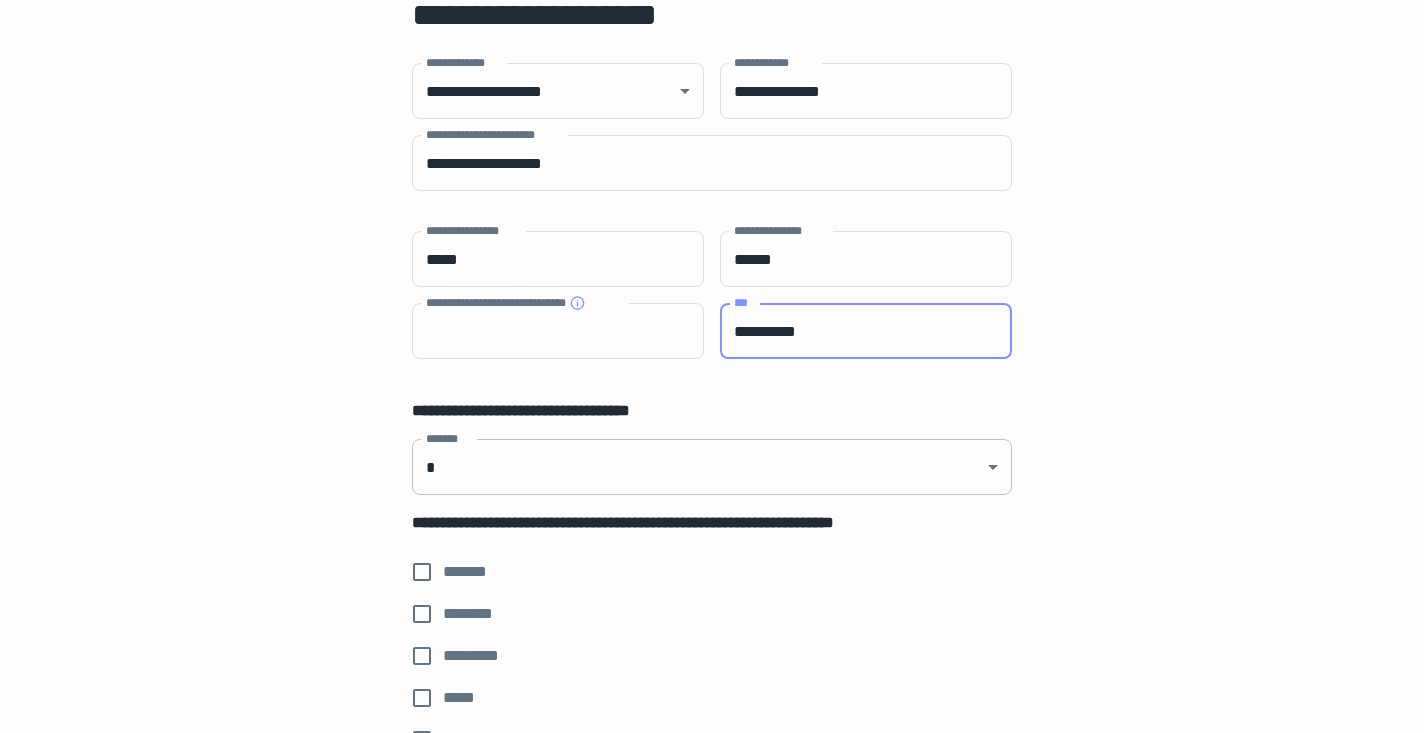 type on "**********" 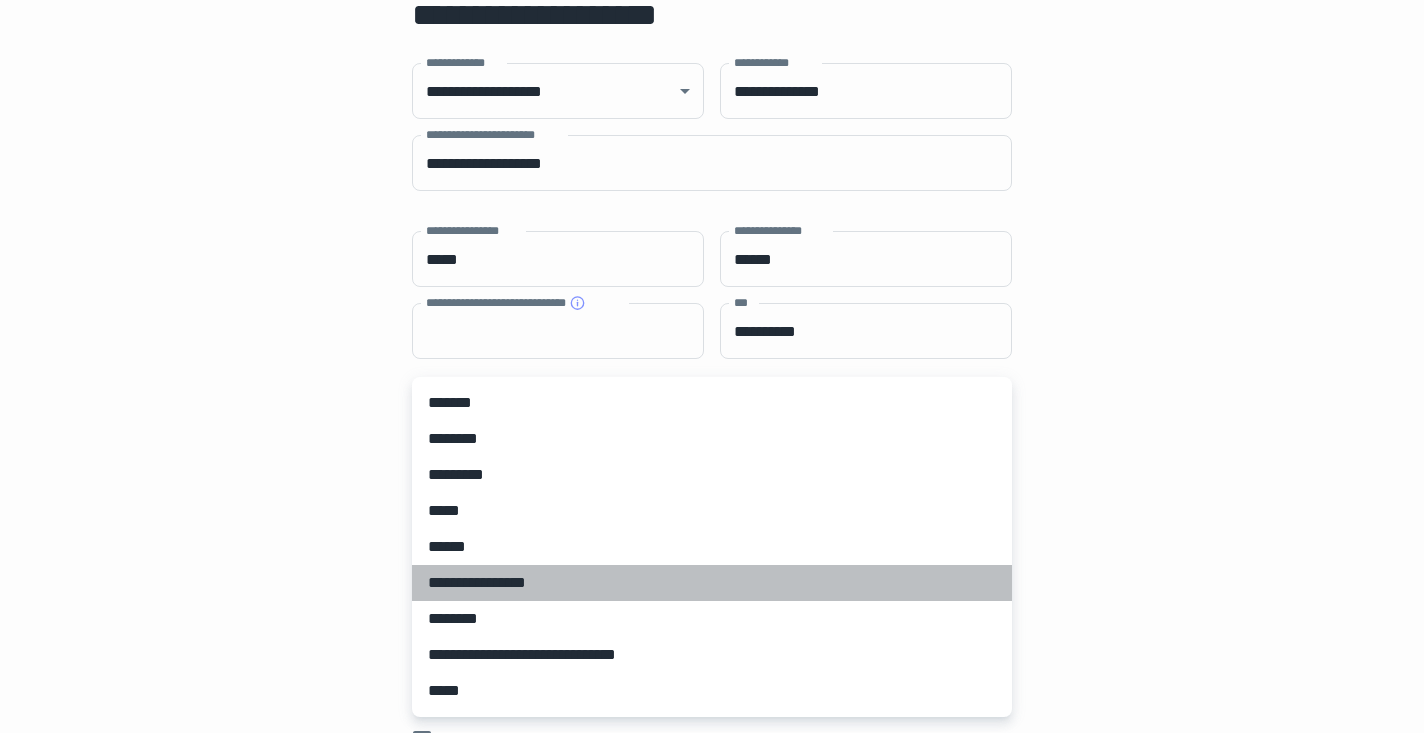 click on "**********" at bounding box center (712, 583) 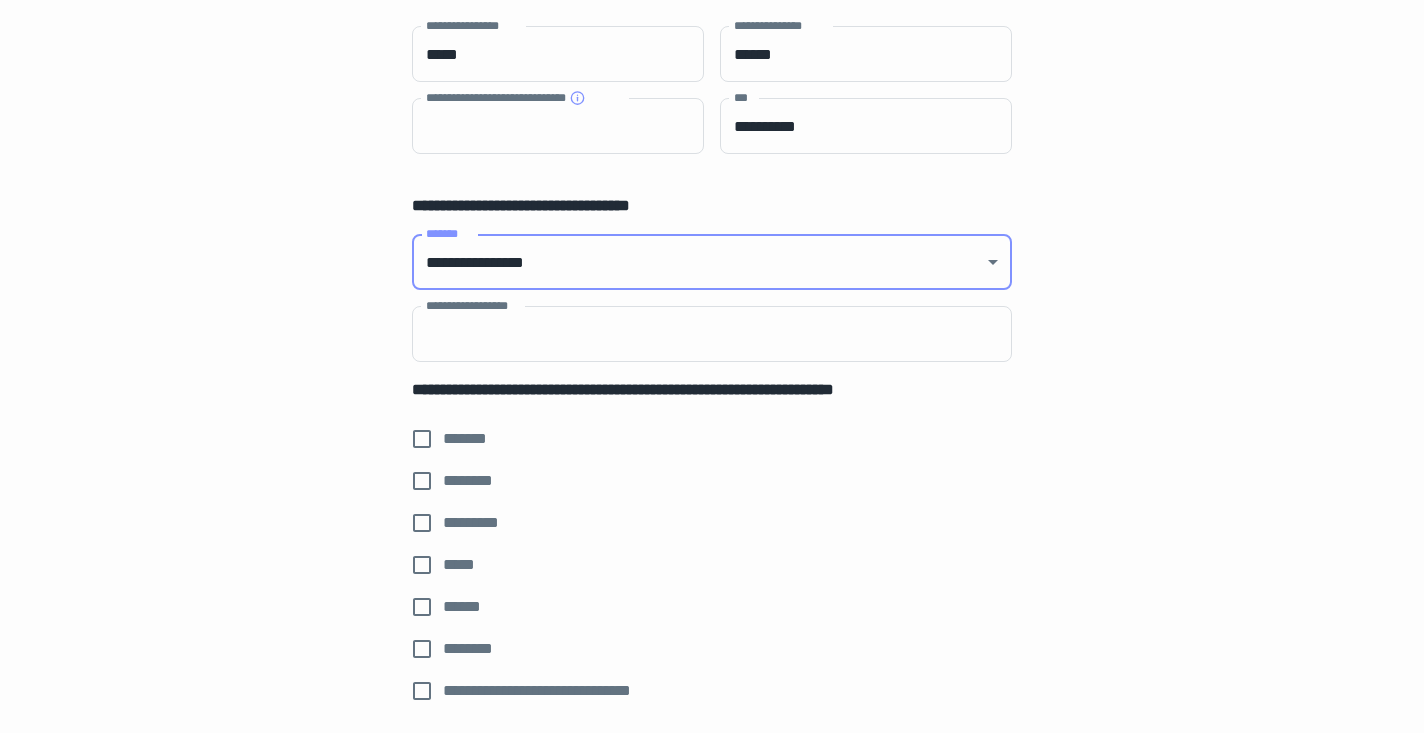 scroll, scrollTop: 340, scrollLeft: 0, axis: vertical 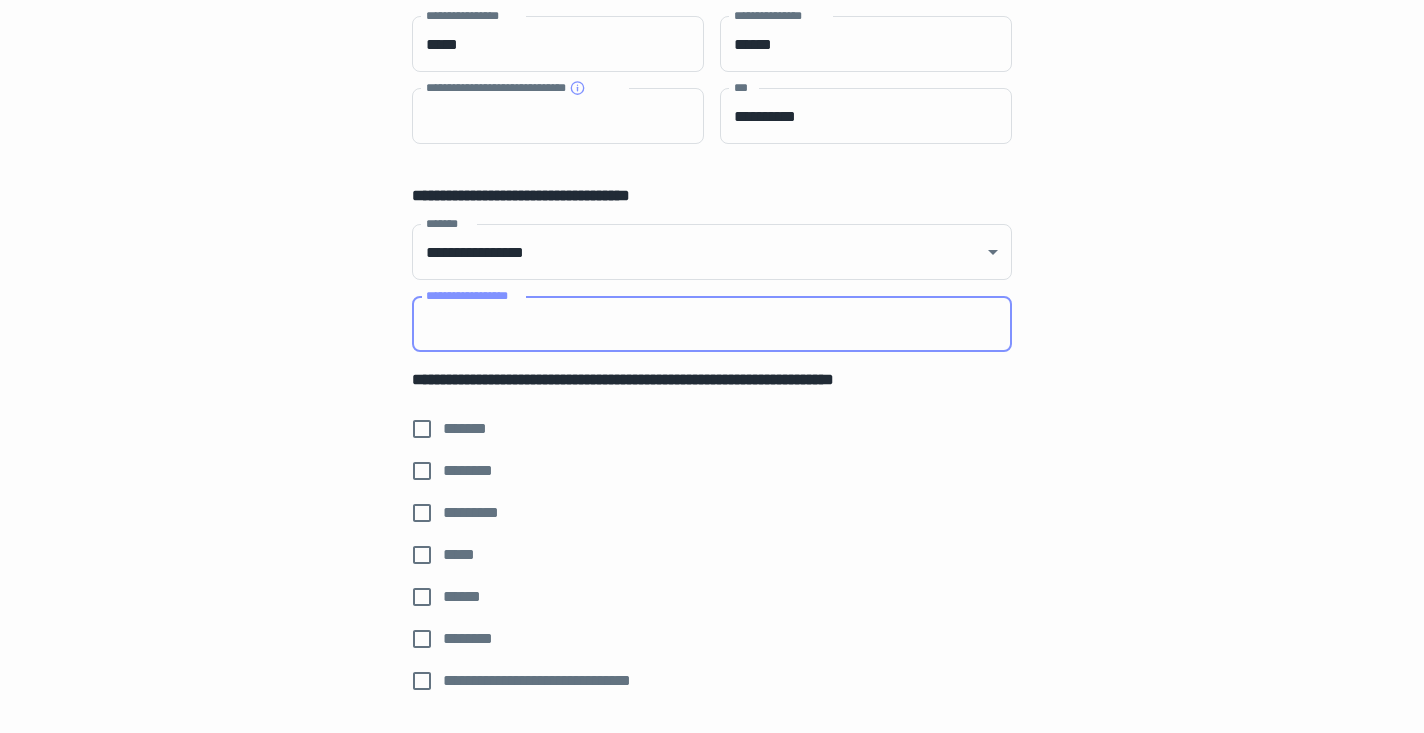 click on "**********" at bounding box center (712, 324) 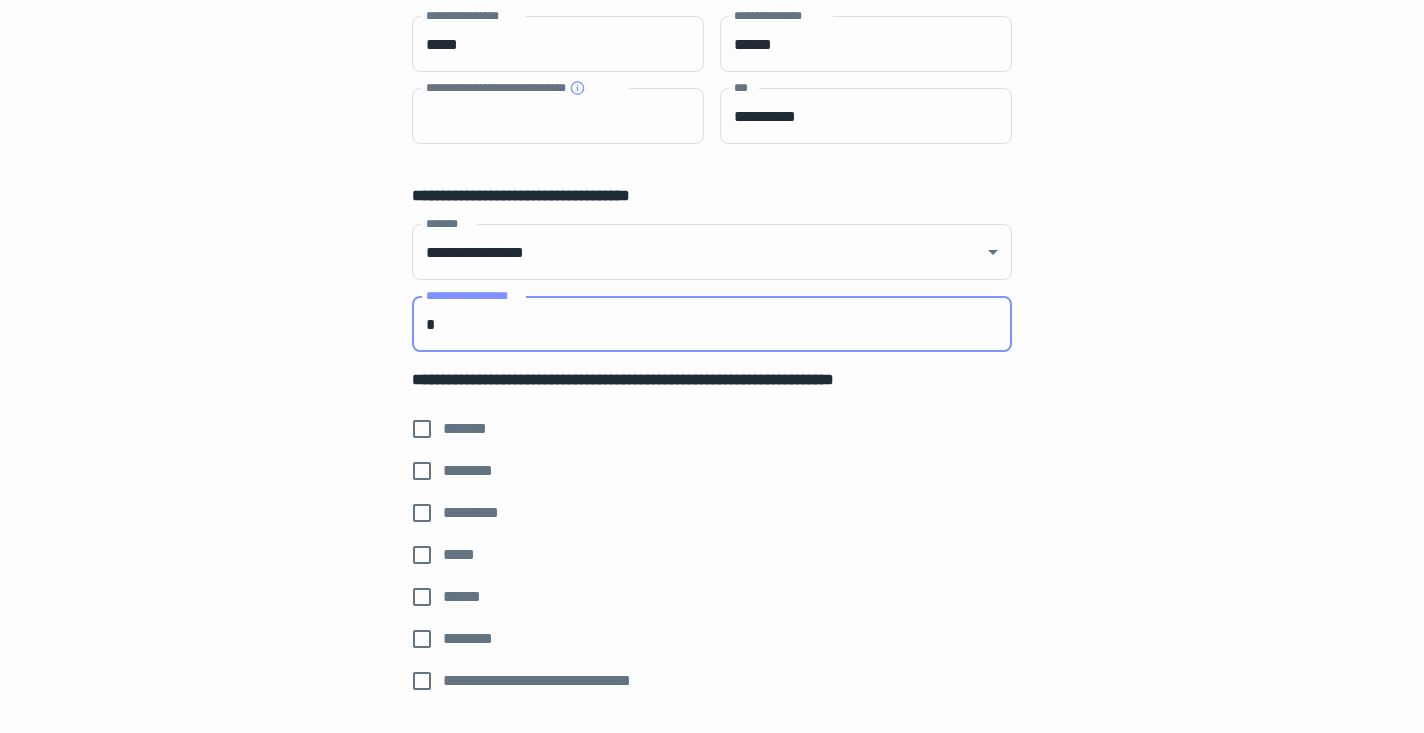 type 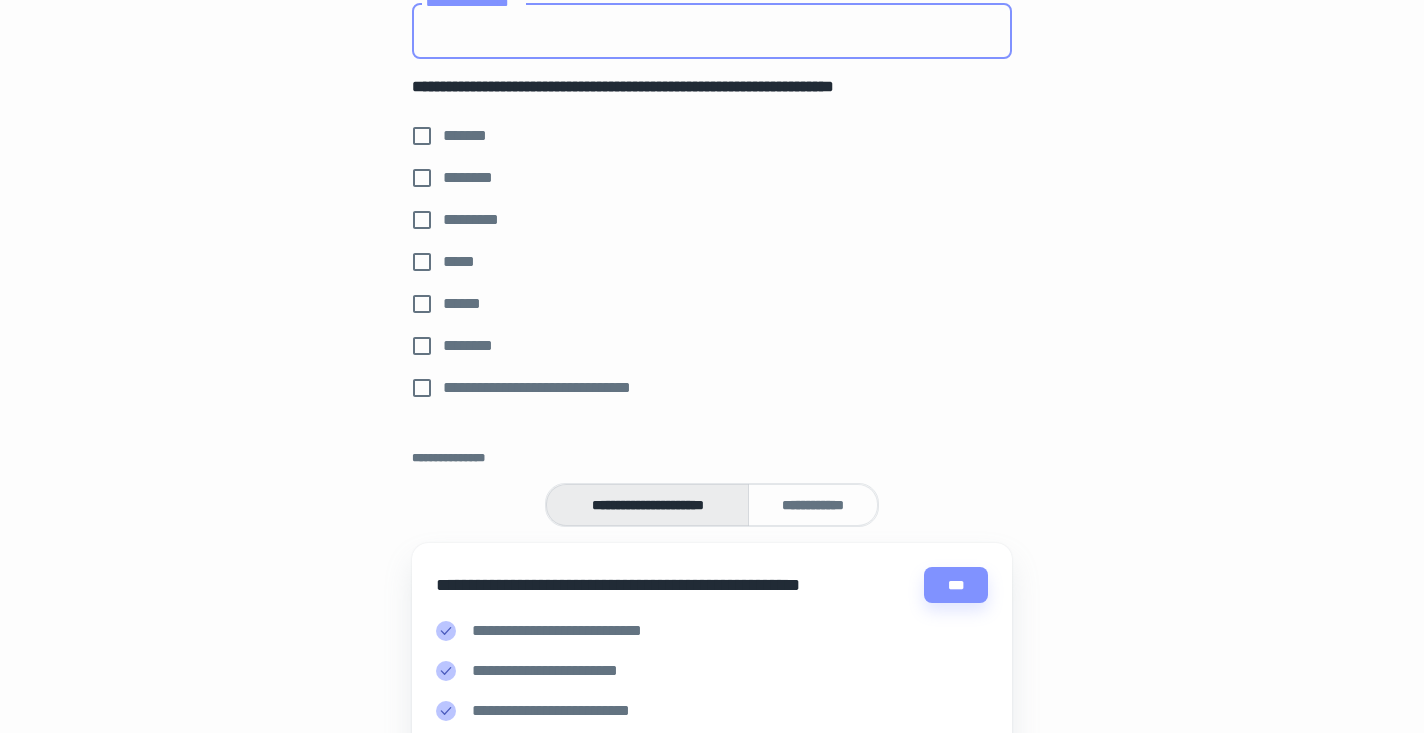 scroll, scrollTop: 635, scrollLeft: 0, axis: vertical 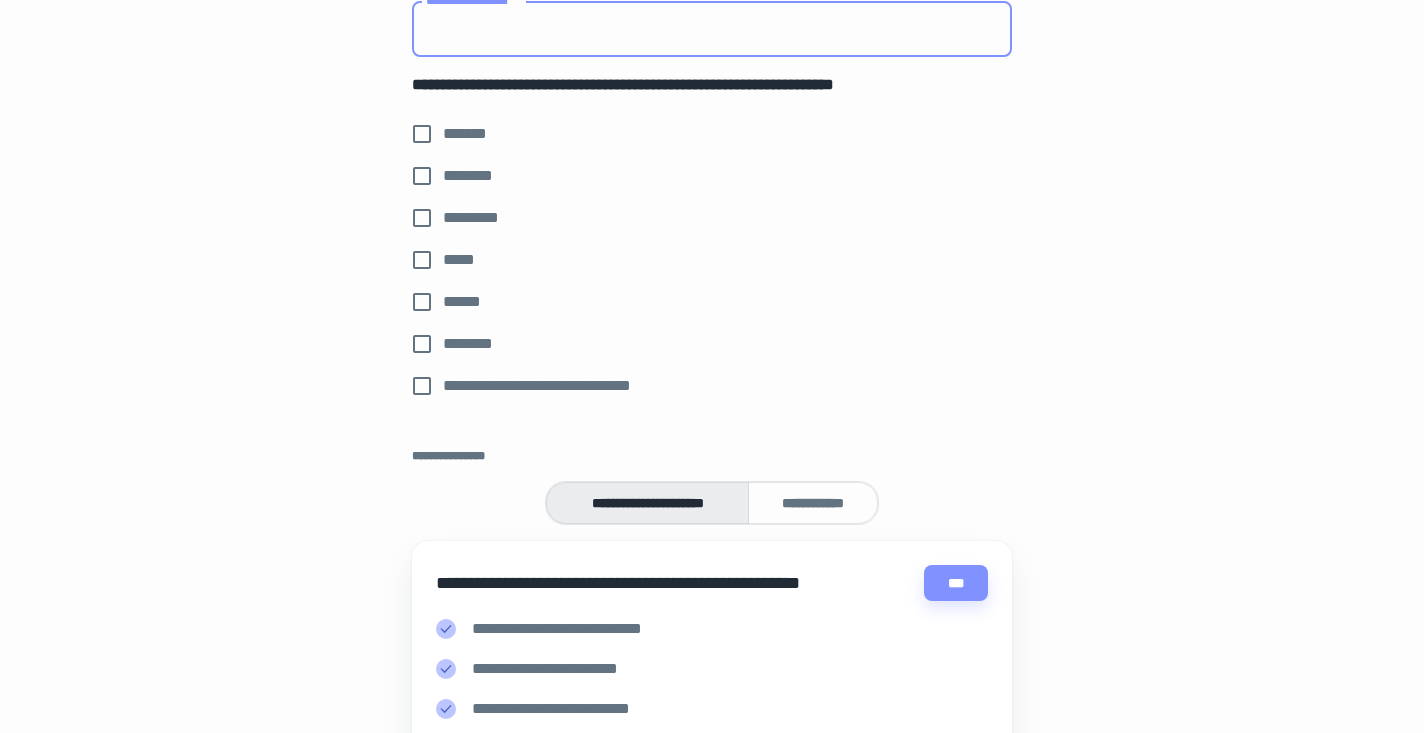click on "**********" at bounding box center [813, 503] 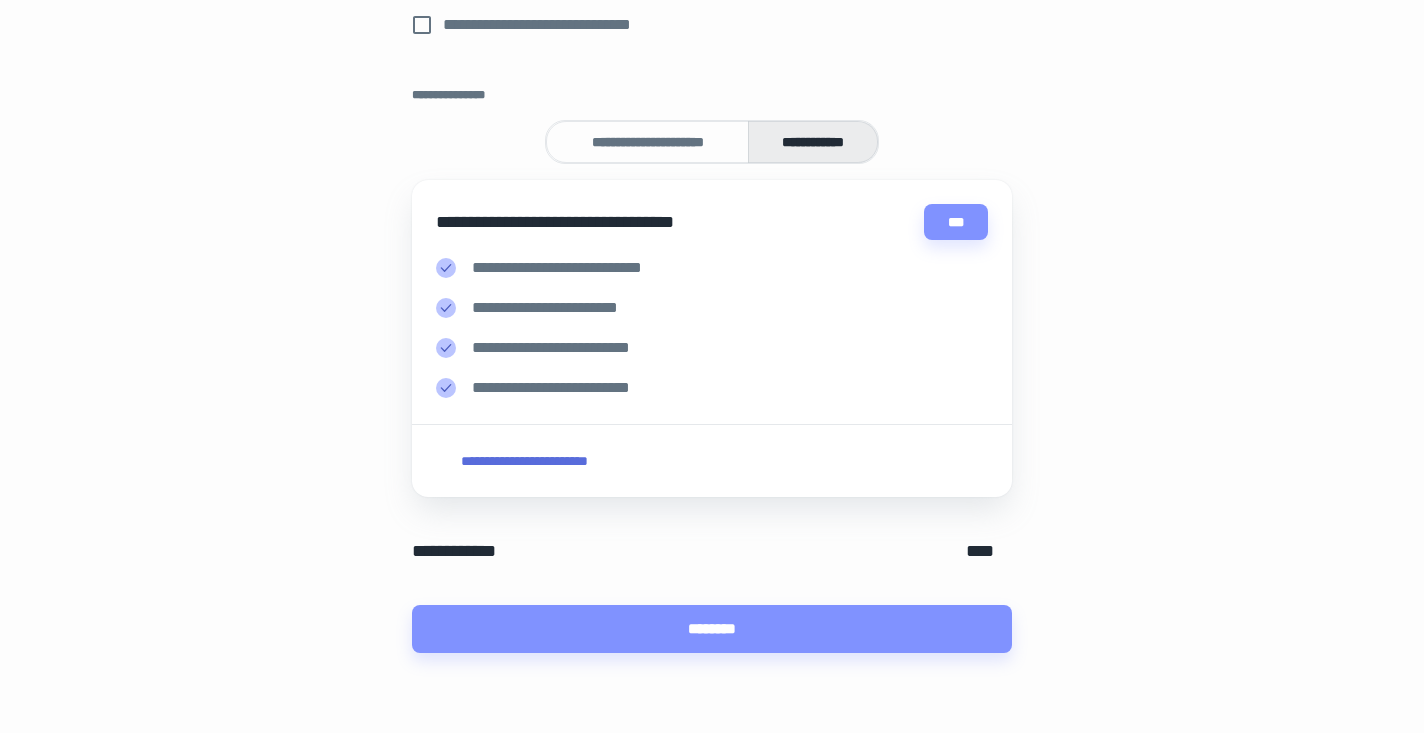 scroll, scrollTop: 996, scrollLeft: 0, axis: vertical 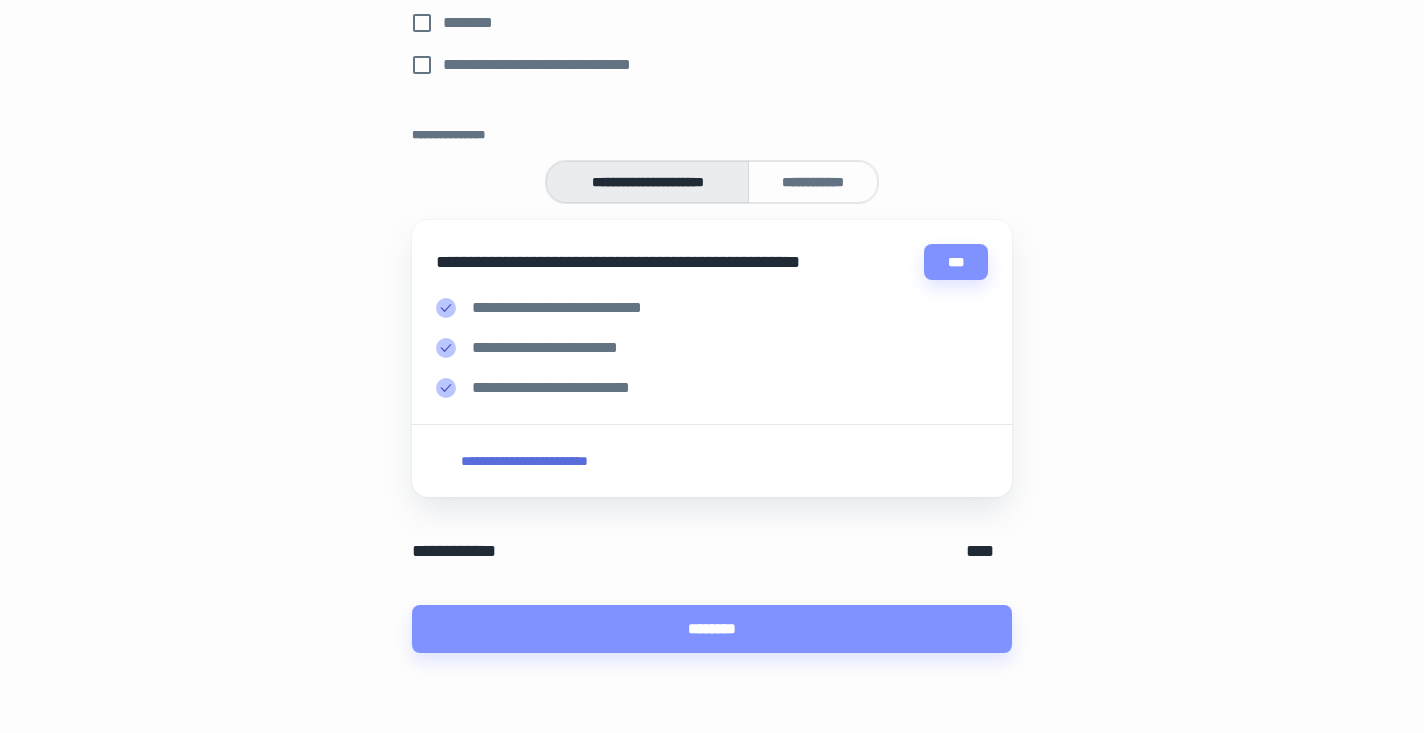 click on "**********" at bounding box center (813, 182) 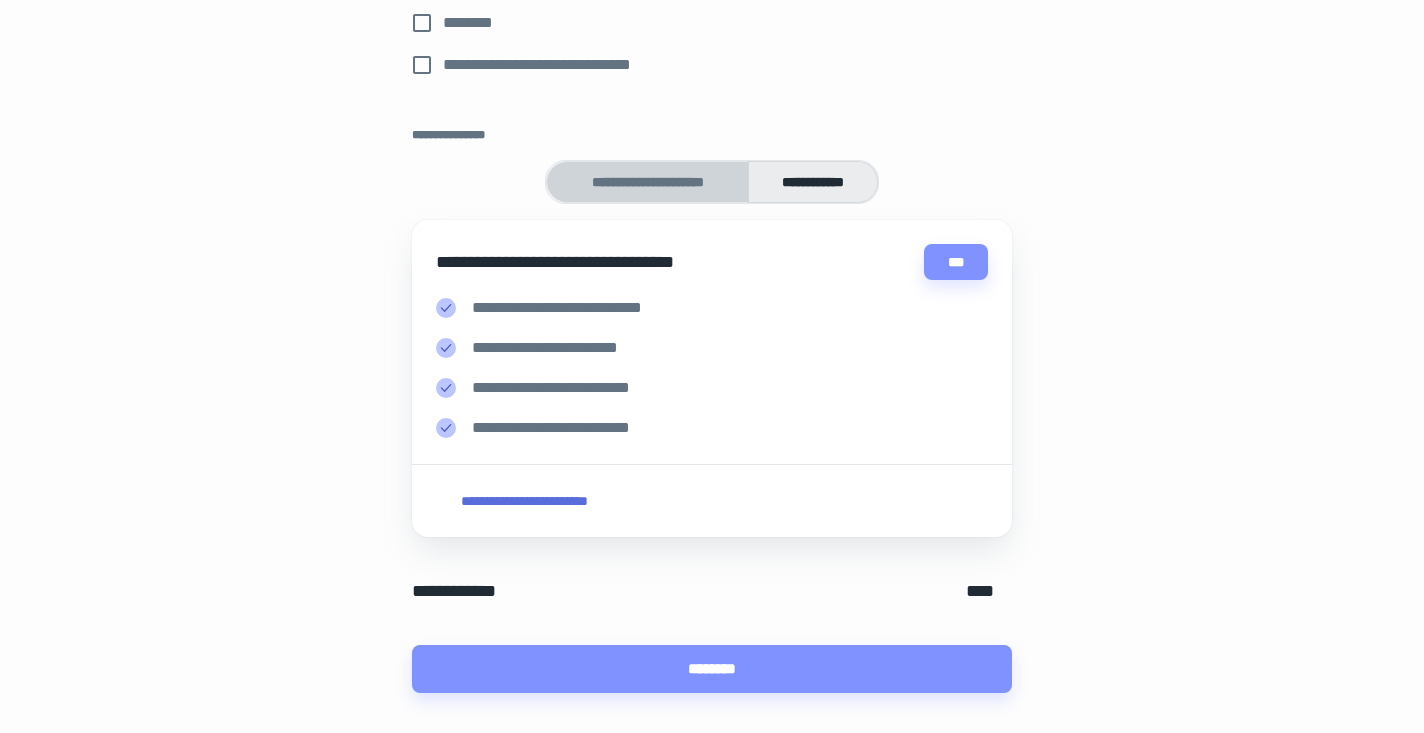 click on "**********" at bounding box center [647, 182] 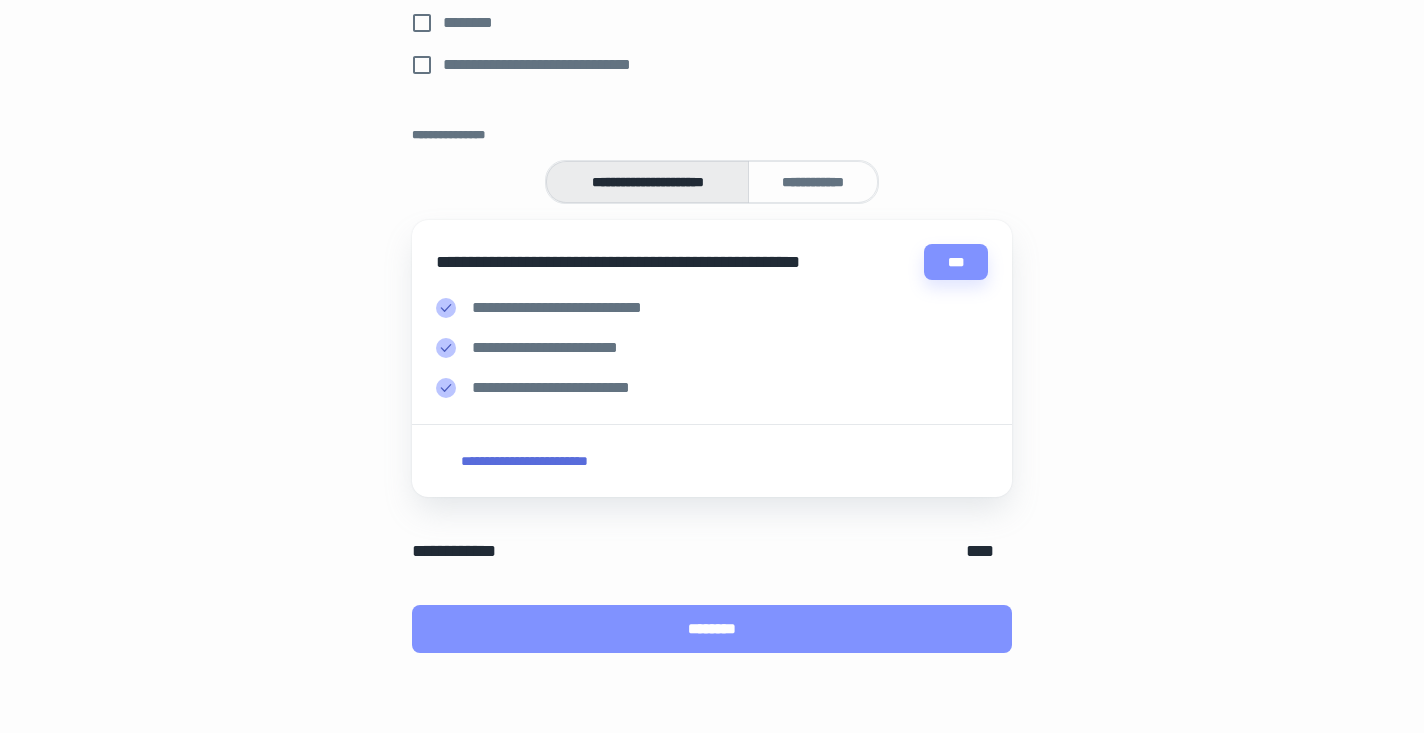 click on "********" at bounding box center [712, 629] 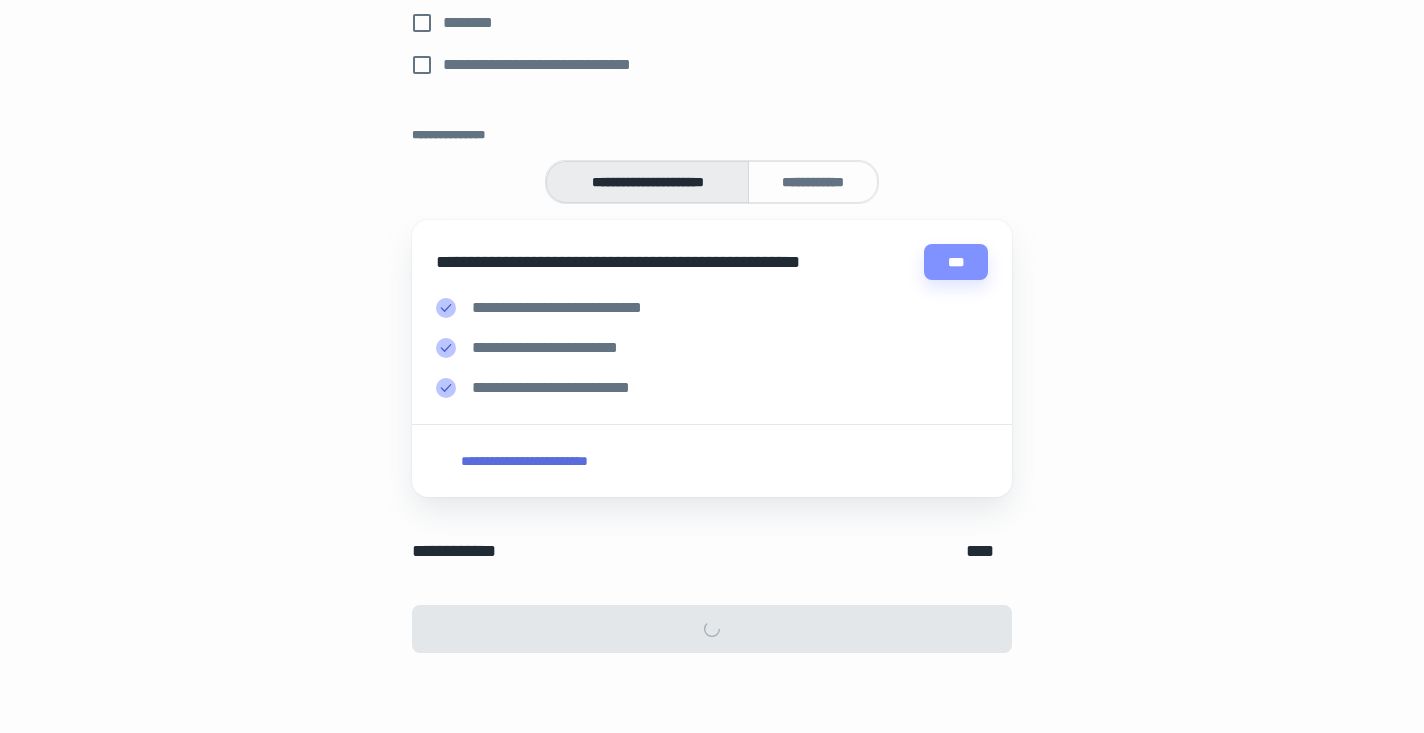 scroll, scrollTop: 0, scrollLeft: 0, axis: both 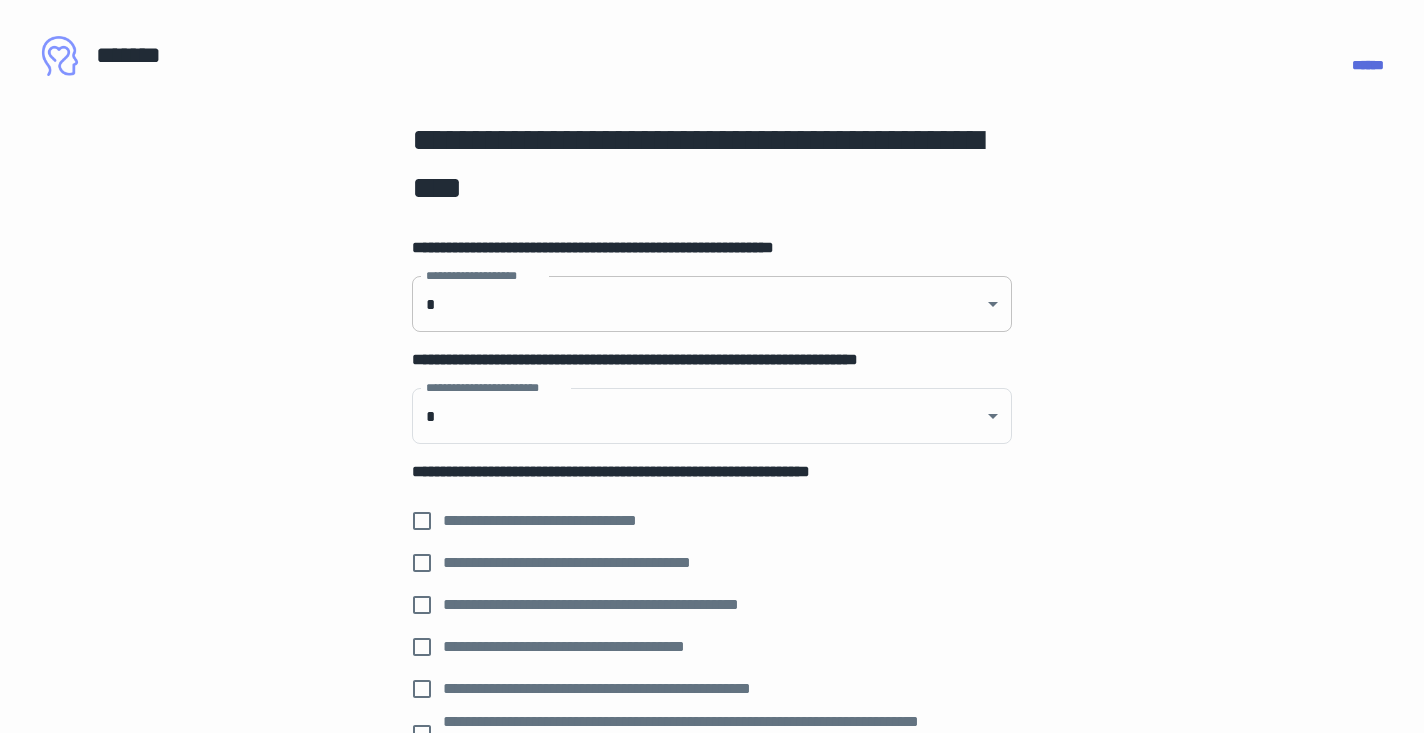 click on "**********" at bounding box center (712, 366) 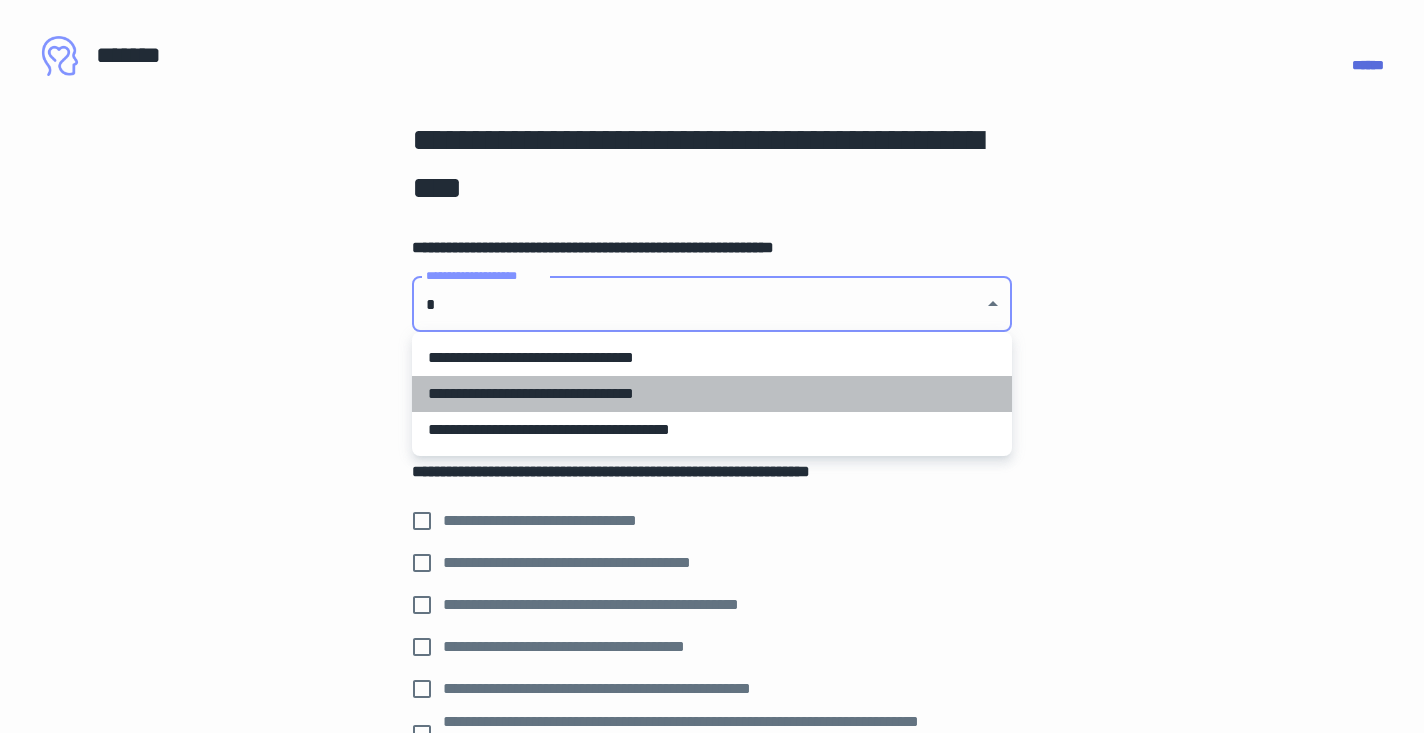 click on "**********" at bounding box center (712, 394) 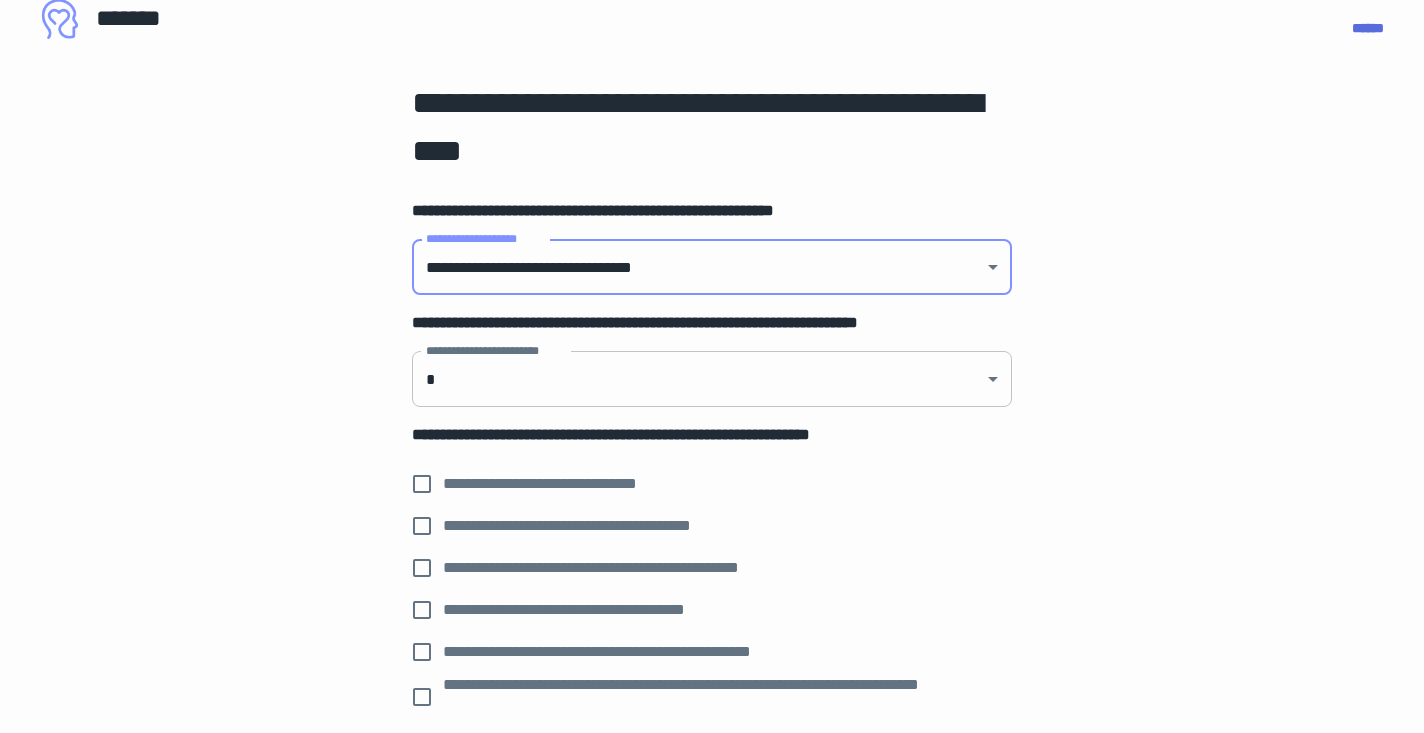 scroll, scrollTop: 39, scrollLeft: 0, axis: vertical 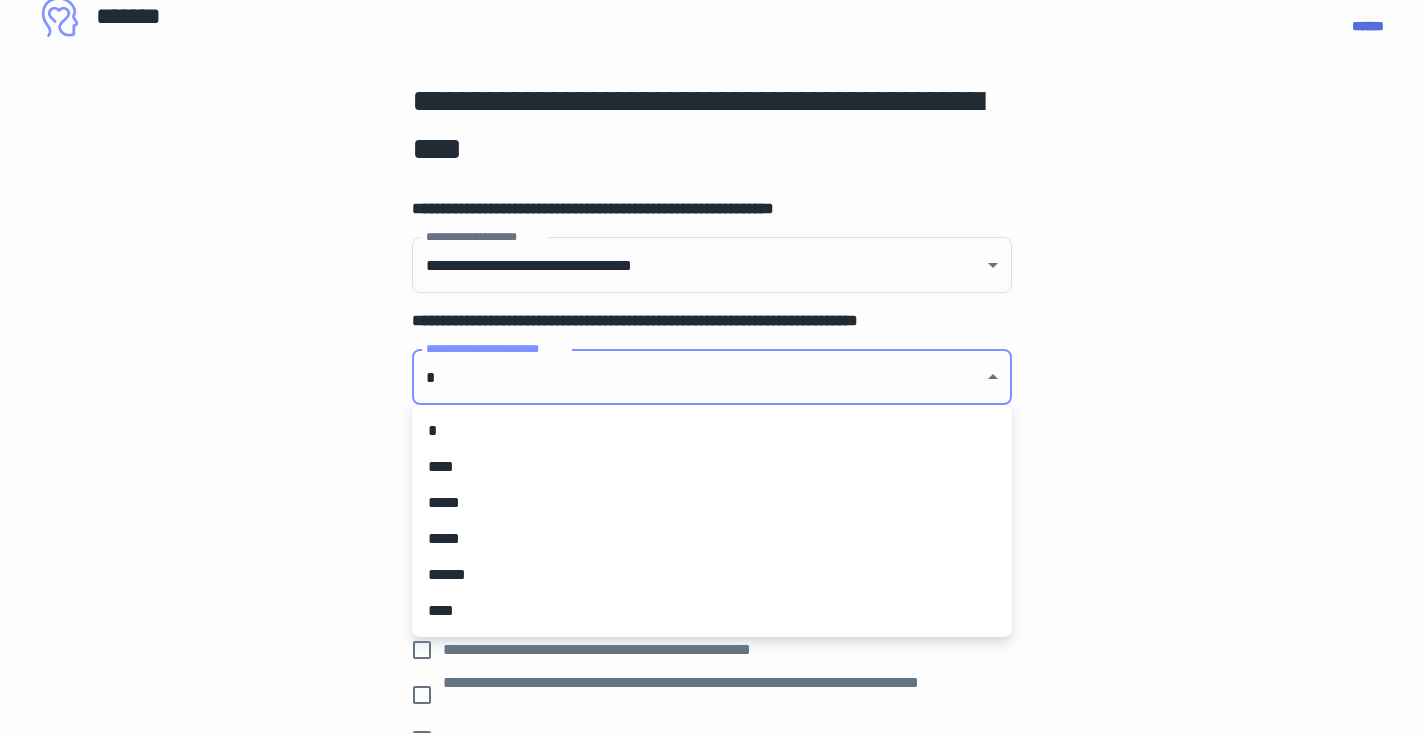 click on "[FIRST] [LAST] [STREET] [CITY], [STATE] [ZIP] [COUNTRY] [PHONE] [EMAIL]" at bounding box center (712, 327) 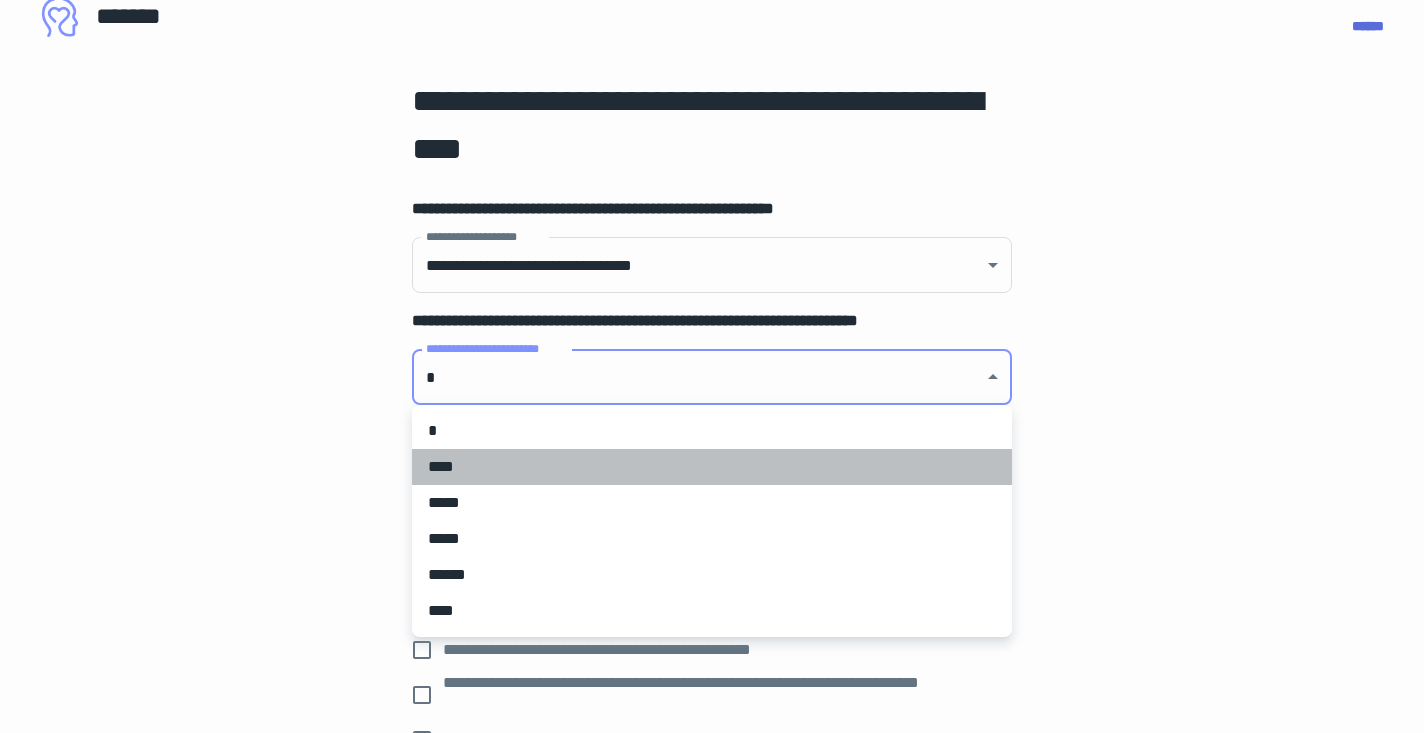 click on "****" at bounding box center [712, 467] 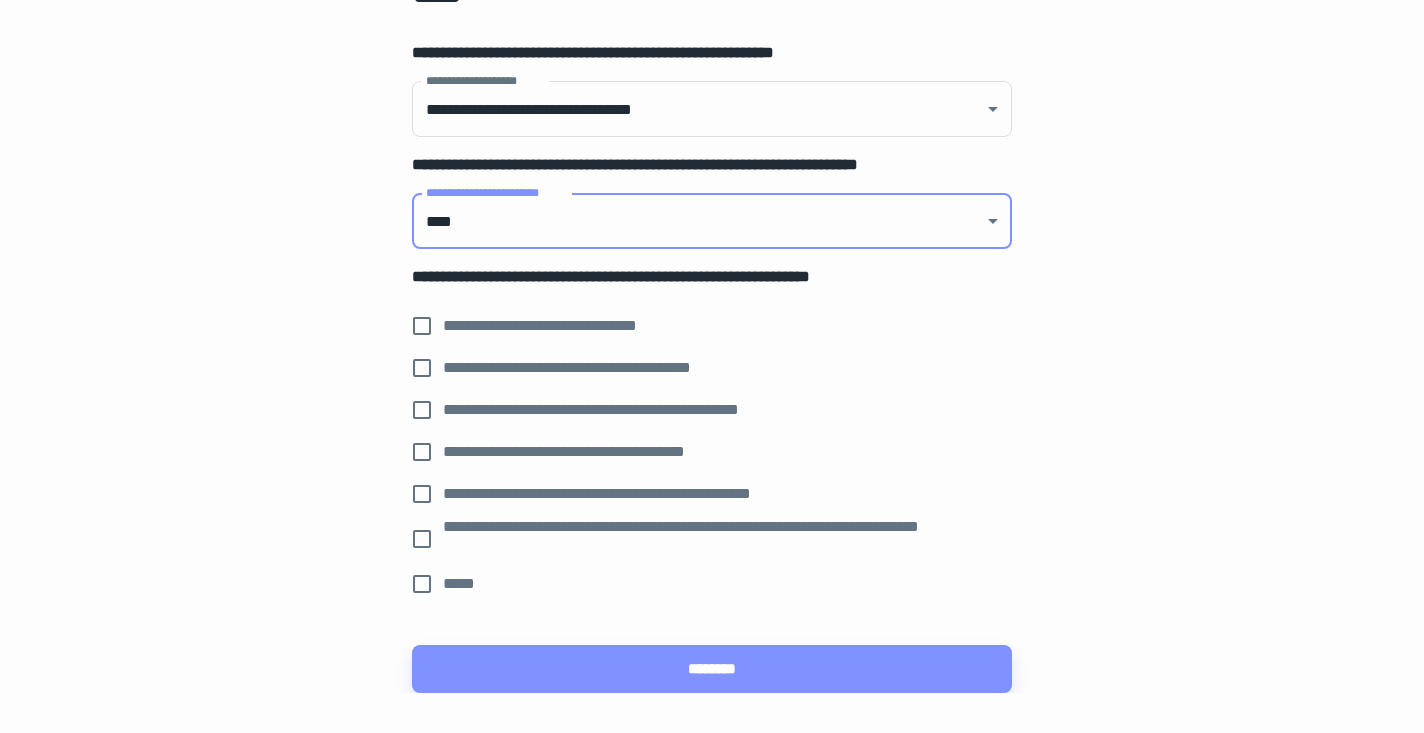 scroll, scrollTop: 196, scrollLeft: 0, axis: vertical 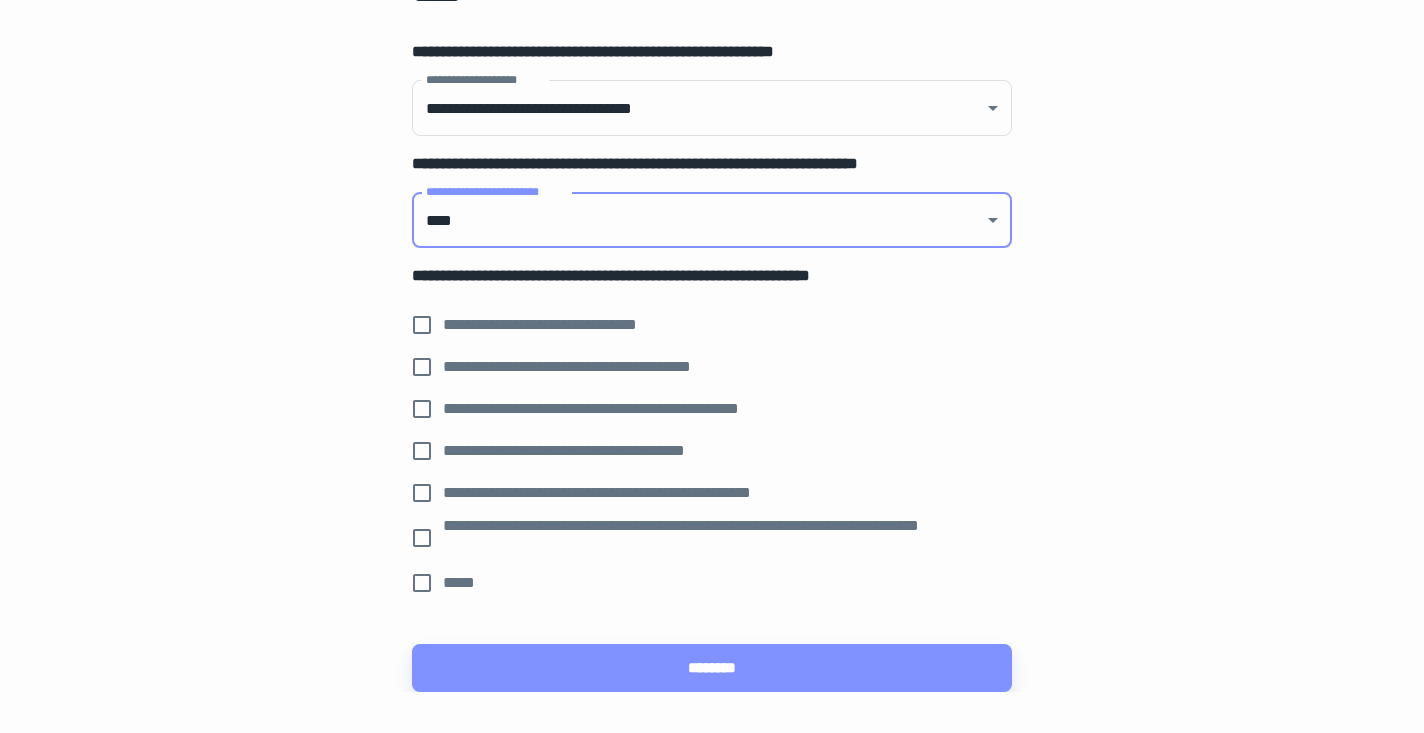 click on "[FIRST] [LAST] [STREET] [CITY], [STATE] [ZIP] [COUNTRY] [PHONE] [EMAIL]" at bounding box center (712, 306) 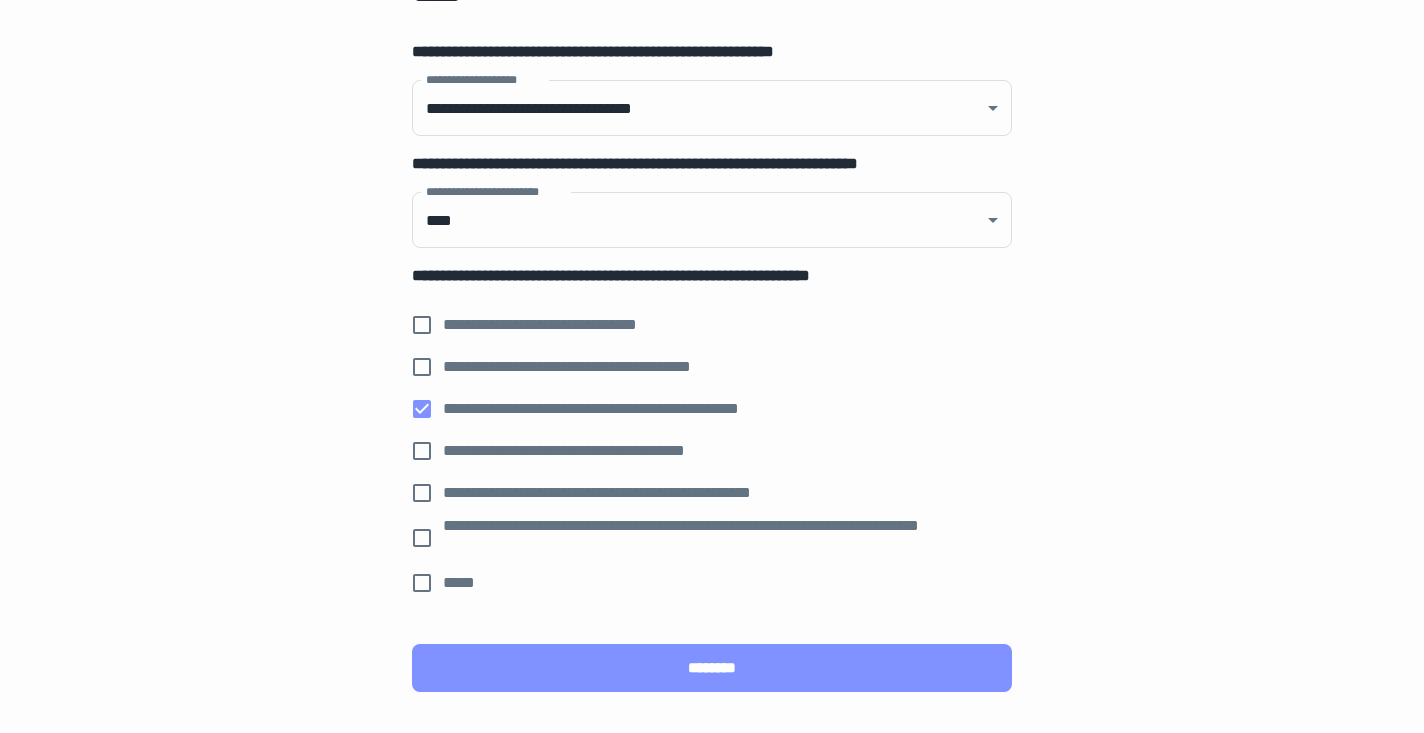 click on "********" at bounding box center [712, 668] 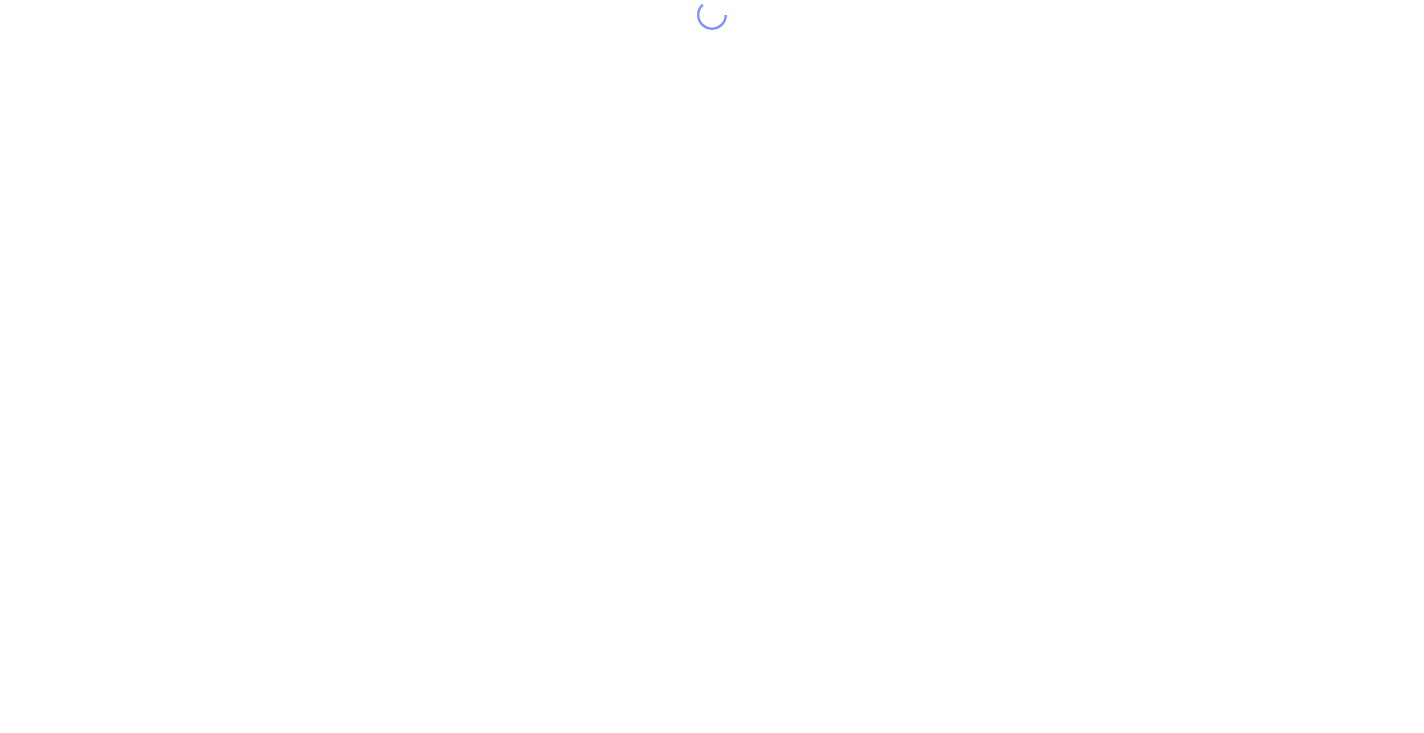 scroll, scrollTop: 0, scrollLeft: 0, axis: both 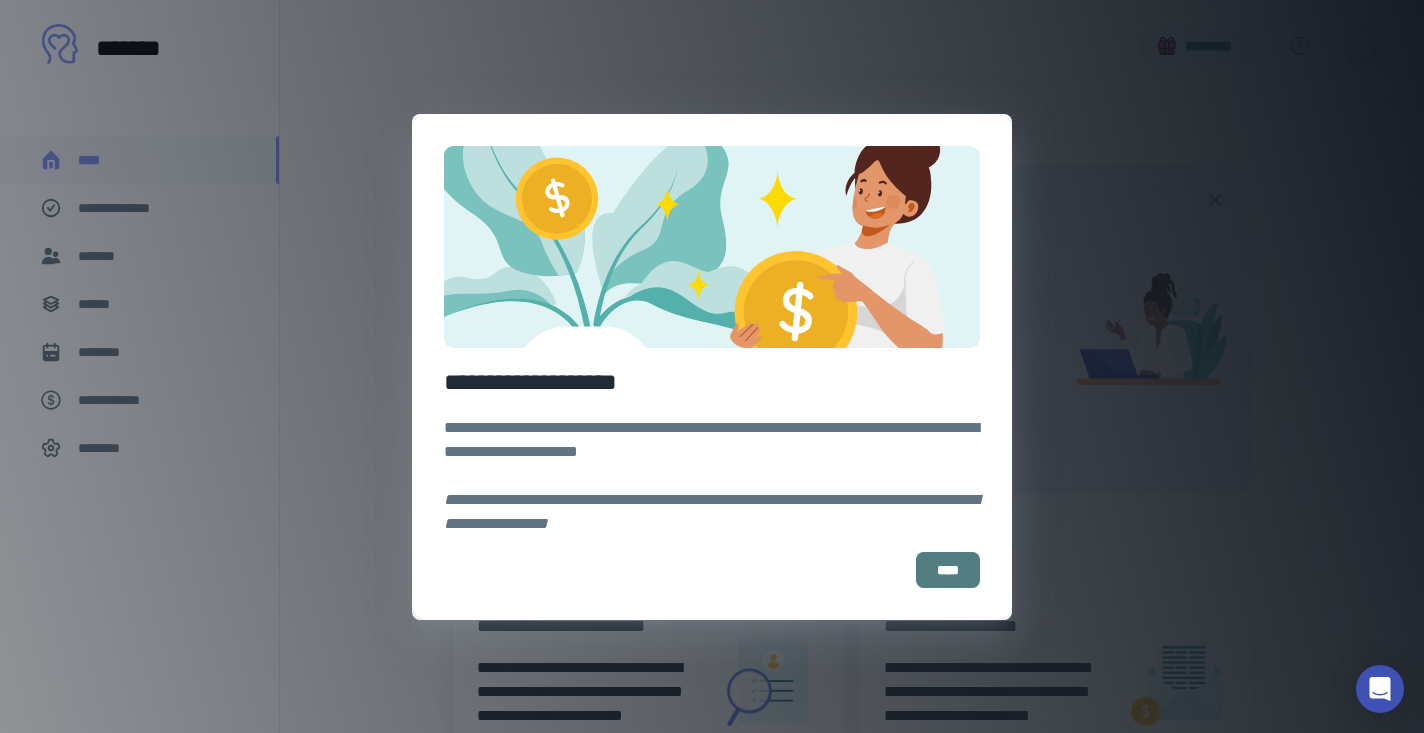 click on "****" at bounding box center (948, 570) 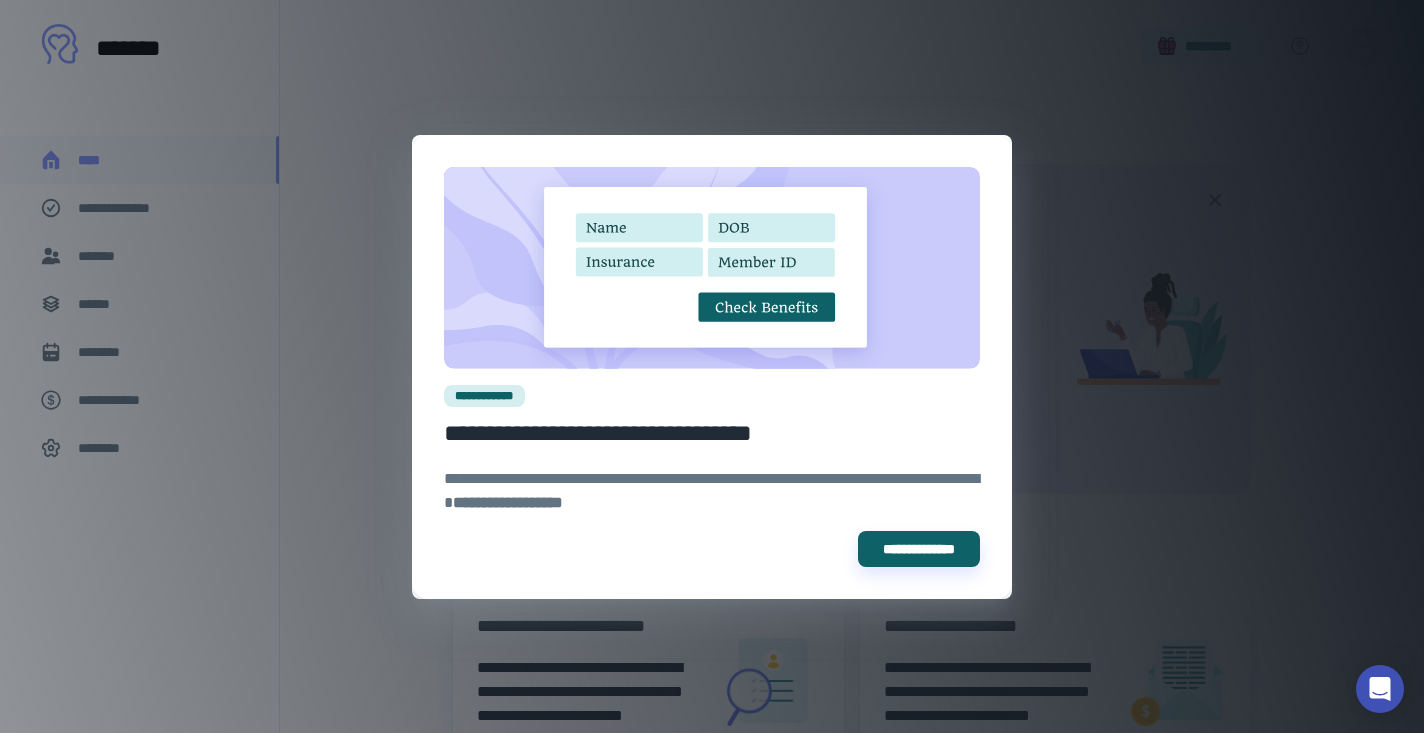 click on "**********" at bounding box center [712, 366] 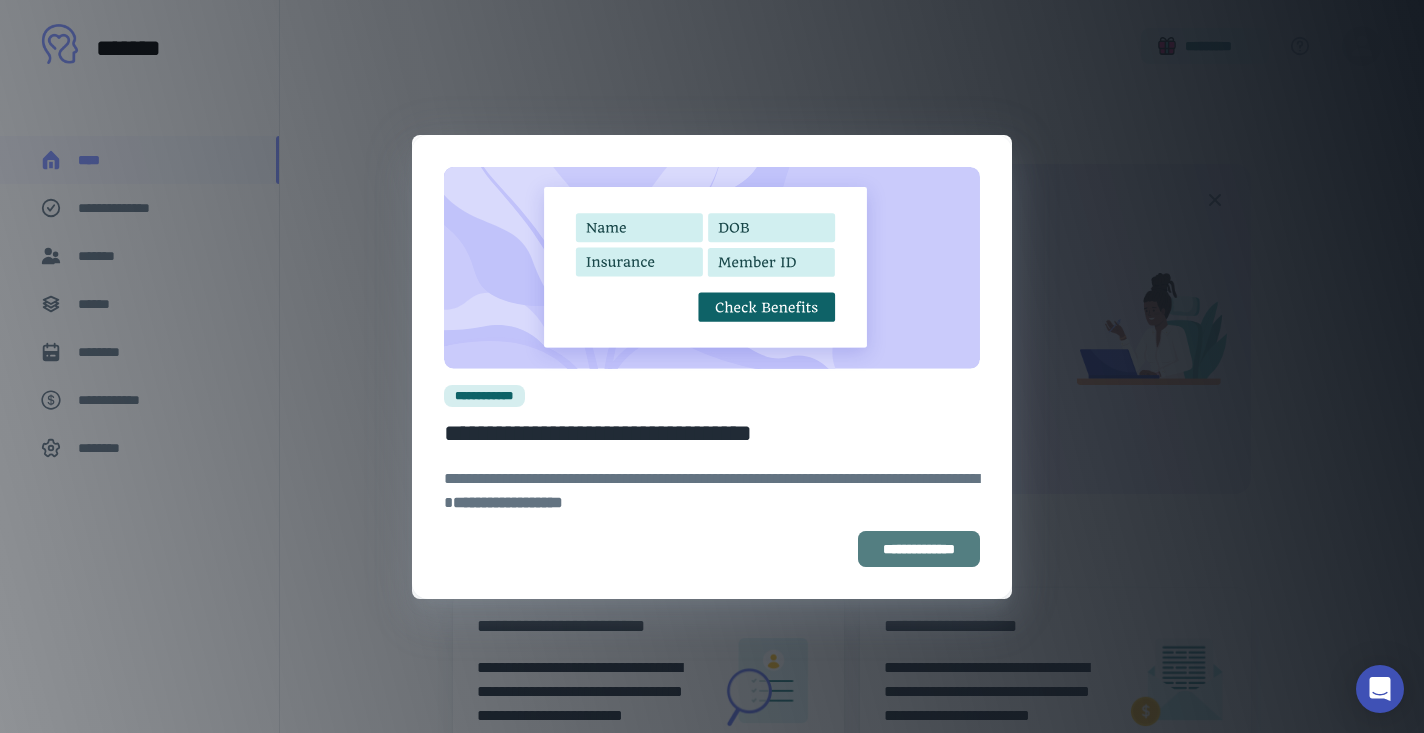 click on "**********" at bounding box center (919, 549) 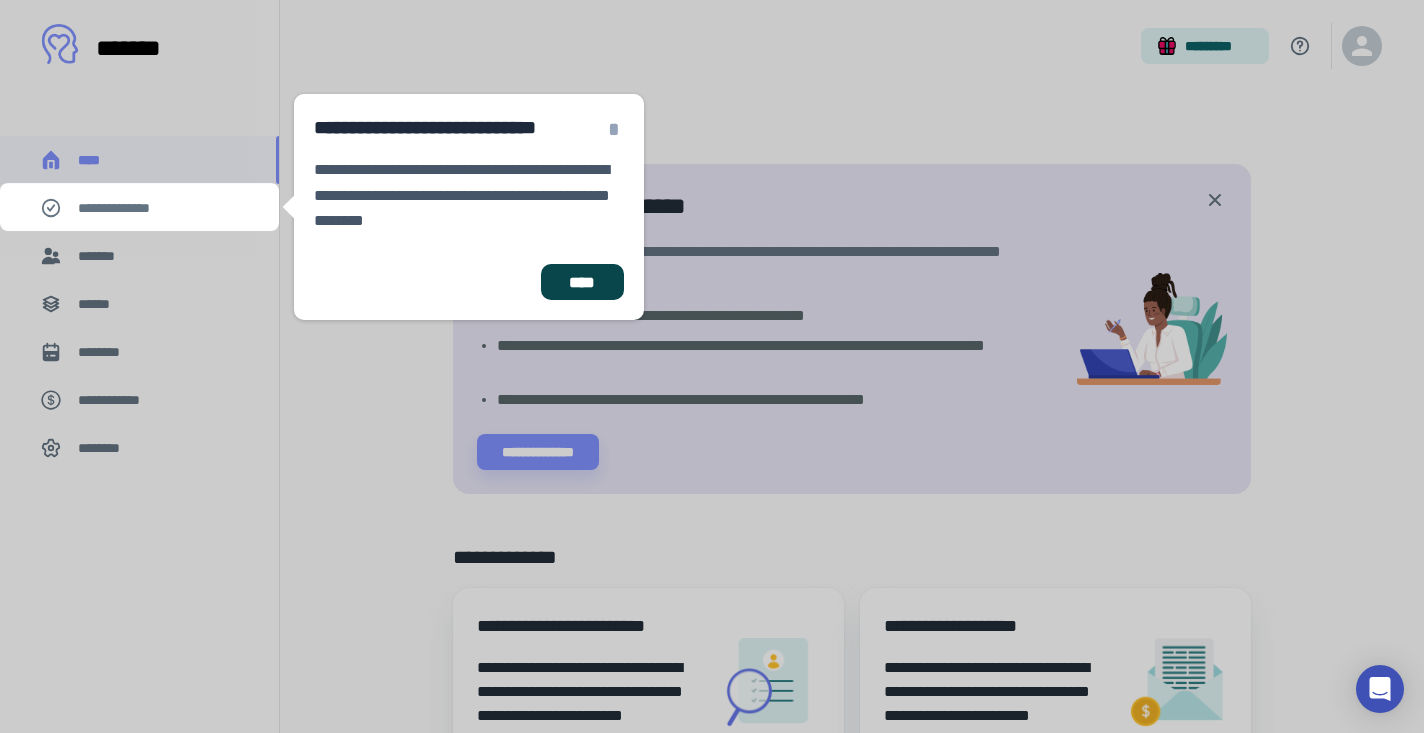 click on "****" at bounding box center [582, 282] 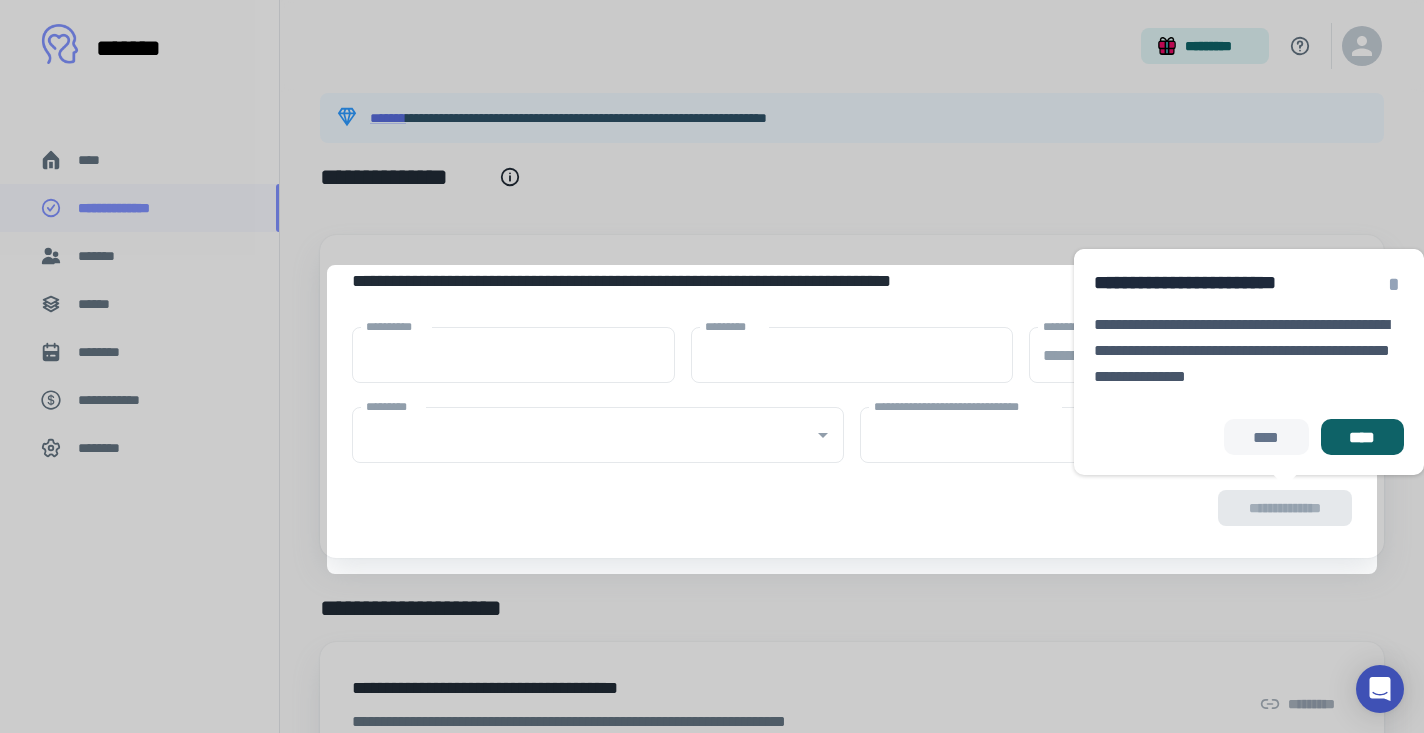 scroll, scrollTop: 165, scrollLeft: 0, axis: vertical 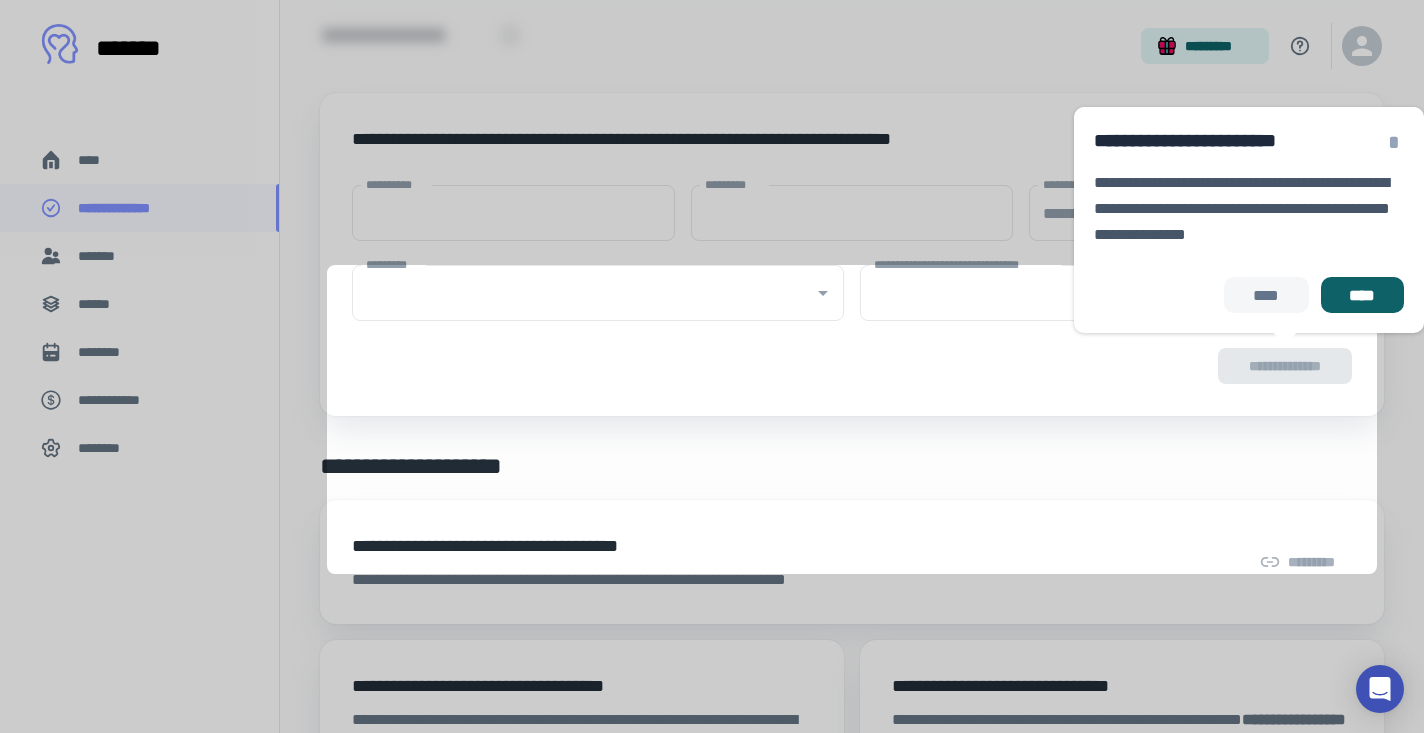 type on "****" 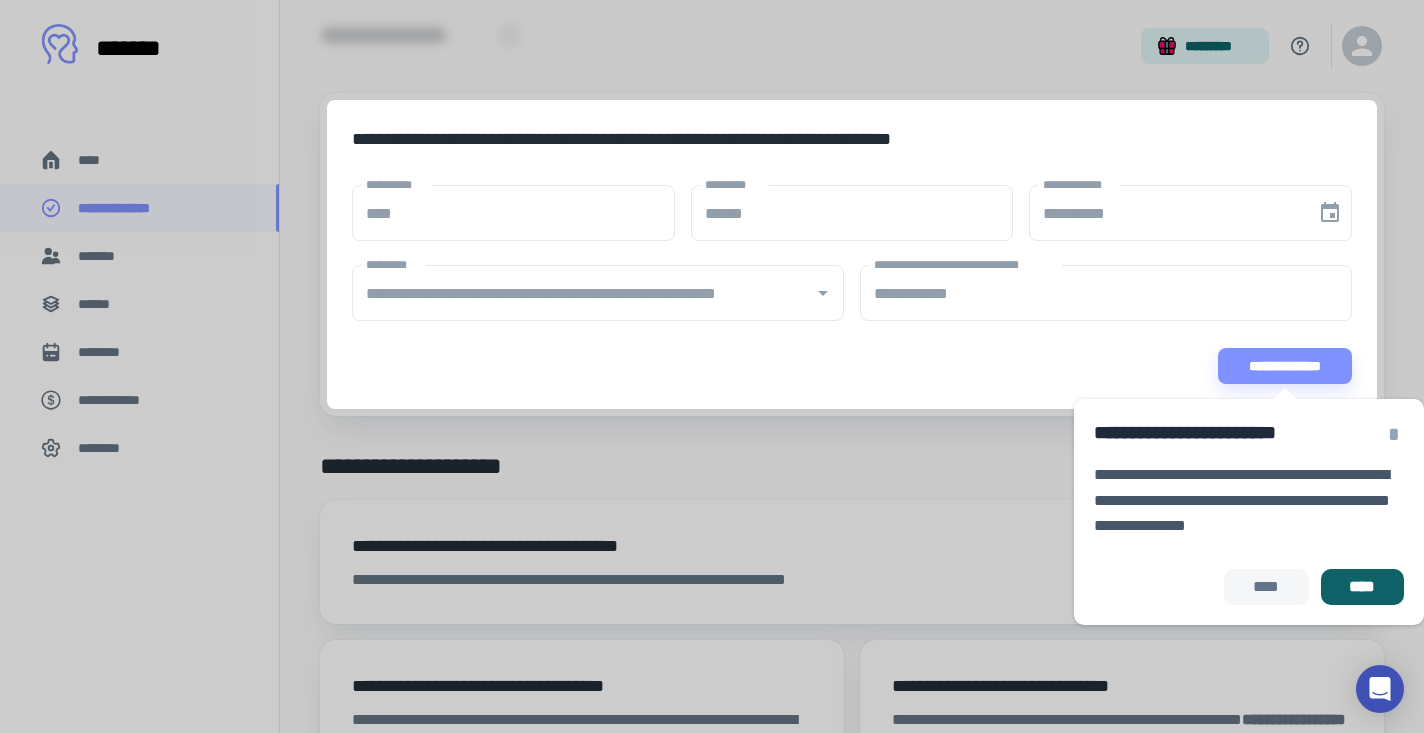 type on "**********" 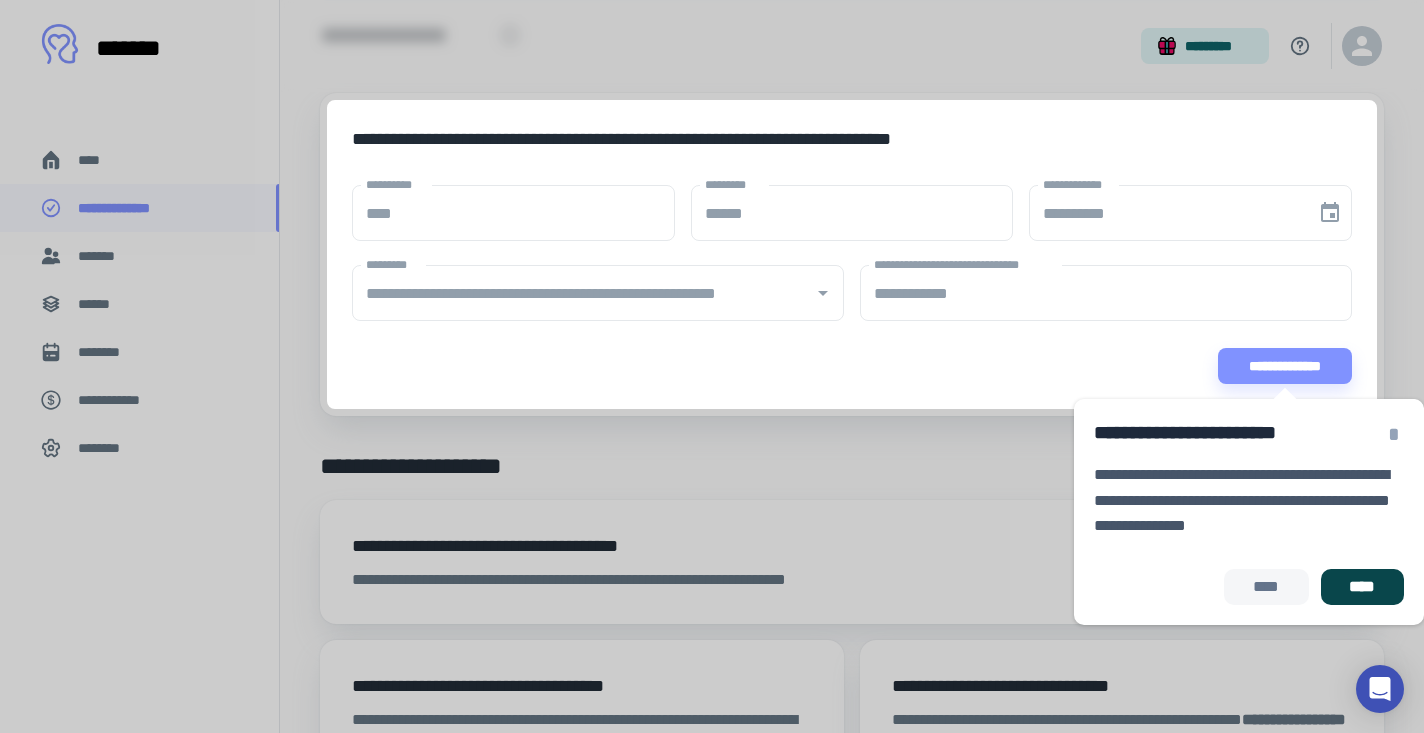 click on "****" at bounding box center (1362, 587) 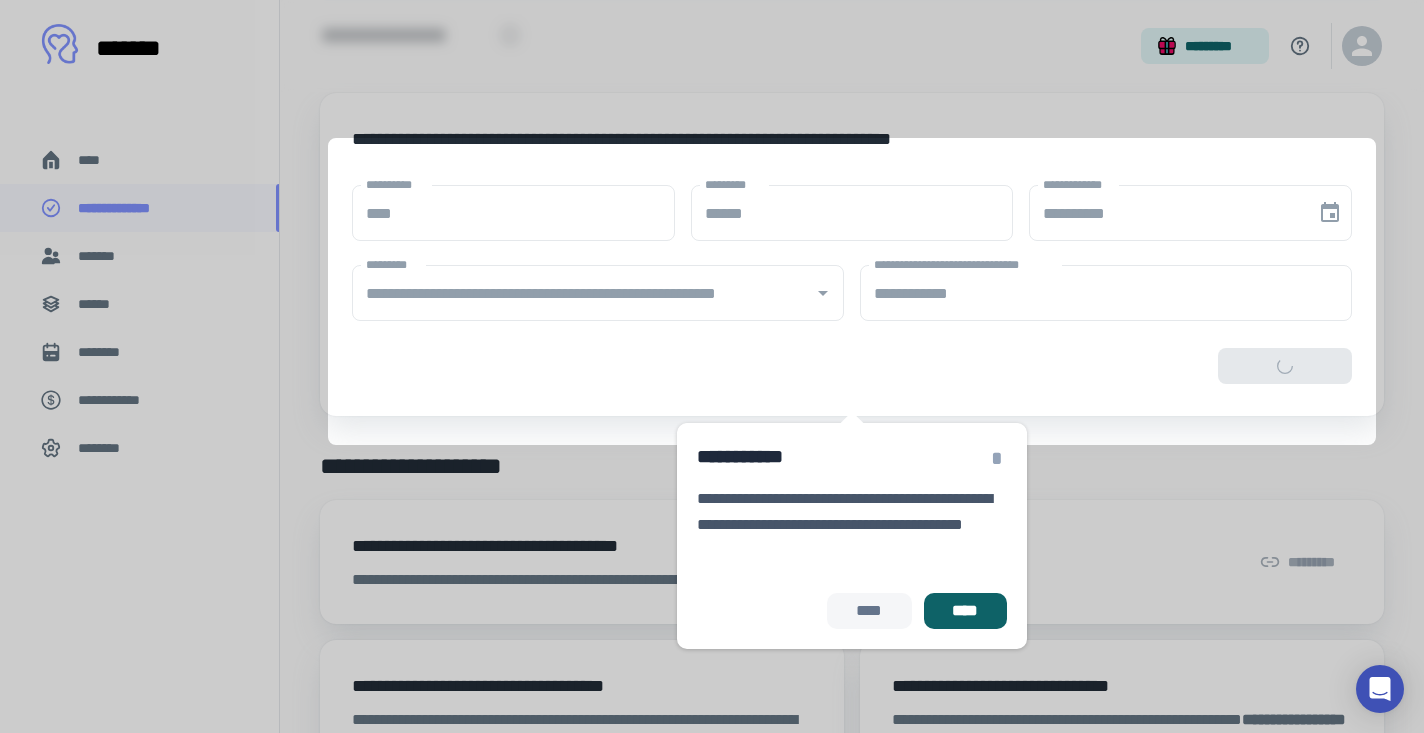 scroll, scrollTop: 53, scrollLeft: 0, axis: vertical 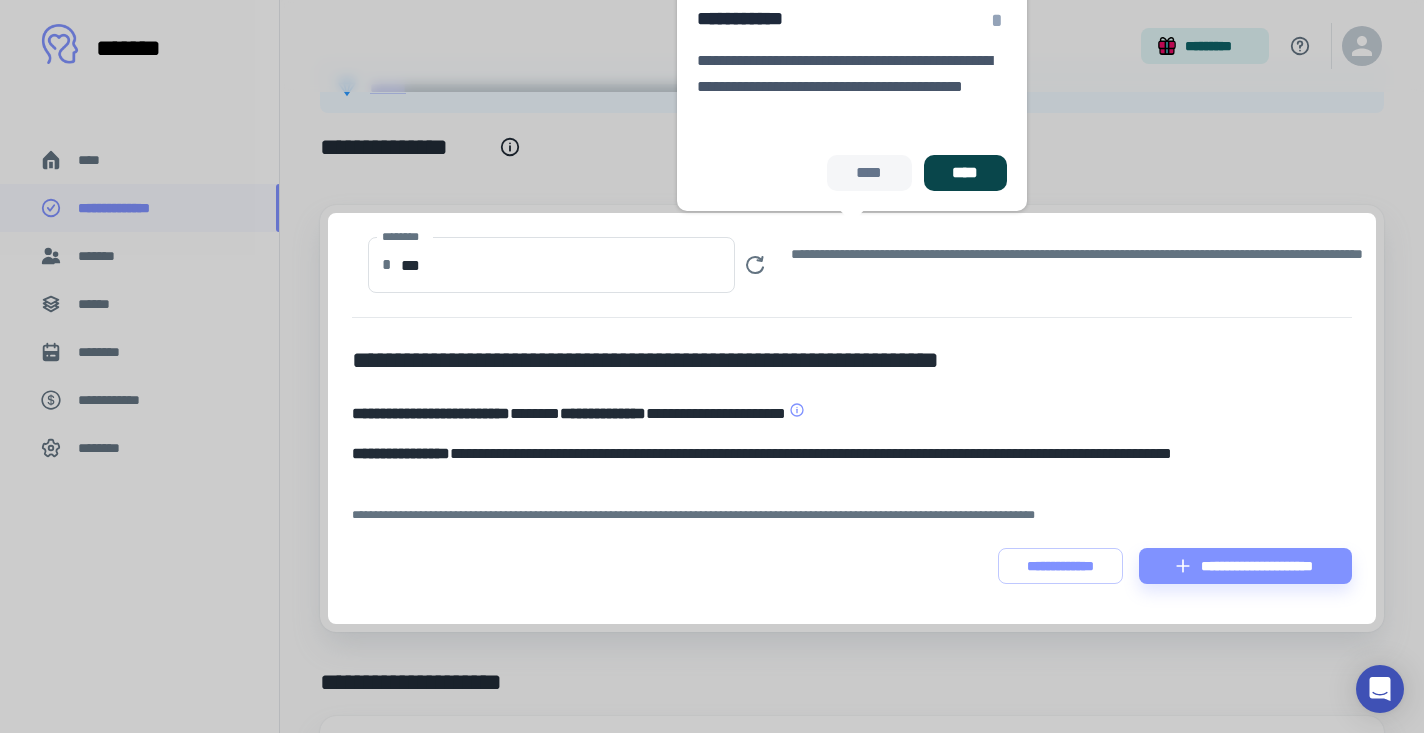 click on "****" at bounding box center [965, 173] 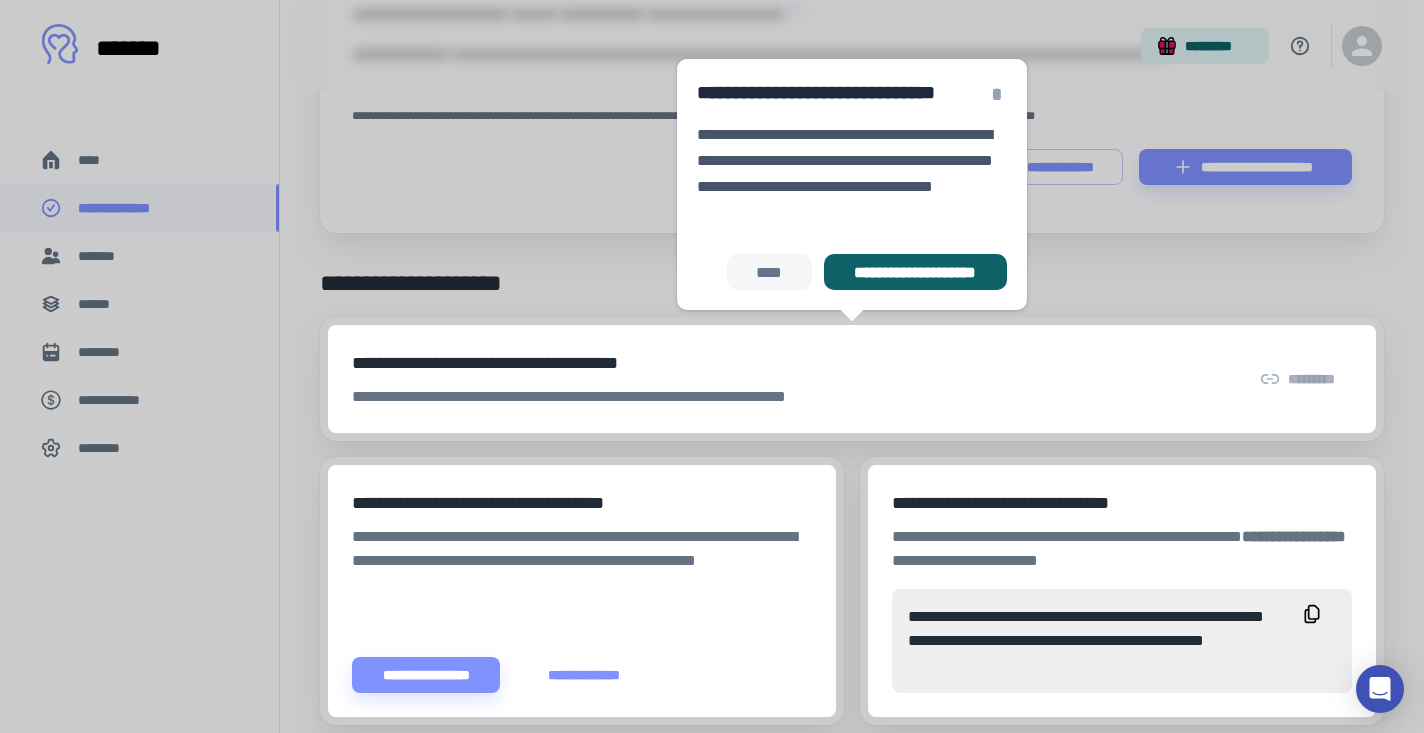 scroll, scrollTop: 465, scrollLeft: 0, axis: vertical 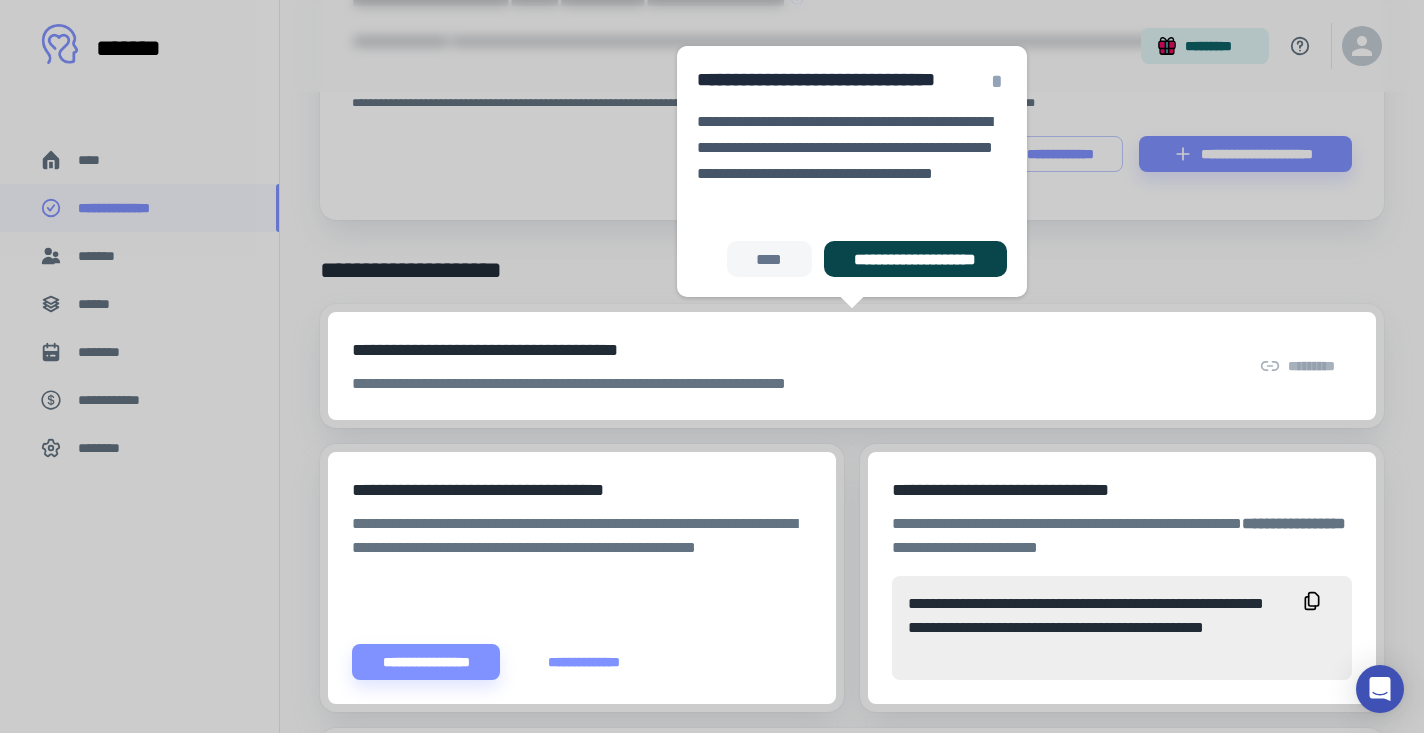 click on "**********" at bounding box center (915, 259) 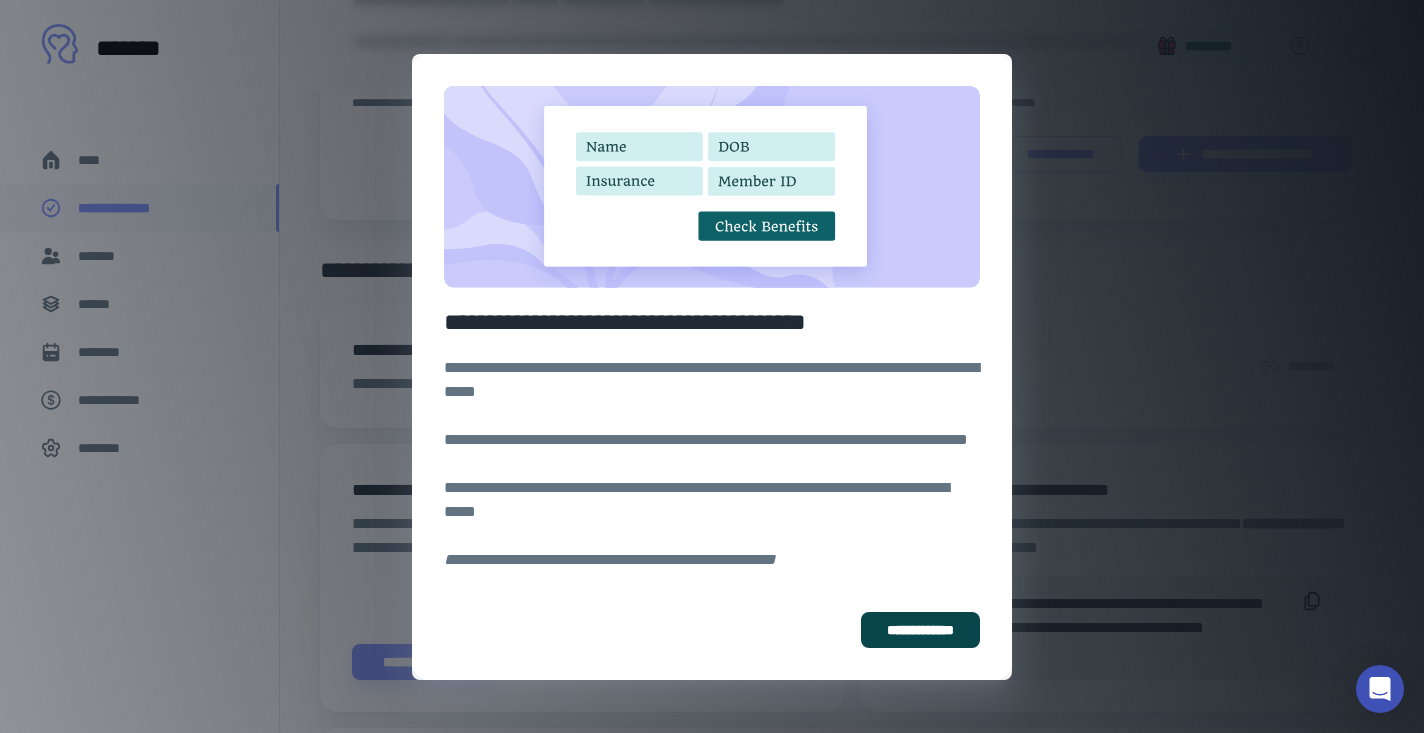 click on "**********" at bounding box center [920, 630] 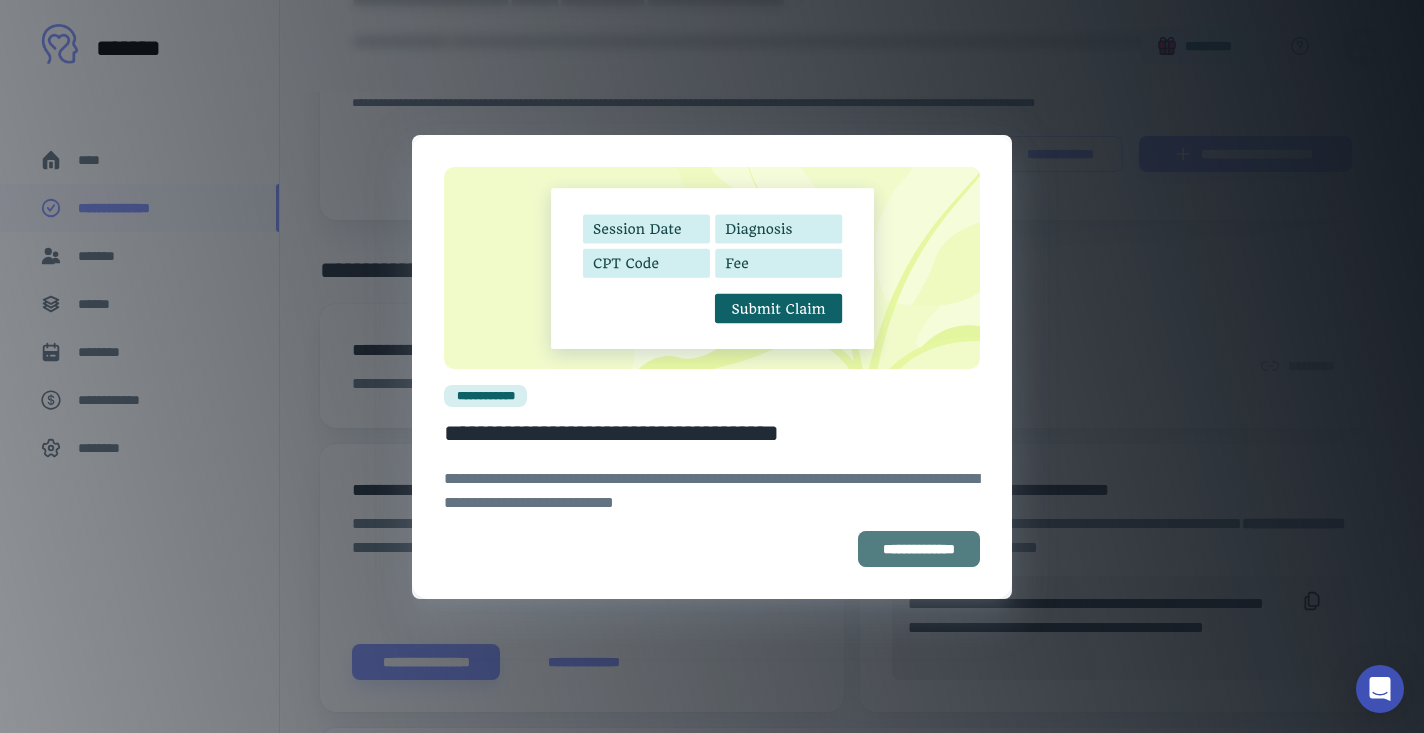 click on "**********" at bounding box center [919, 549] 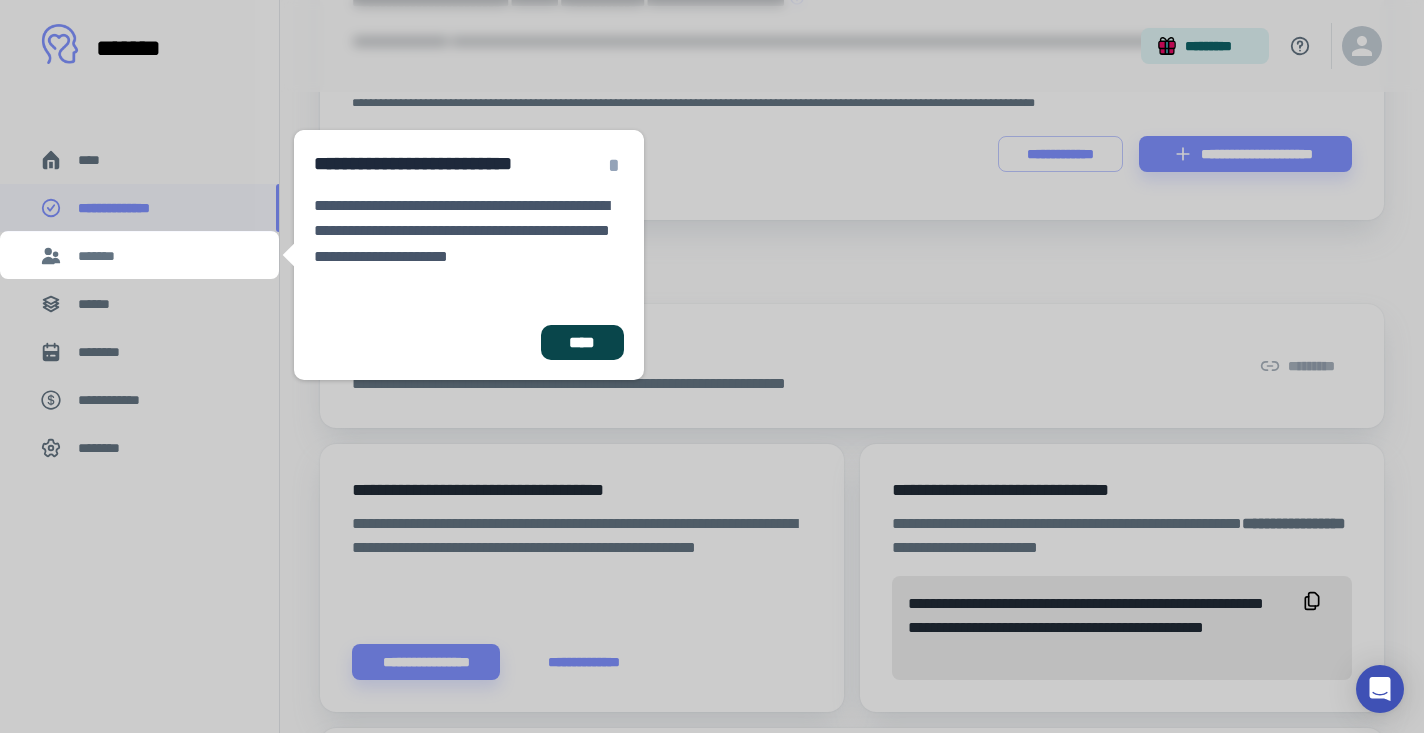click on "****" at bounding box center [582, 343] 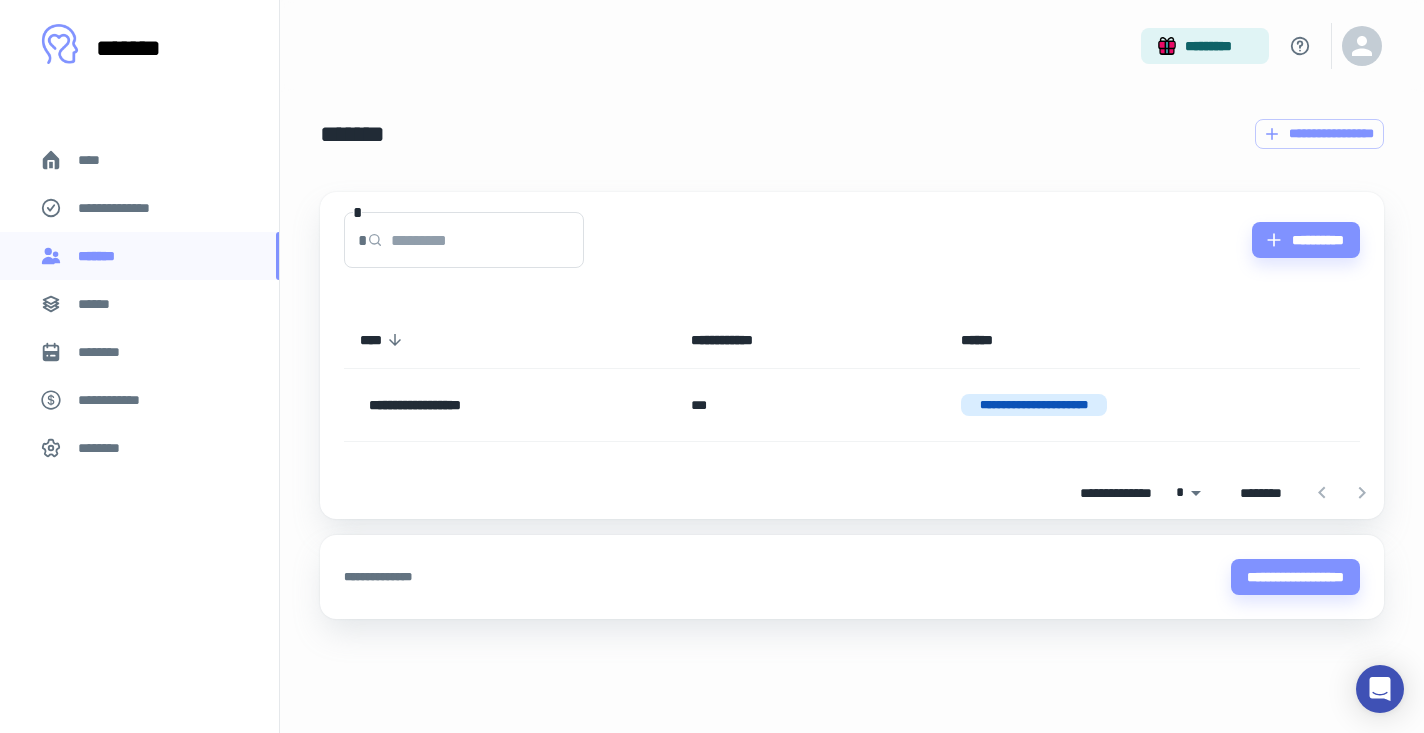 scroll, scrollTop: 0, scrollLeft: 0, axis: both 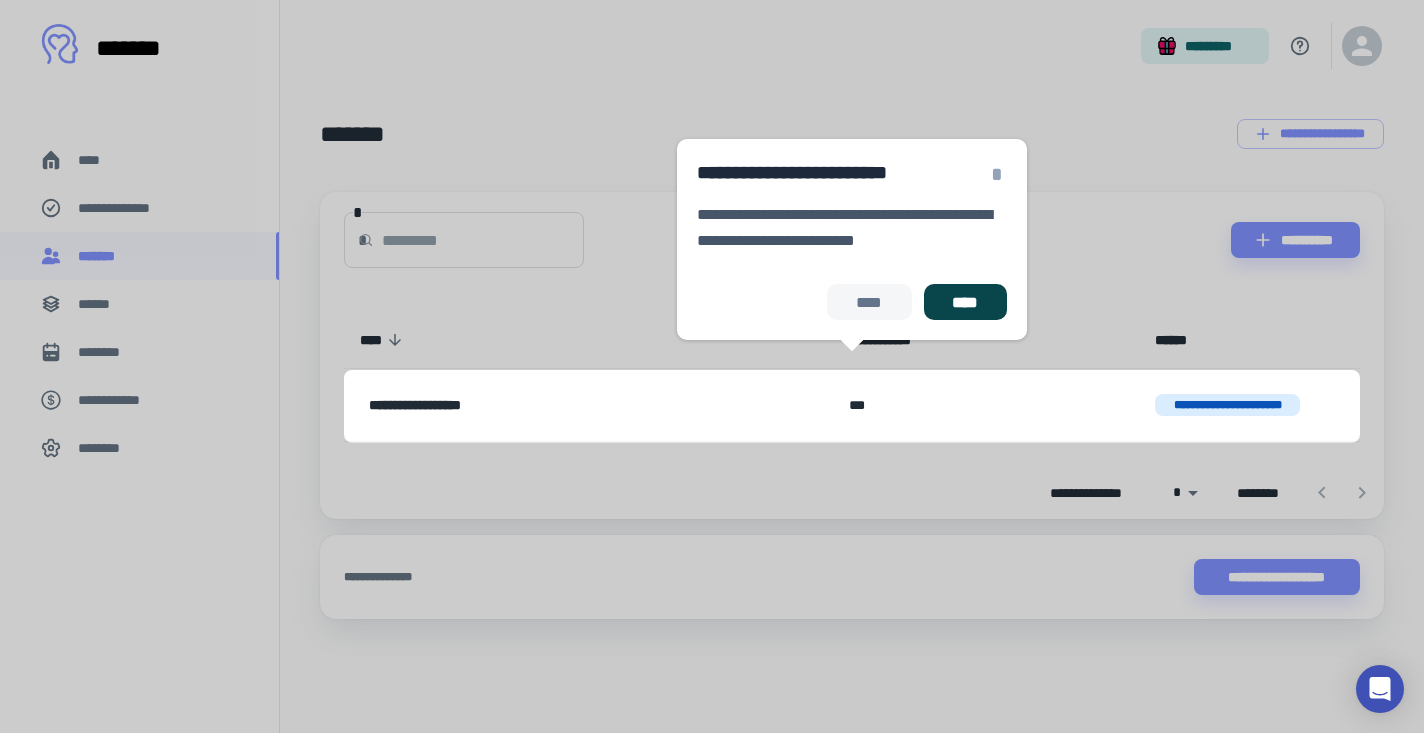 click on "****" at bounding box center [965, 302] 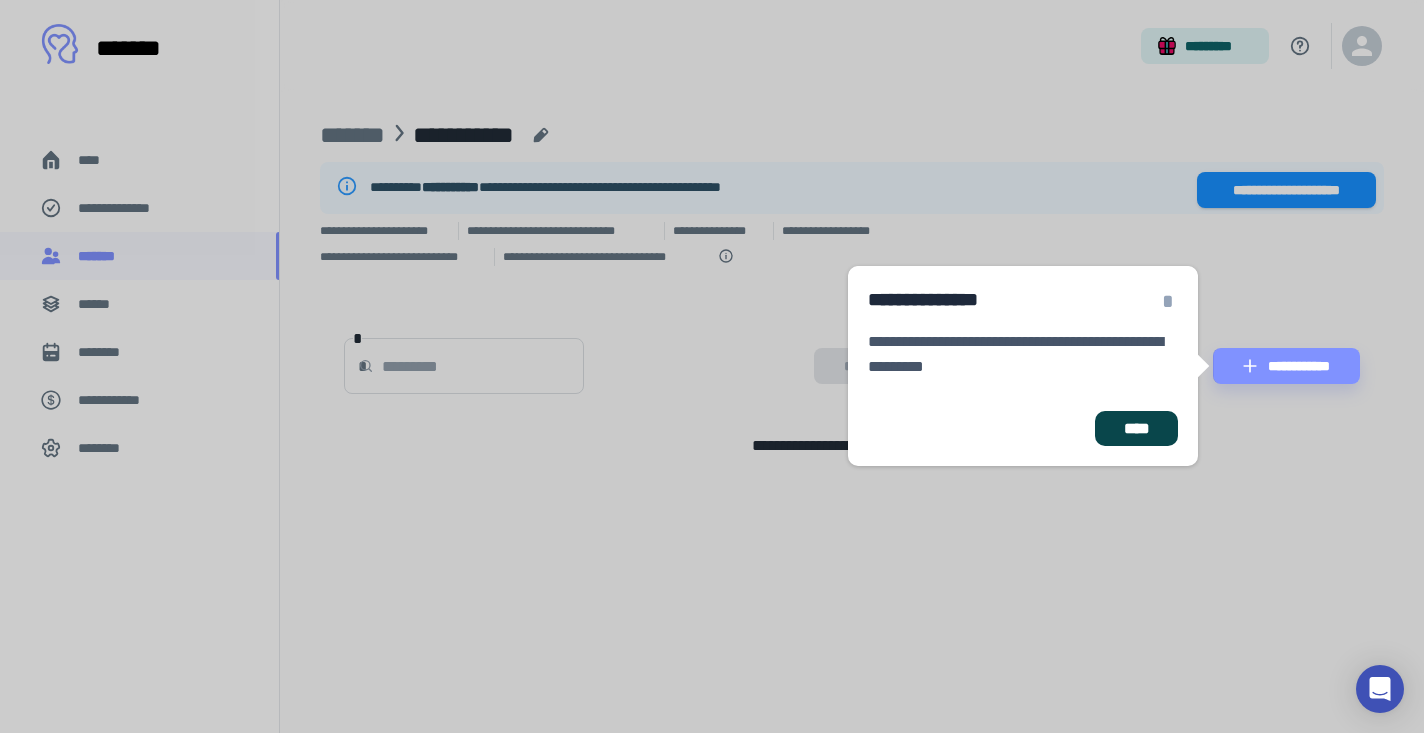 click on "****" at bounding box center [1136, 429] 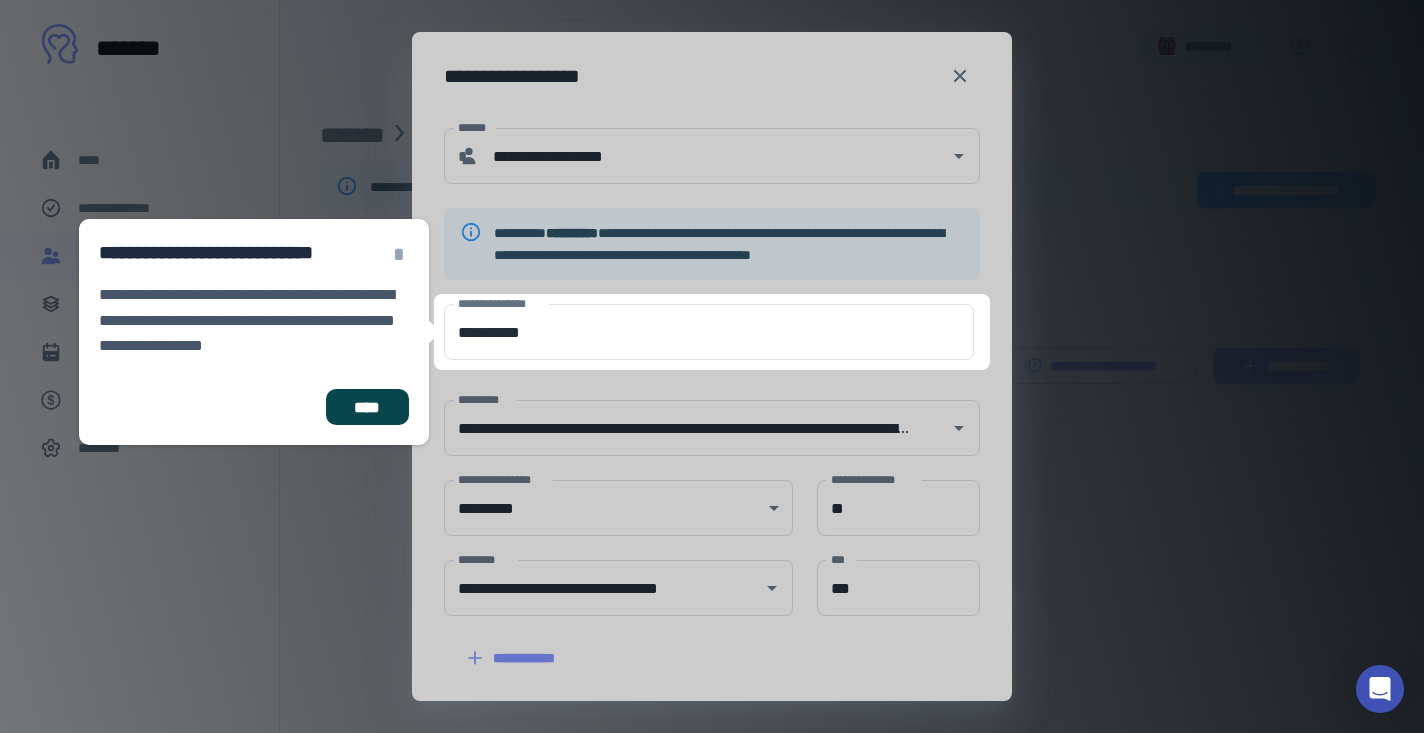 click on "****" at bounding box center (367, 407) 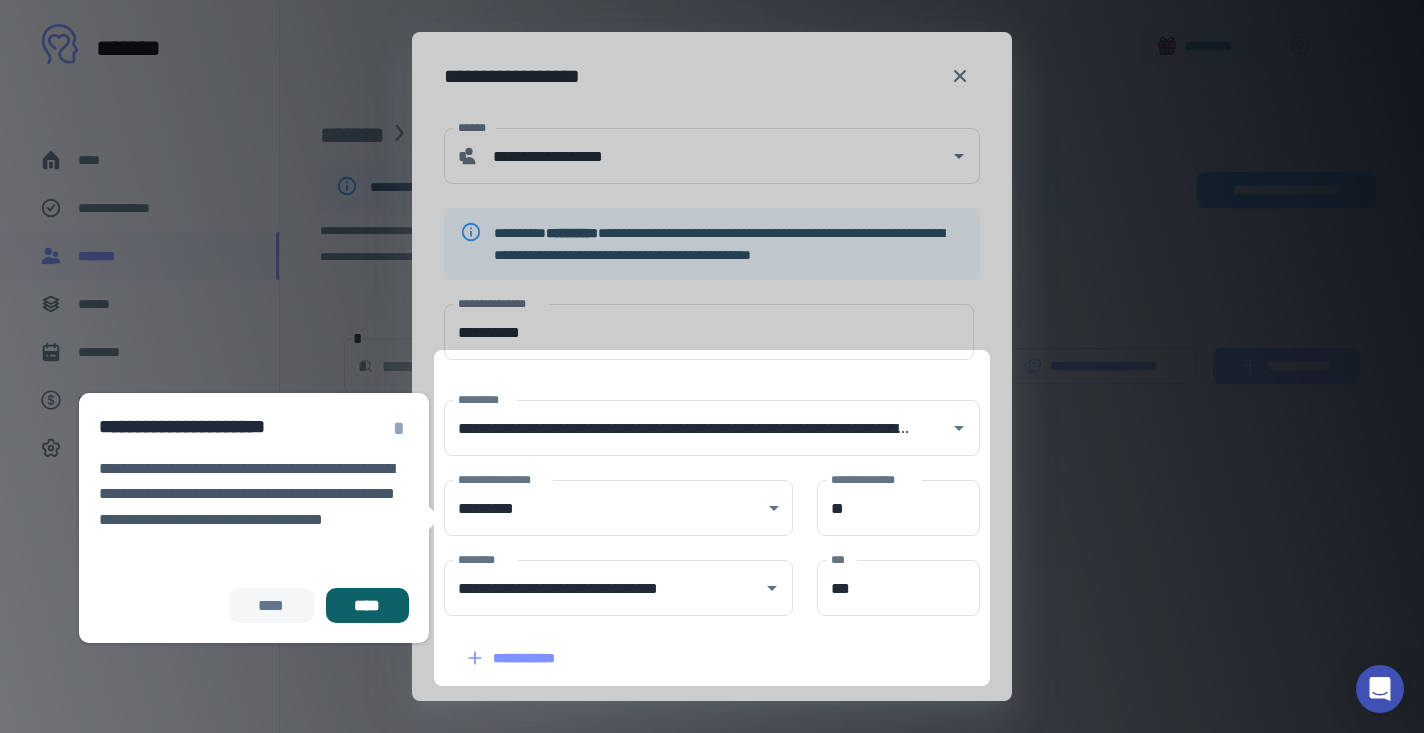 scroll, scrollTop: 152, scrollLeft: 0, axis: vertical 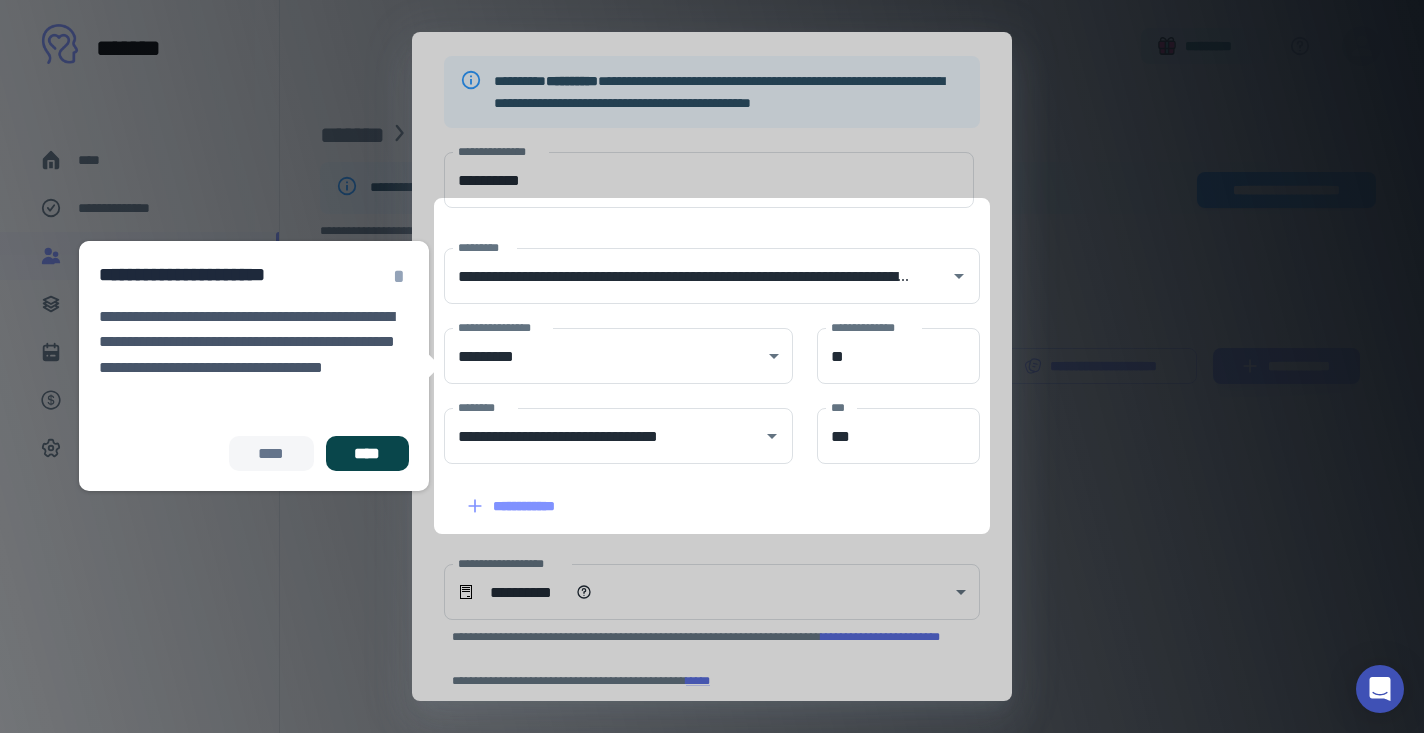 click on "****" at bounding box center (367, 454) 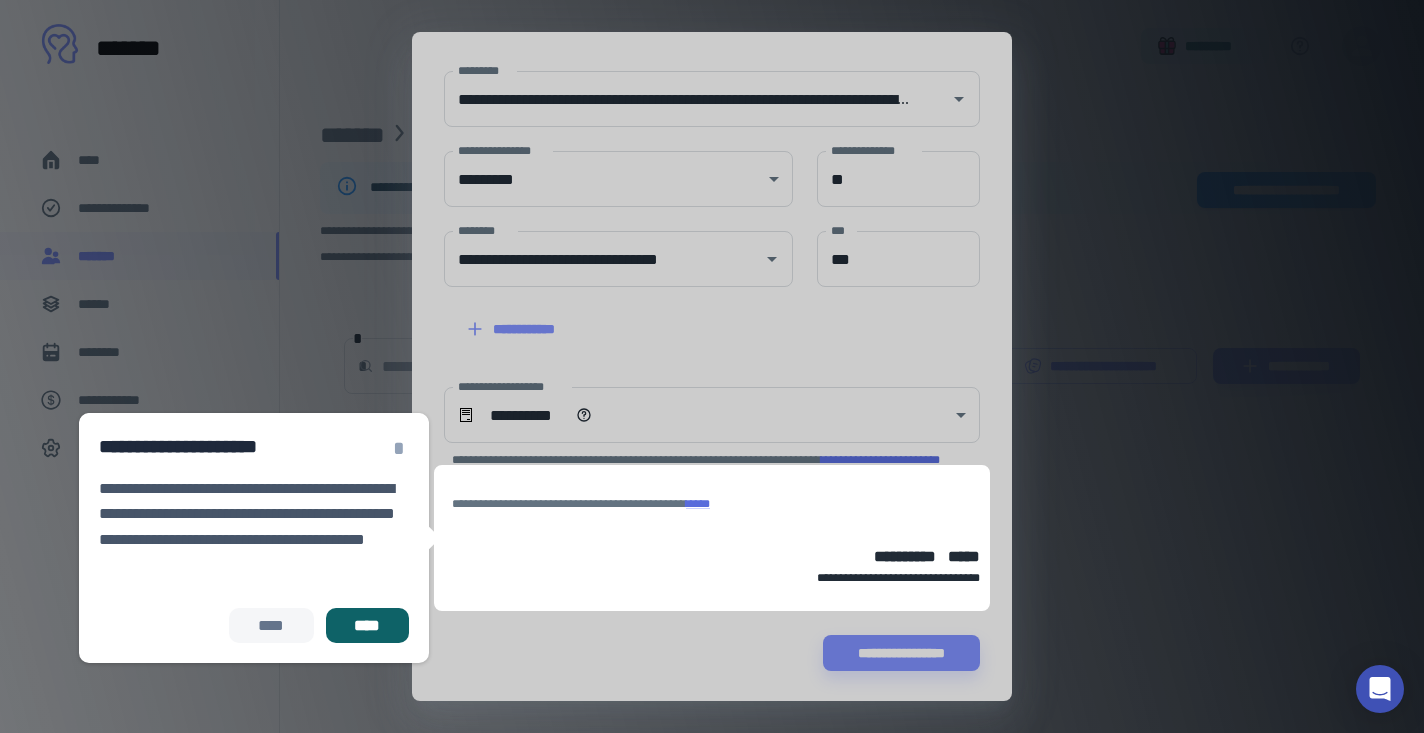 scroll, scrollTop: 331, scrollLeft: 0, axis: vertical 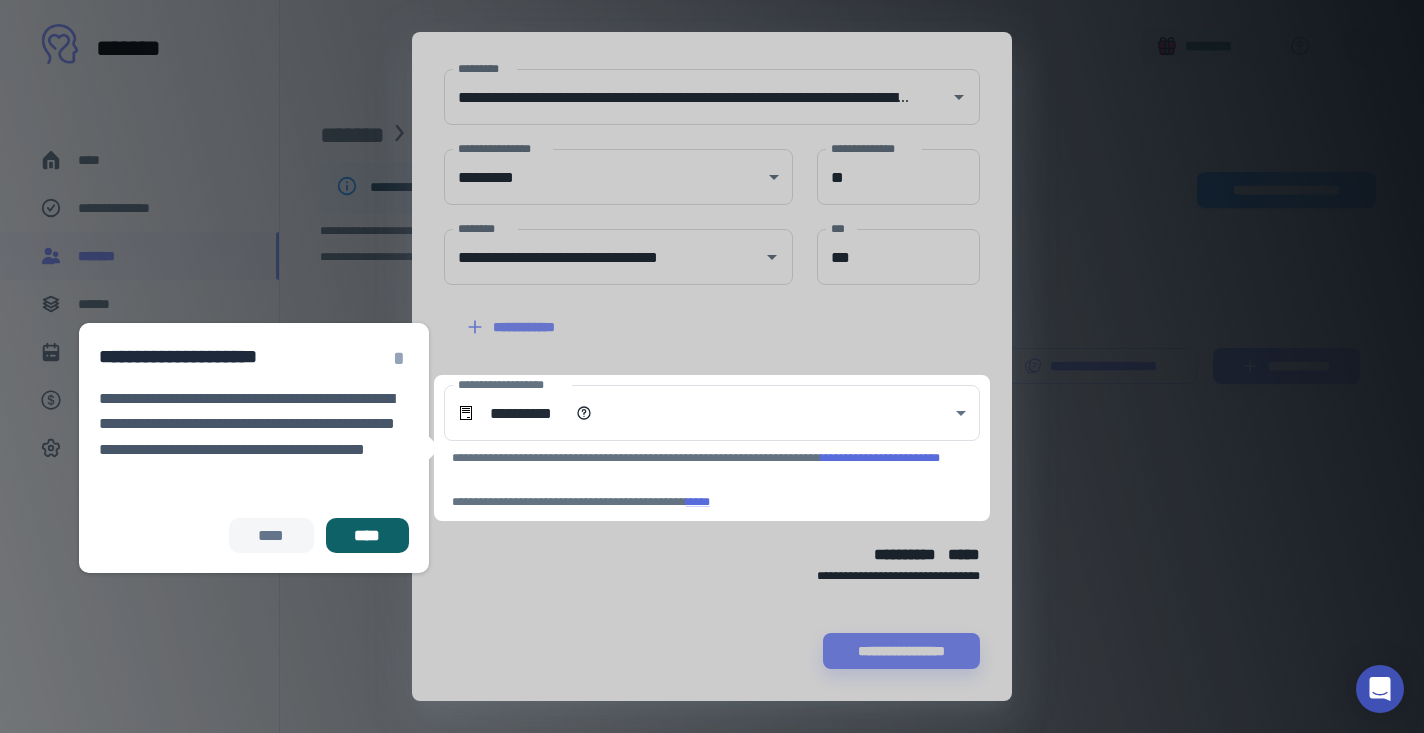 click on "[FIRST] [LAST]" at bounding box center (254, 536) 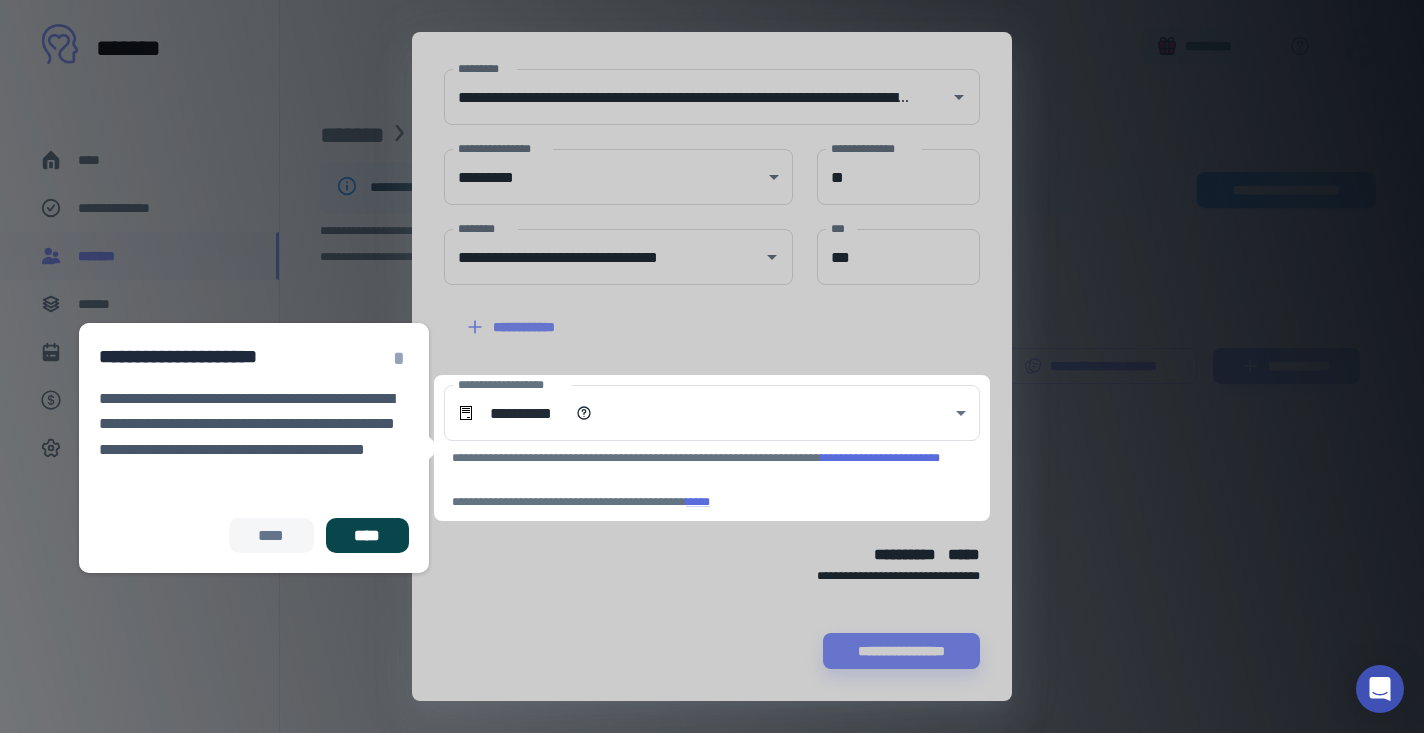 click on "****" at bounding box center (367, 536) 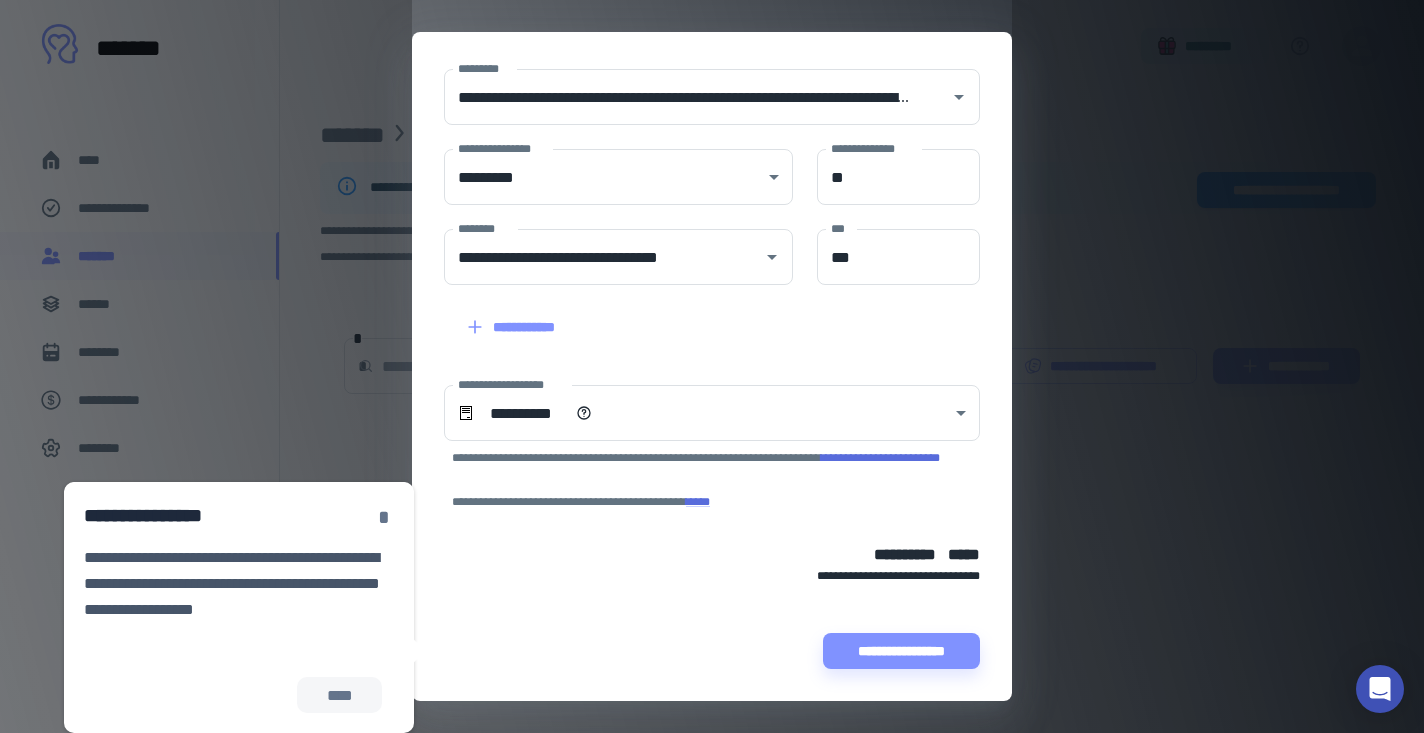 click on "*" at bounding box center [384, 517] 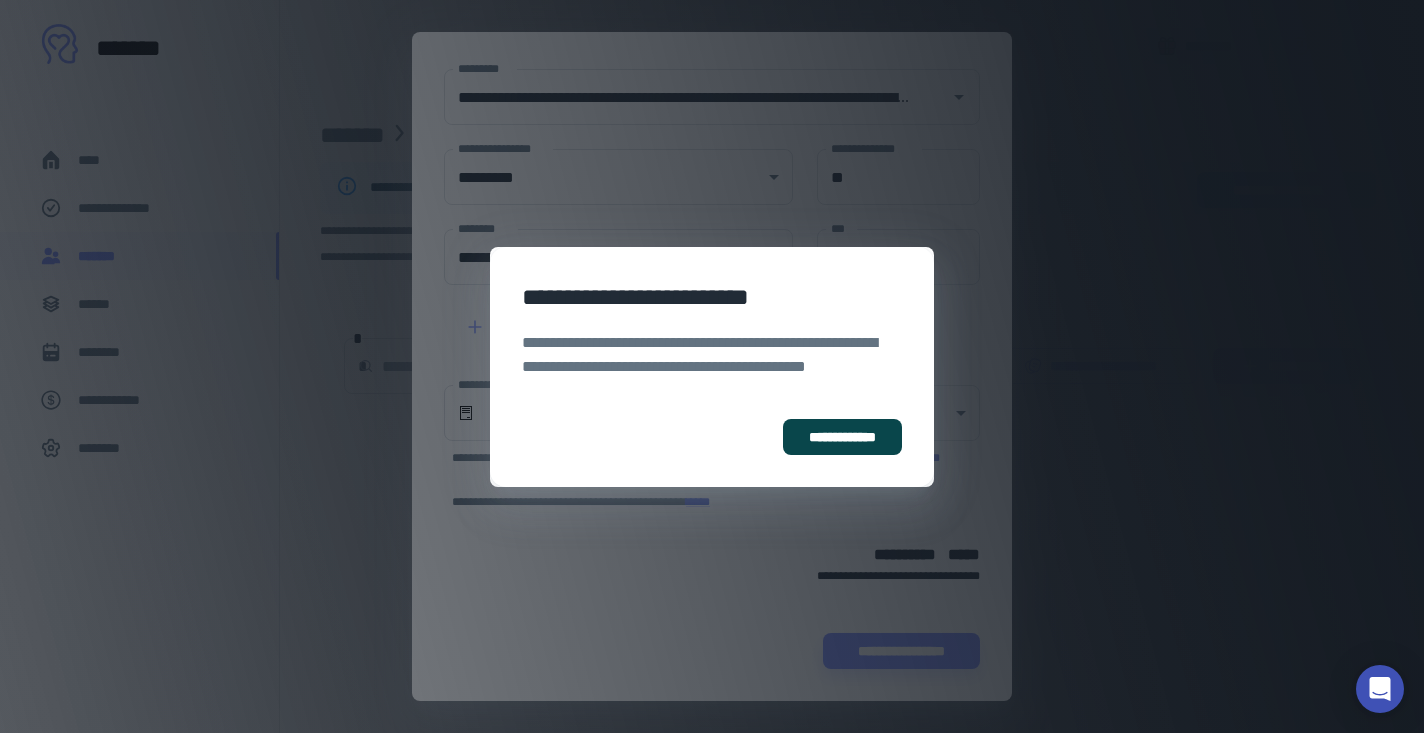 click on "**********" at bounding box center (842, 437) 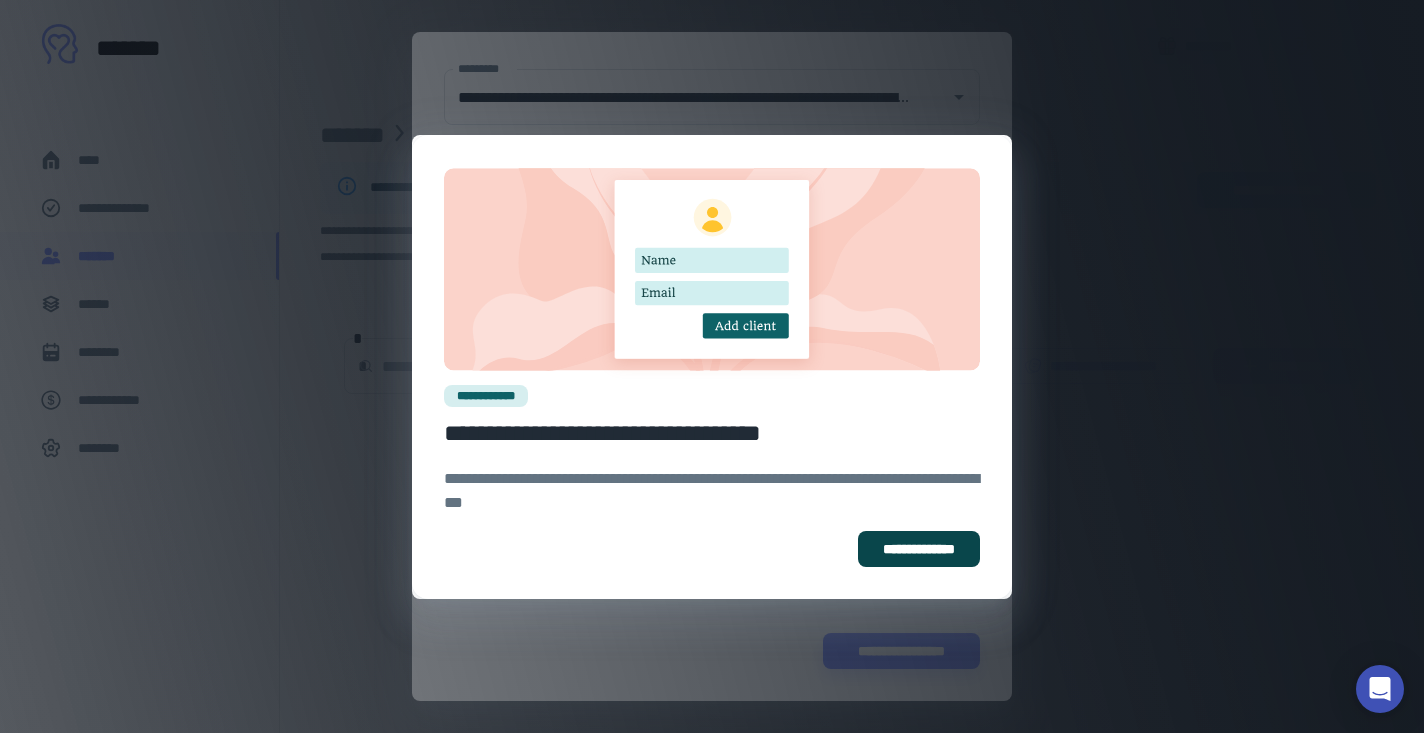 click on "**********" at bounding box center (919, 549) 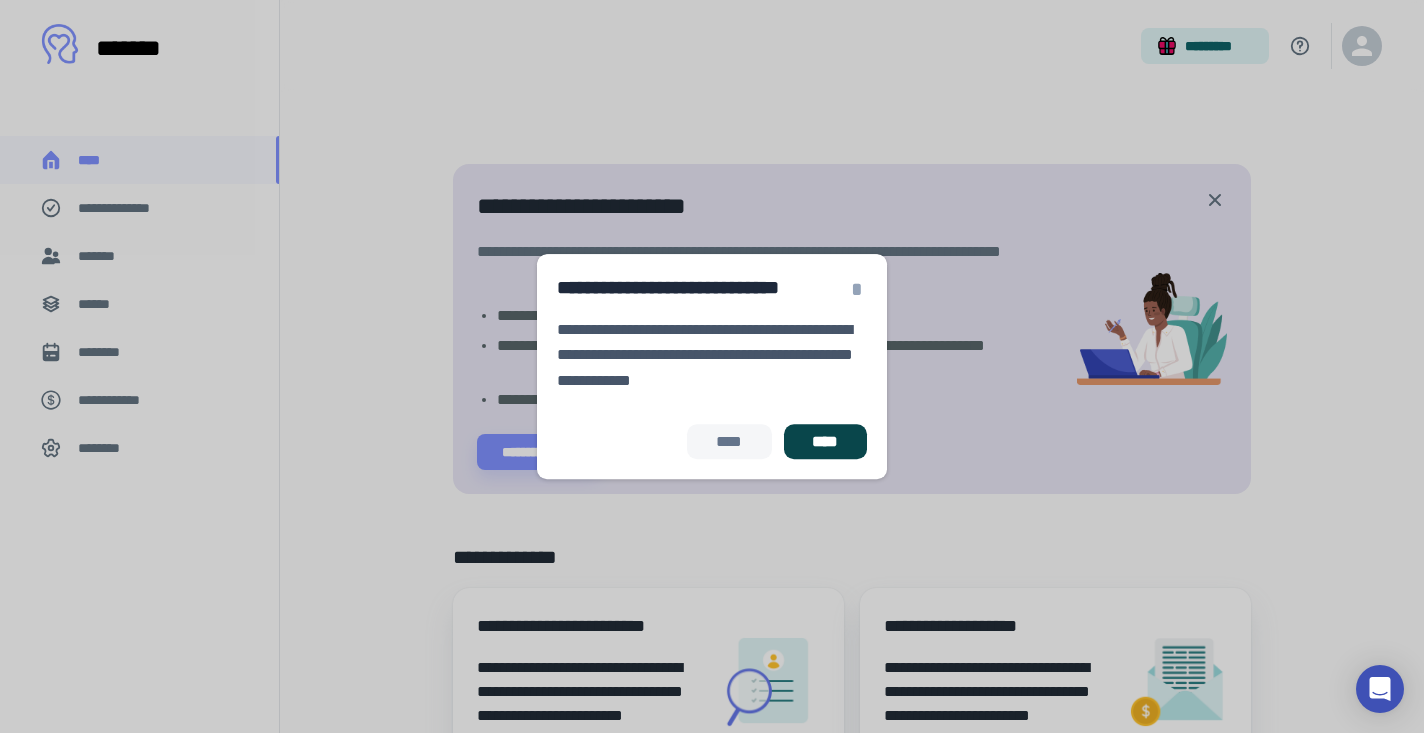 click on "****" at bounding box center (825, 442) 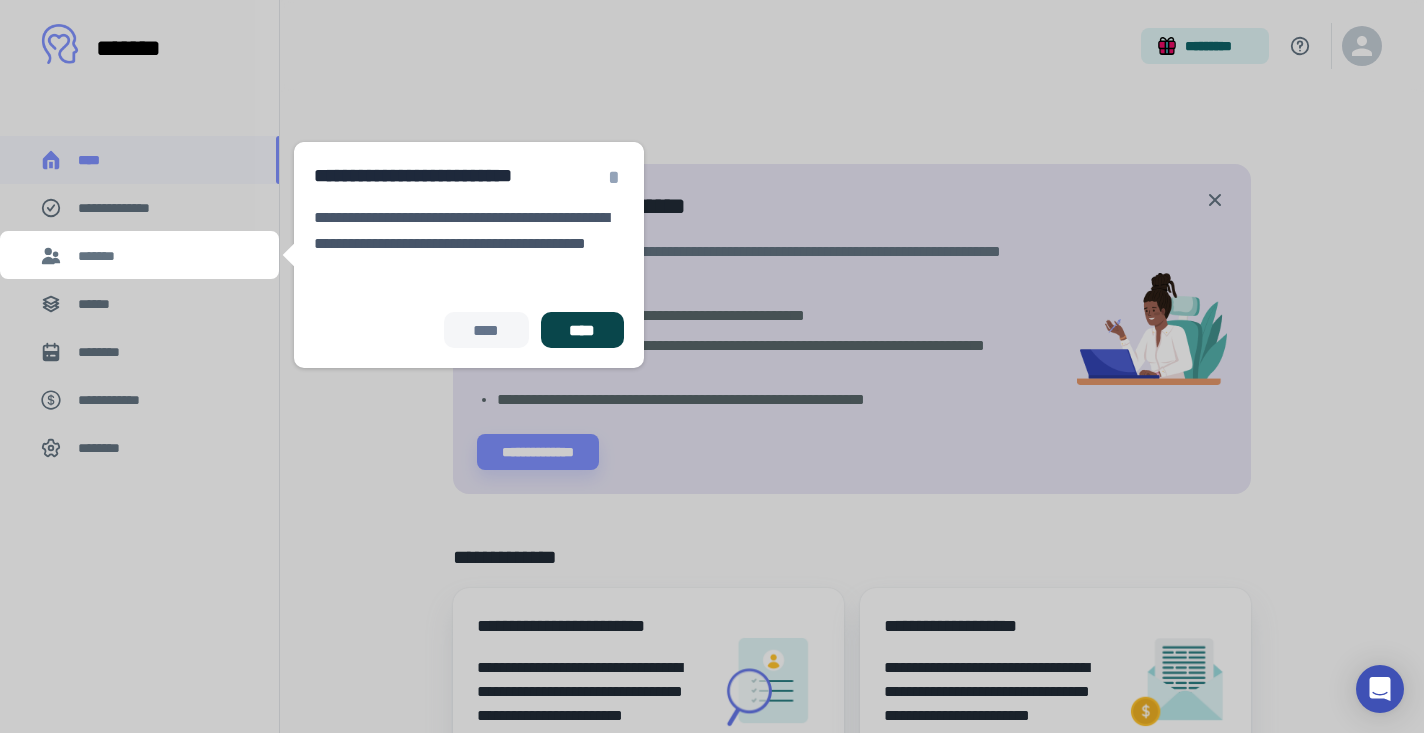 click on "****" at bounding box center (582, 330) 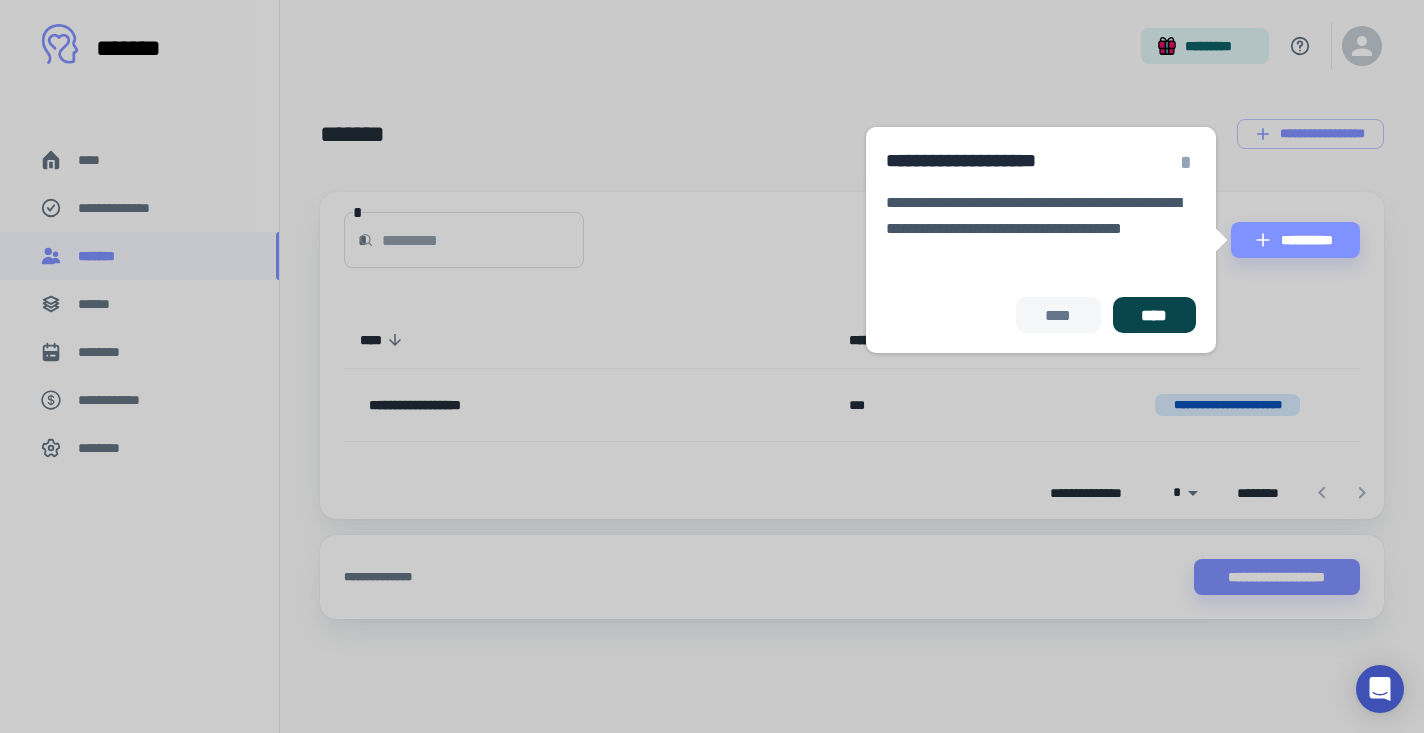 click on "****" at bounding box center [1154, 315] 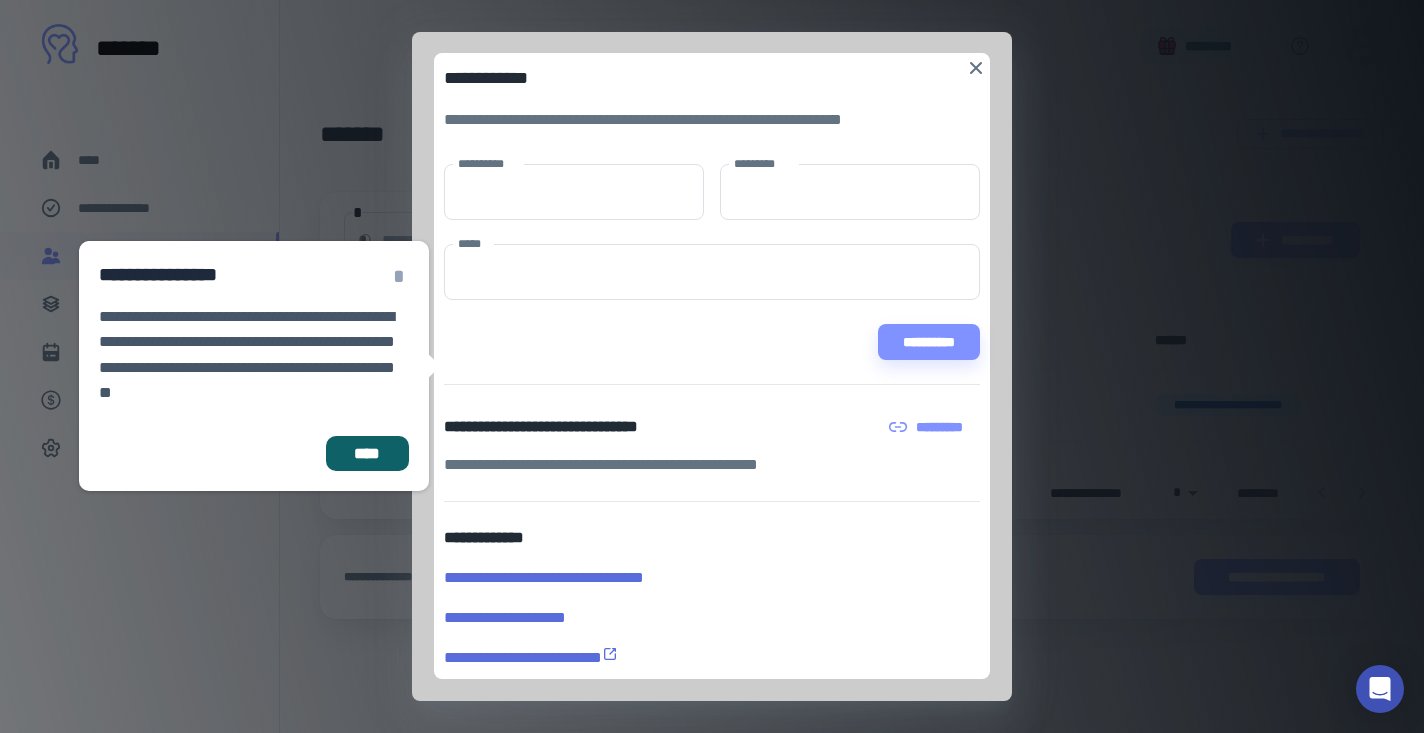 scroll, scrollTop: 1, scrollLeft: 0, axis: vertical 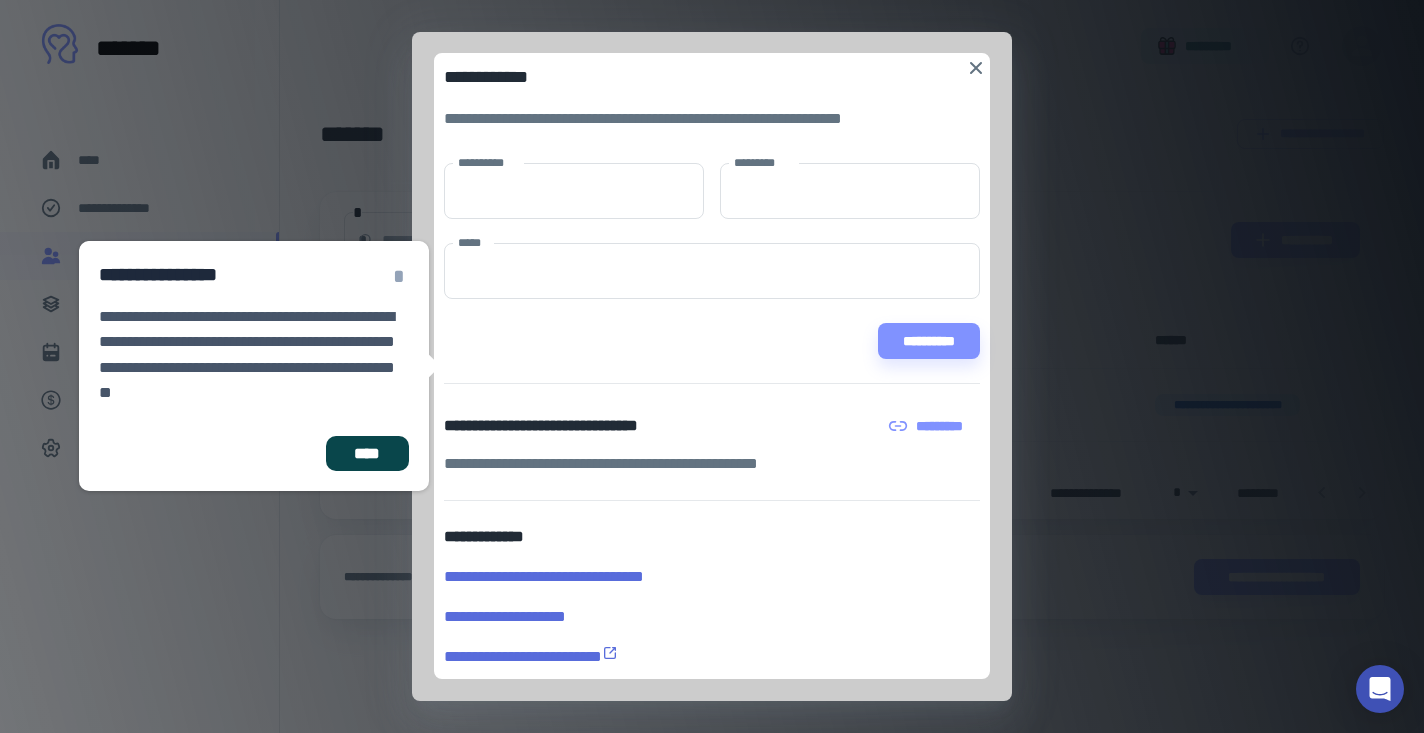 click on "****" at bounding box center [367, 454] 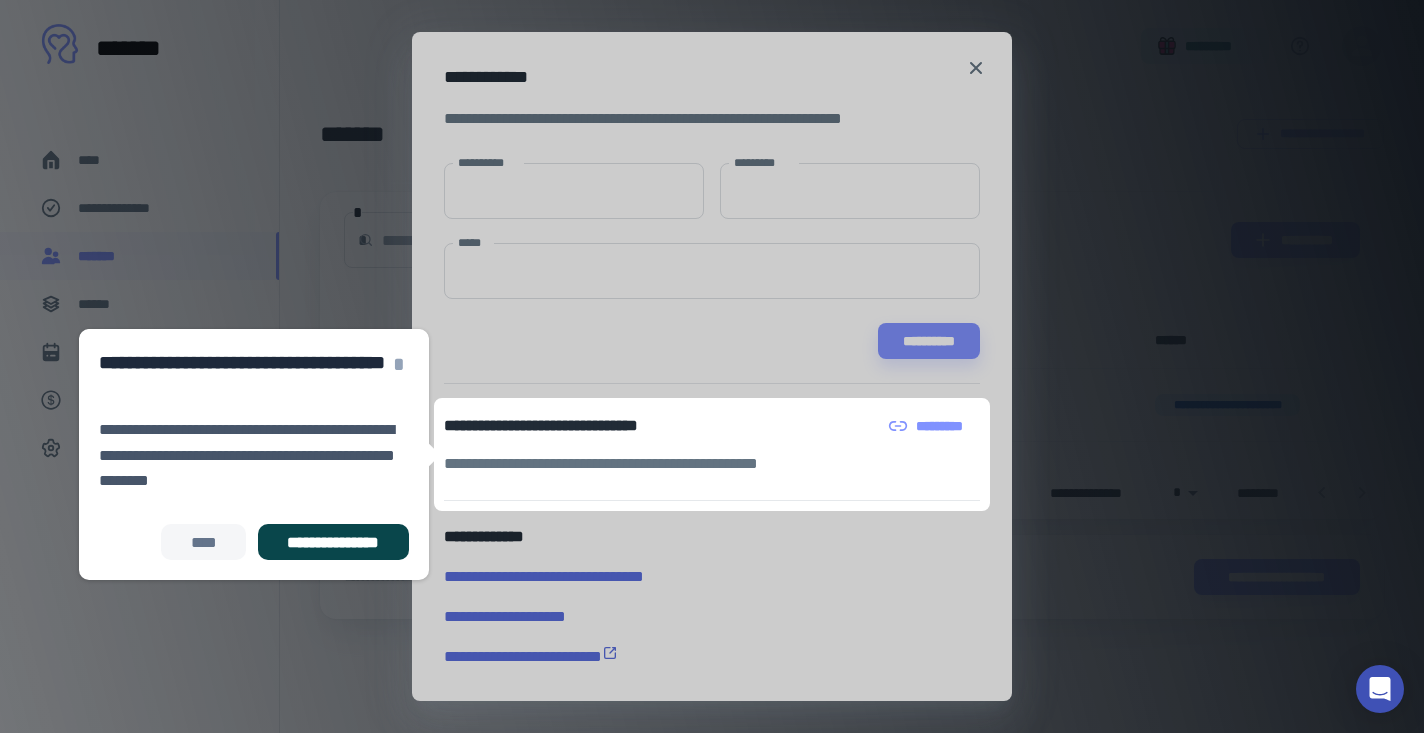 click on "**********" at bounding box center [333, 542] 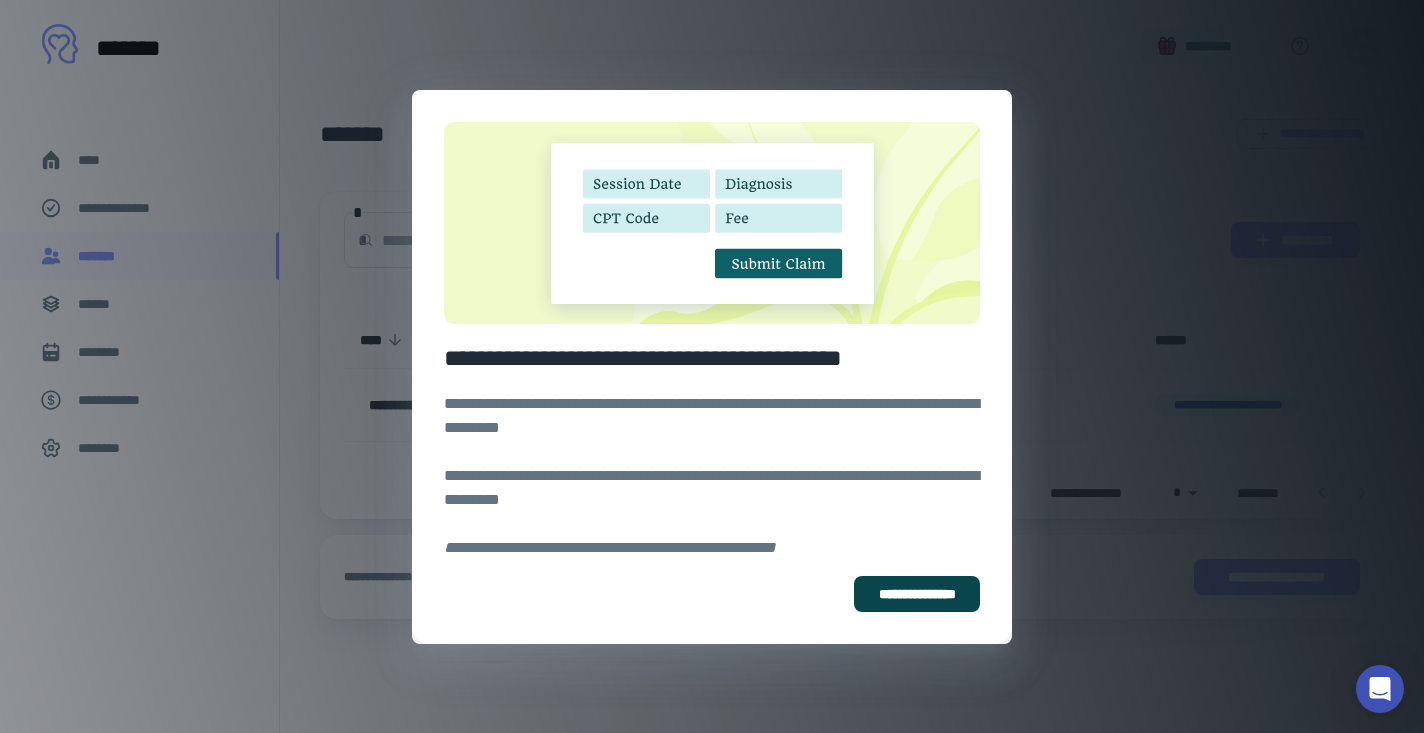 click on "**********" at bounding box center [917, 594] 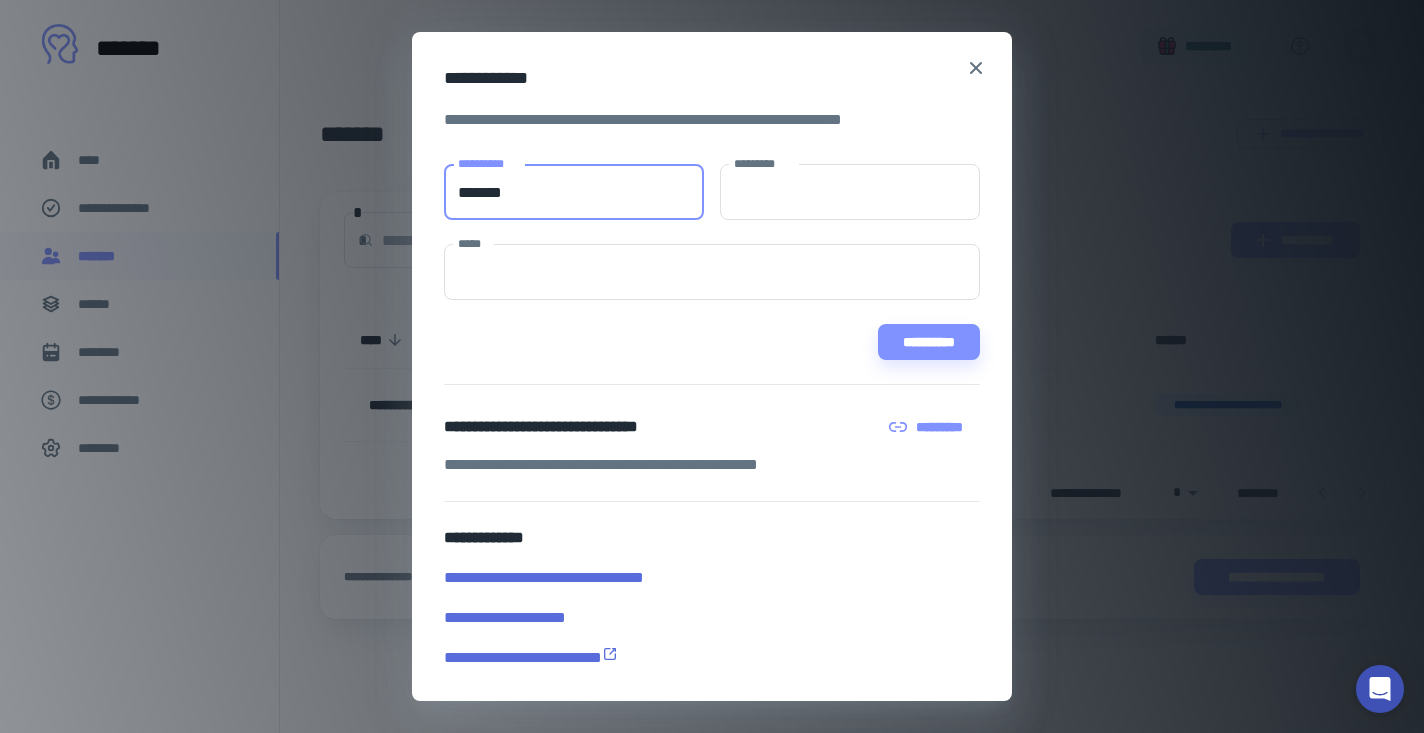 type on "******" 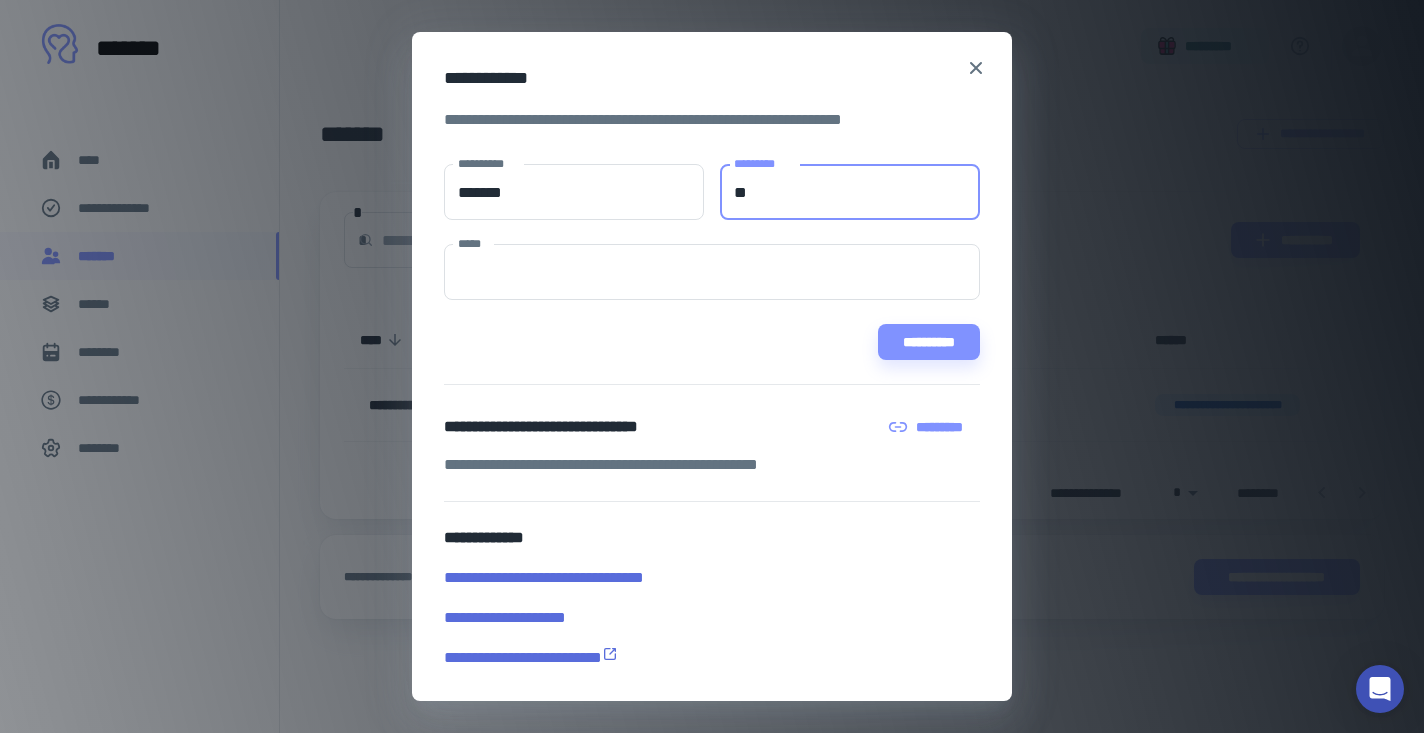 type on "*" 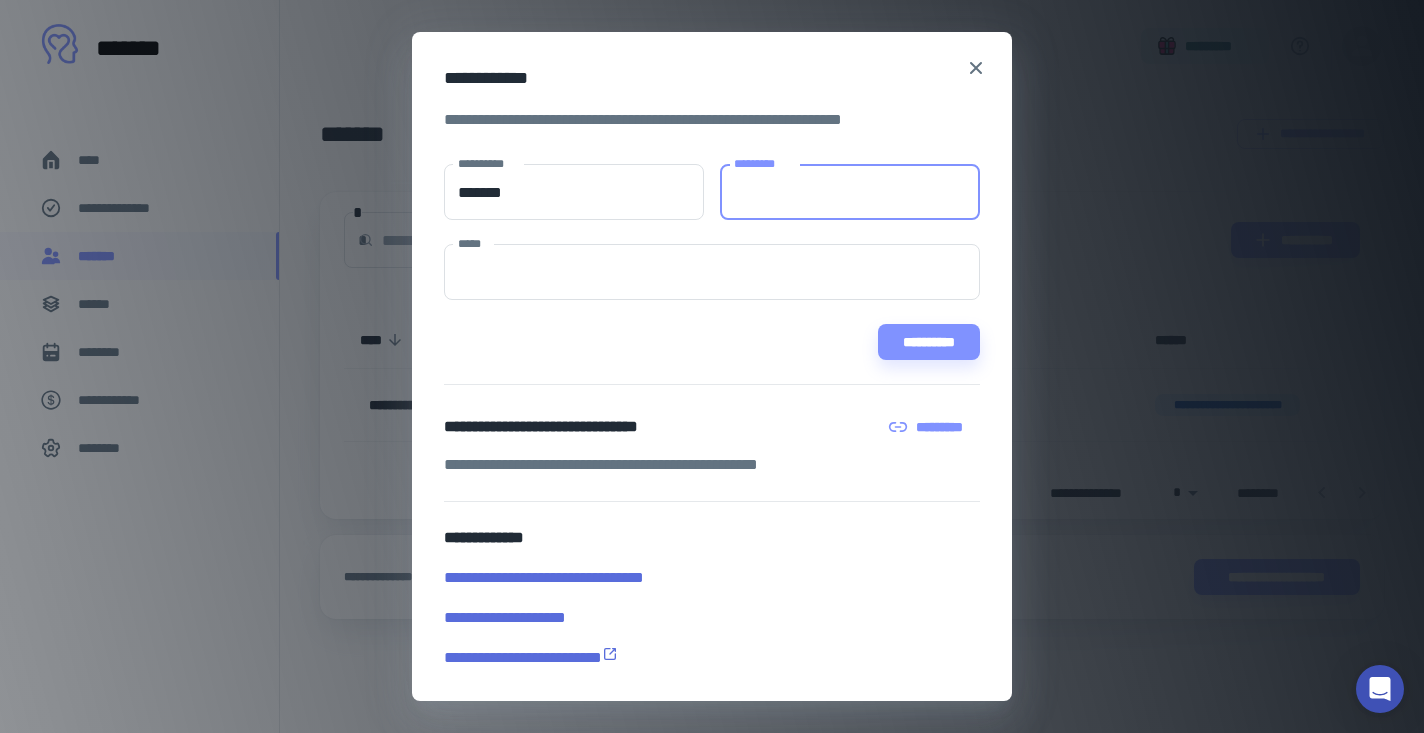 paste on "*********" 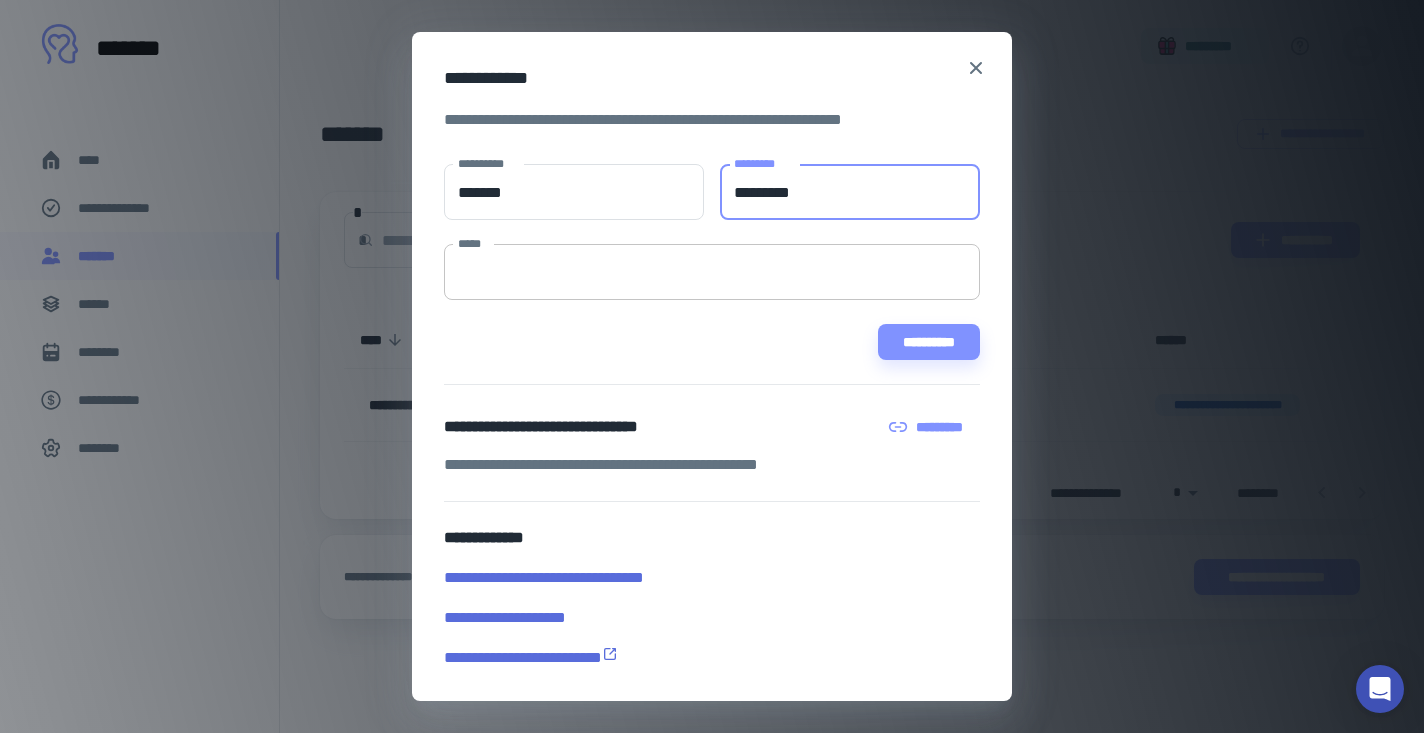 type on "*********" 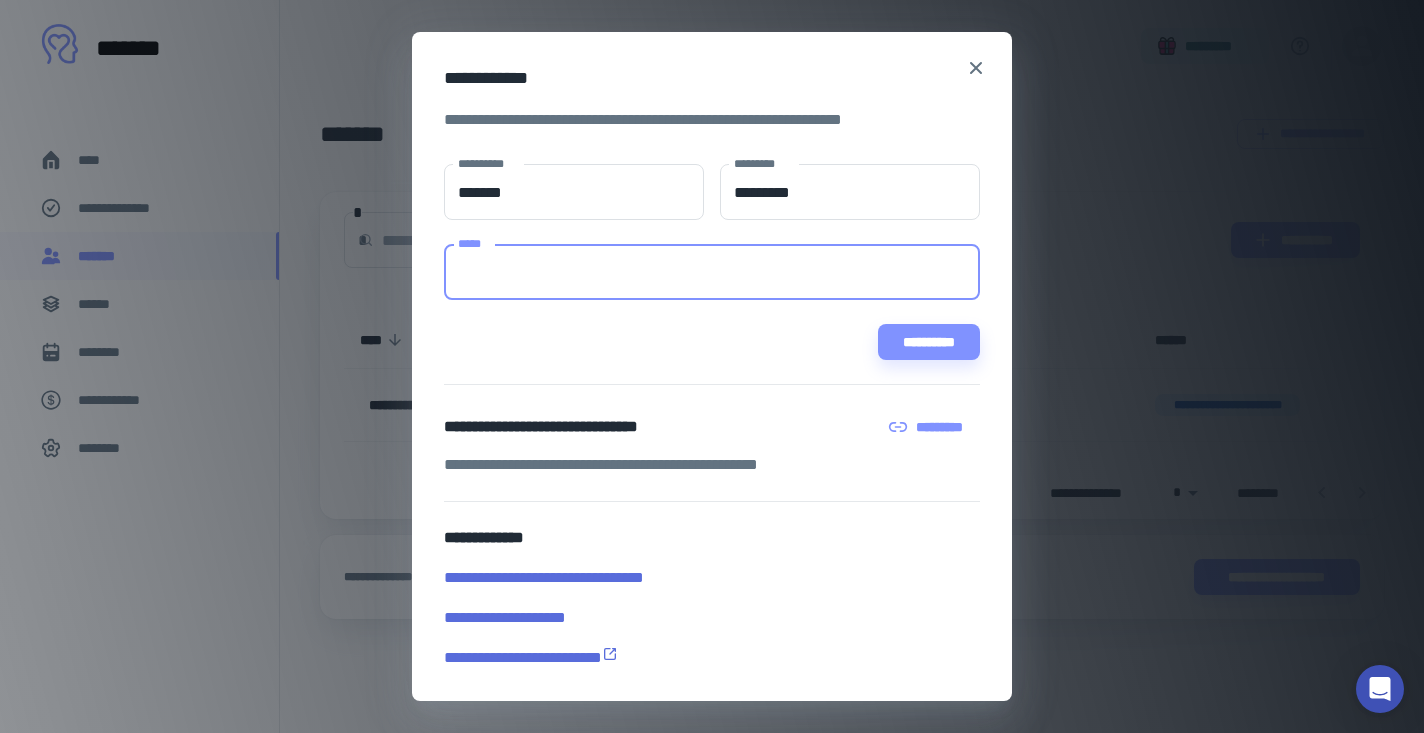 paste on "**********" 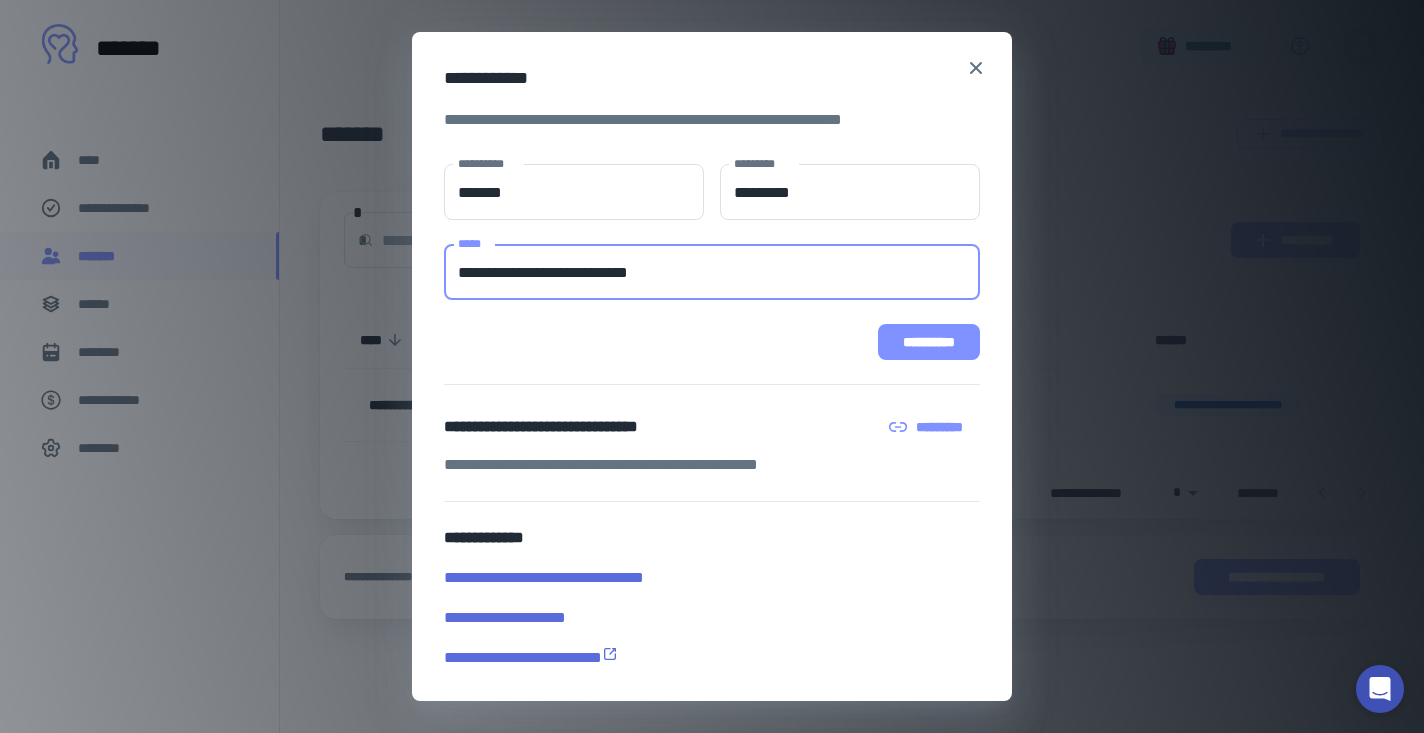type on "**********" 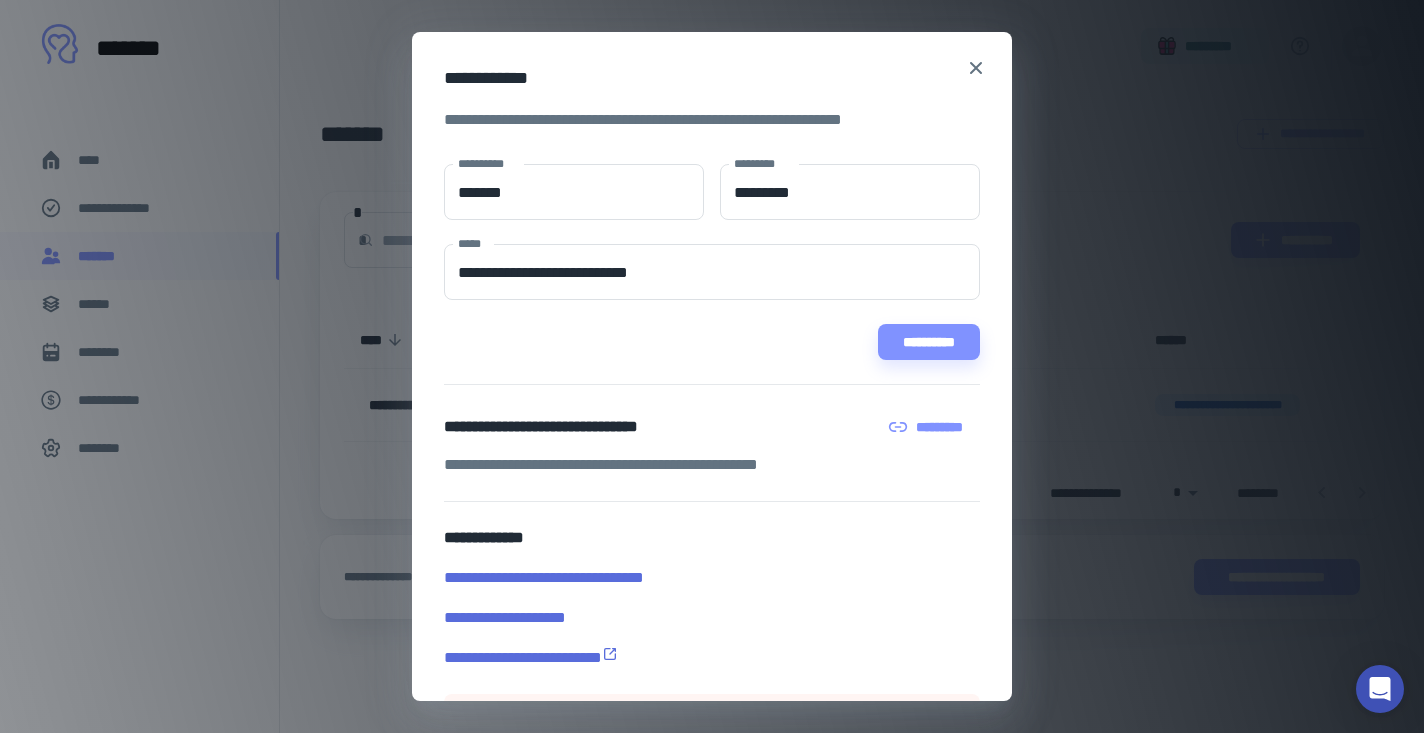 scroll, scrollTop: 0, scrollLeft: 0, axis: both 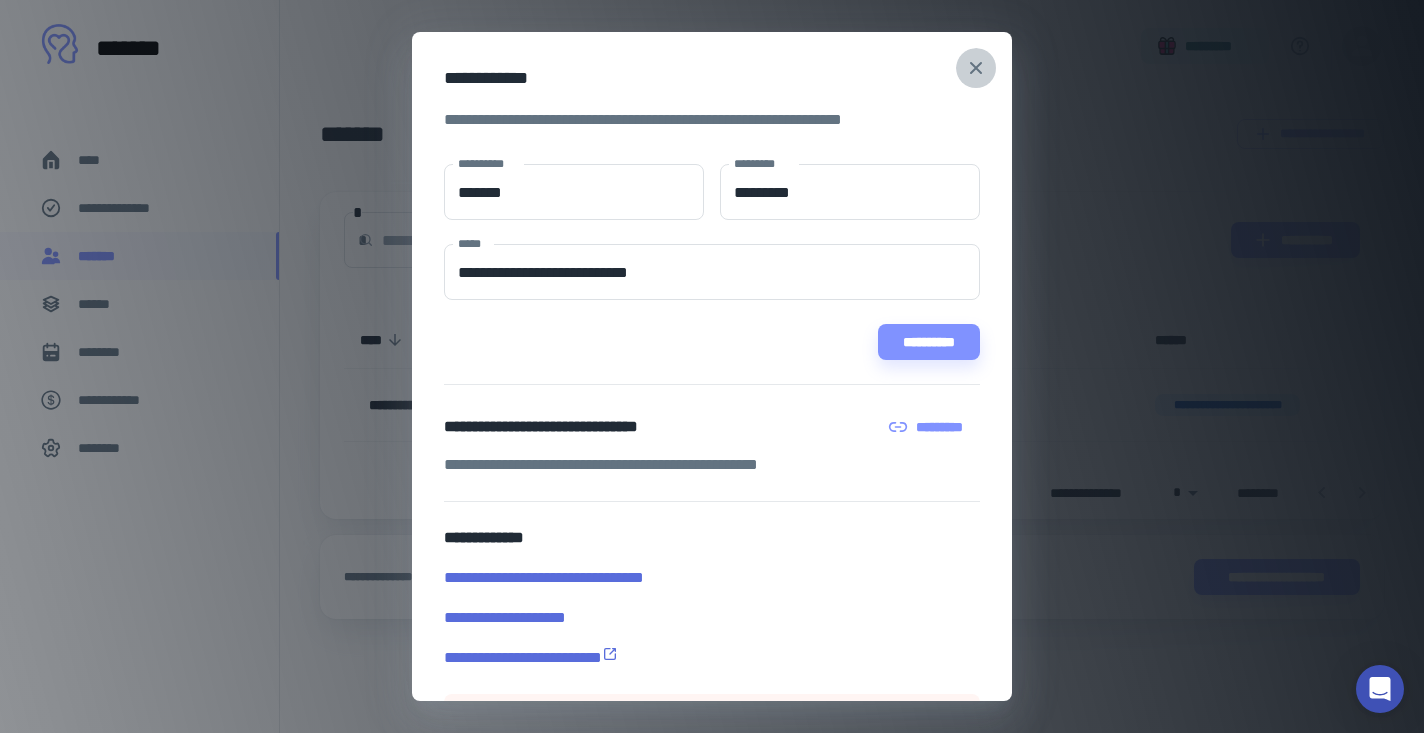 click 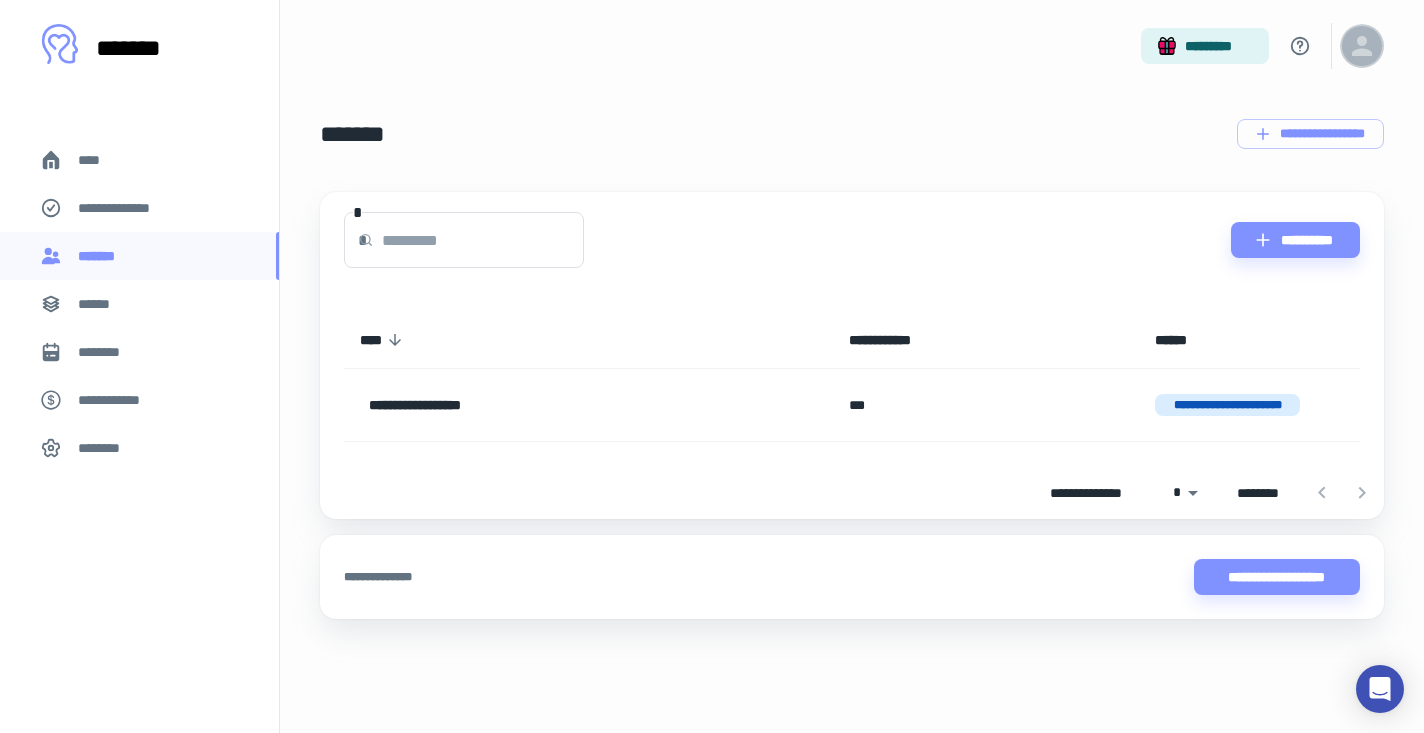 click 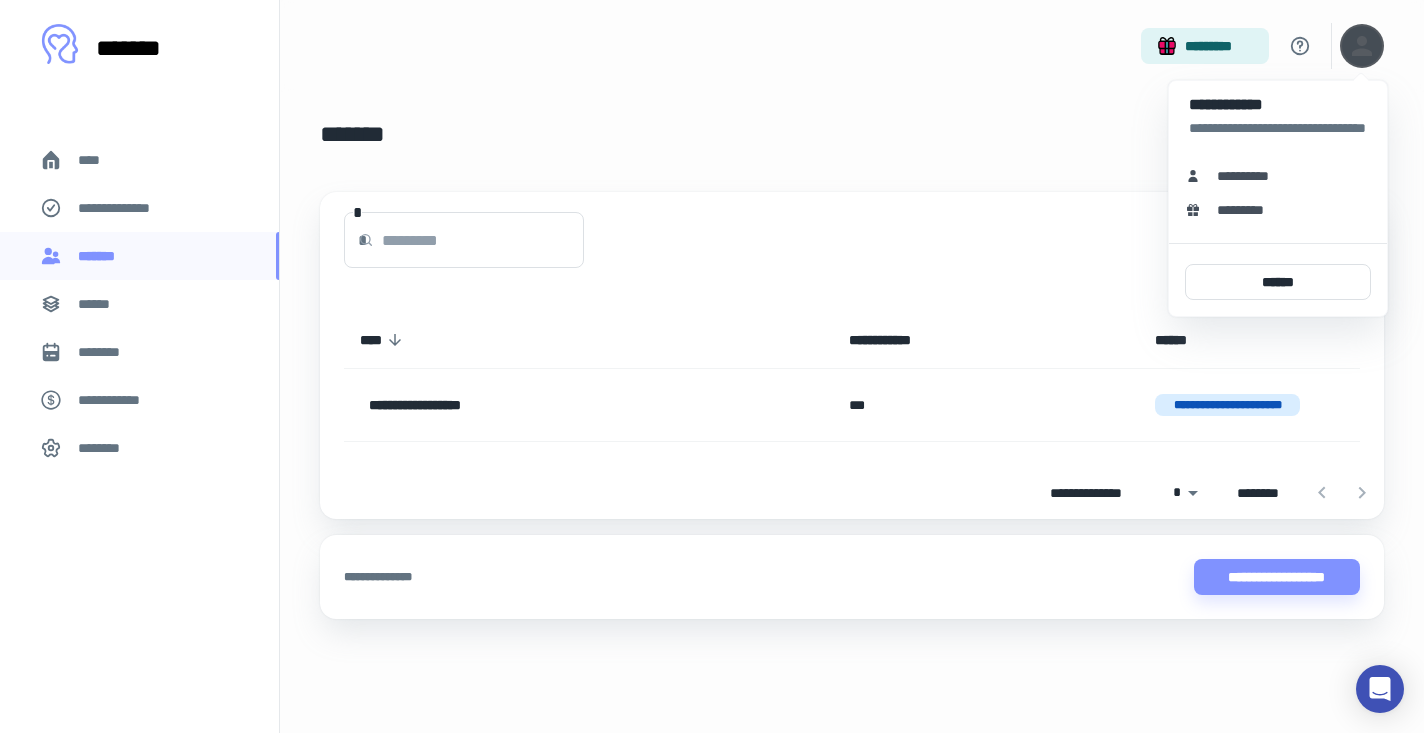 click at bounding box center (712, 366) 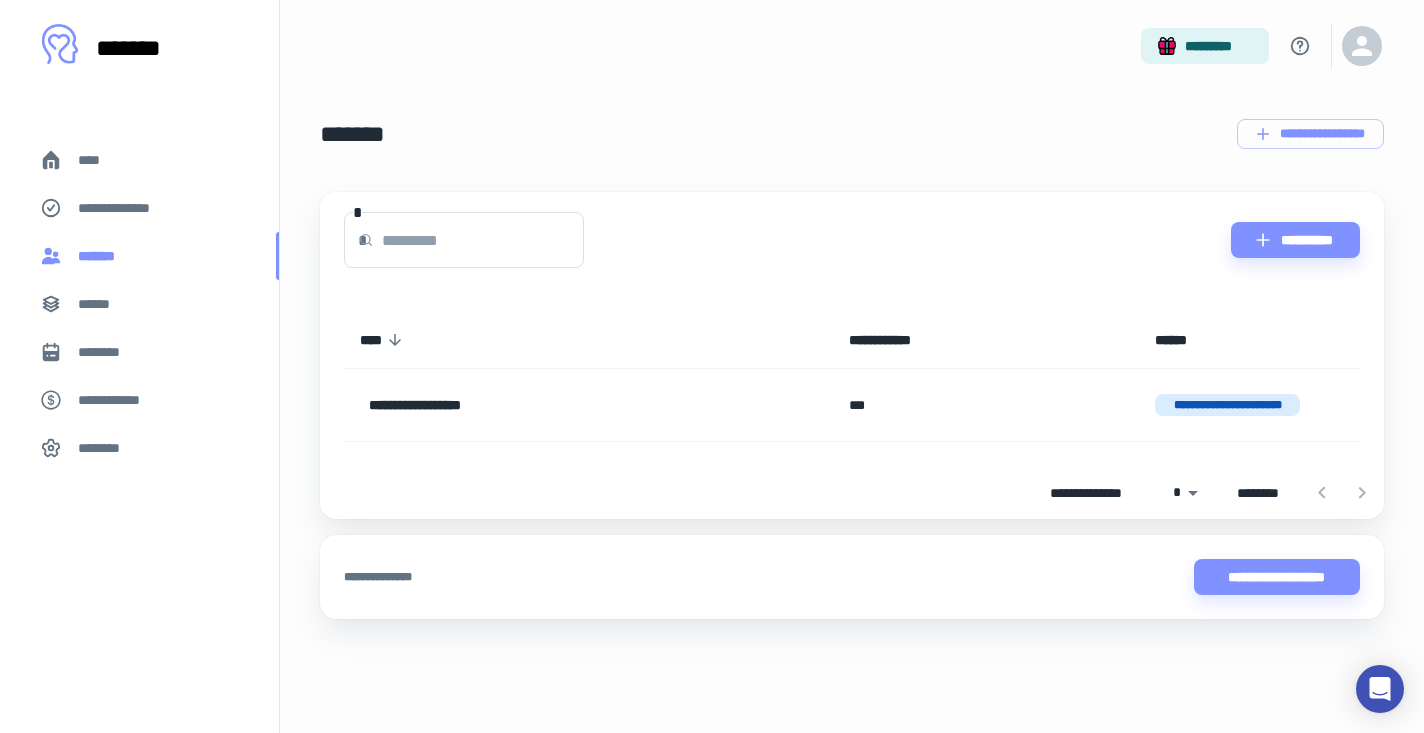 click on "*******" at bounding box center (139, 256) 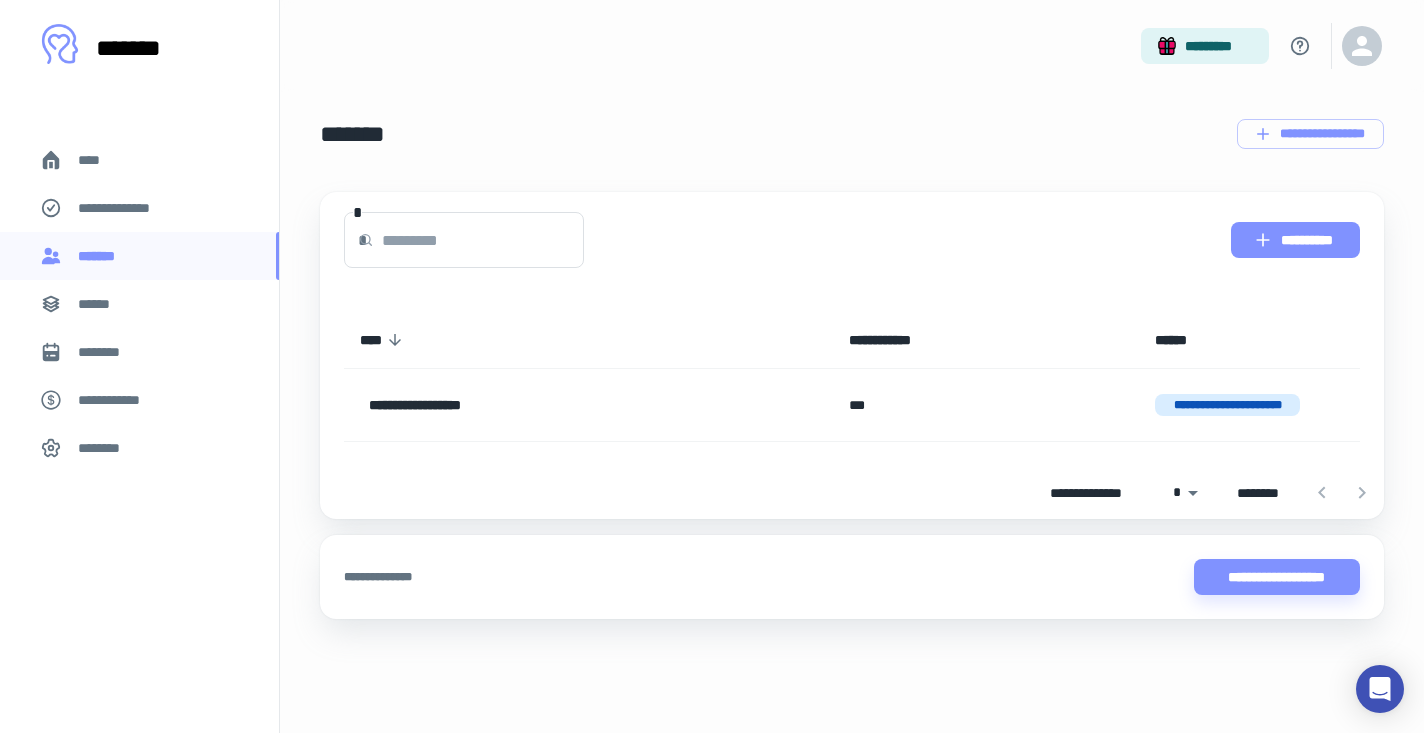 click on "**********" at bounding box center (1295, 240) 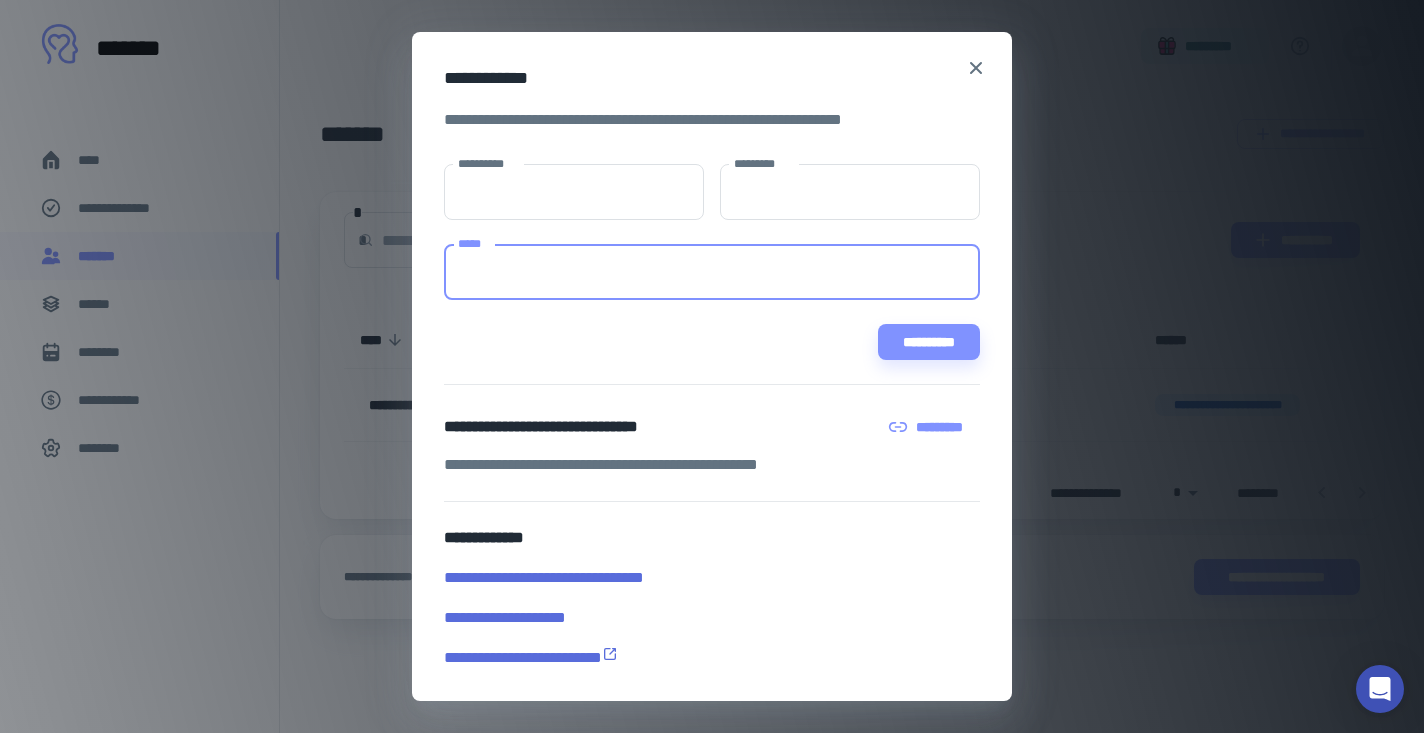 paste on "**********" 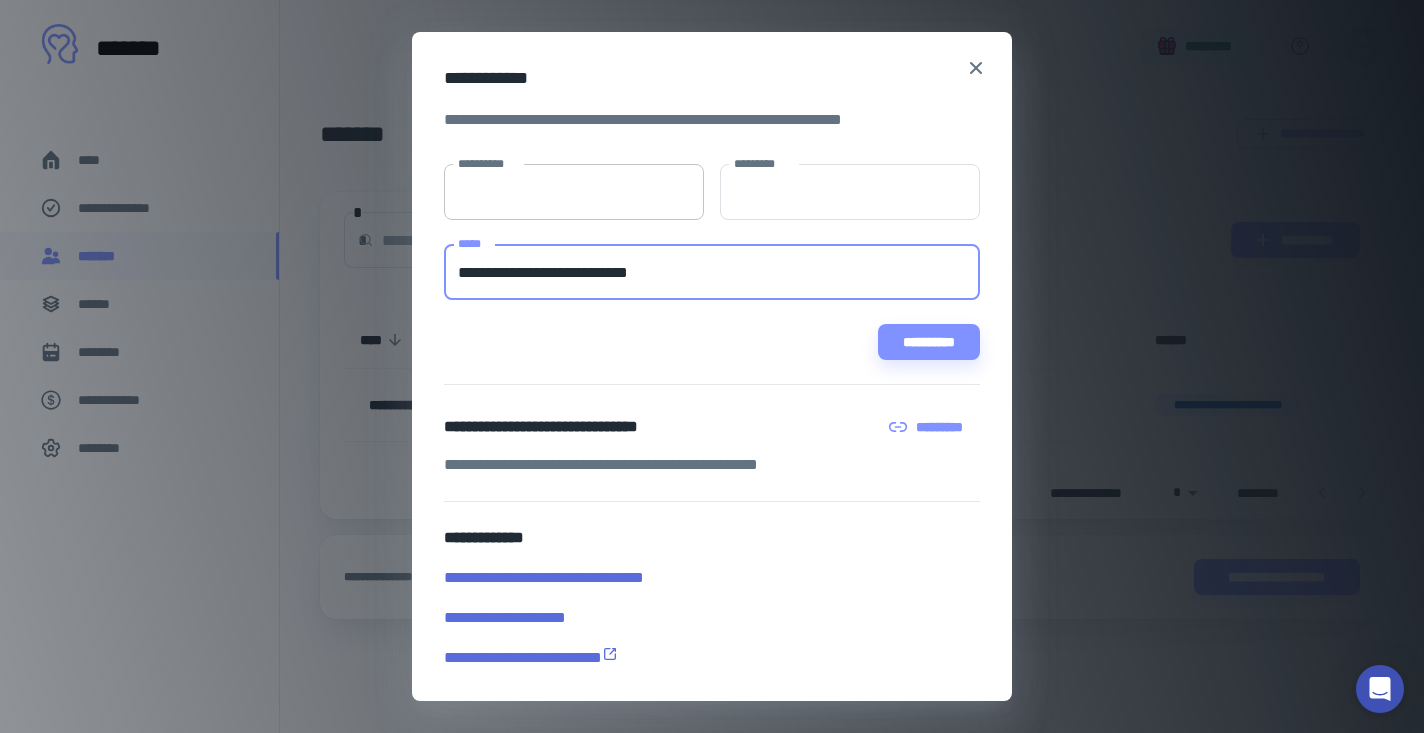 type on "**********" 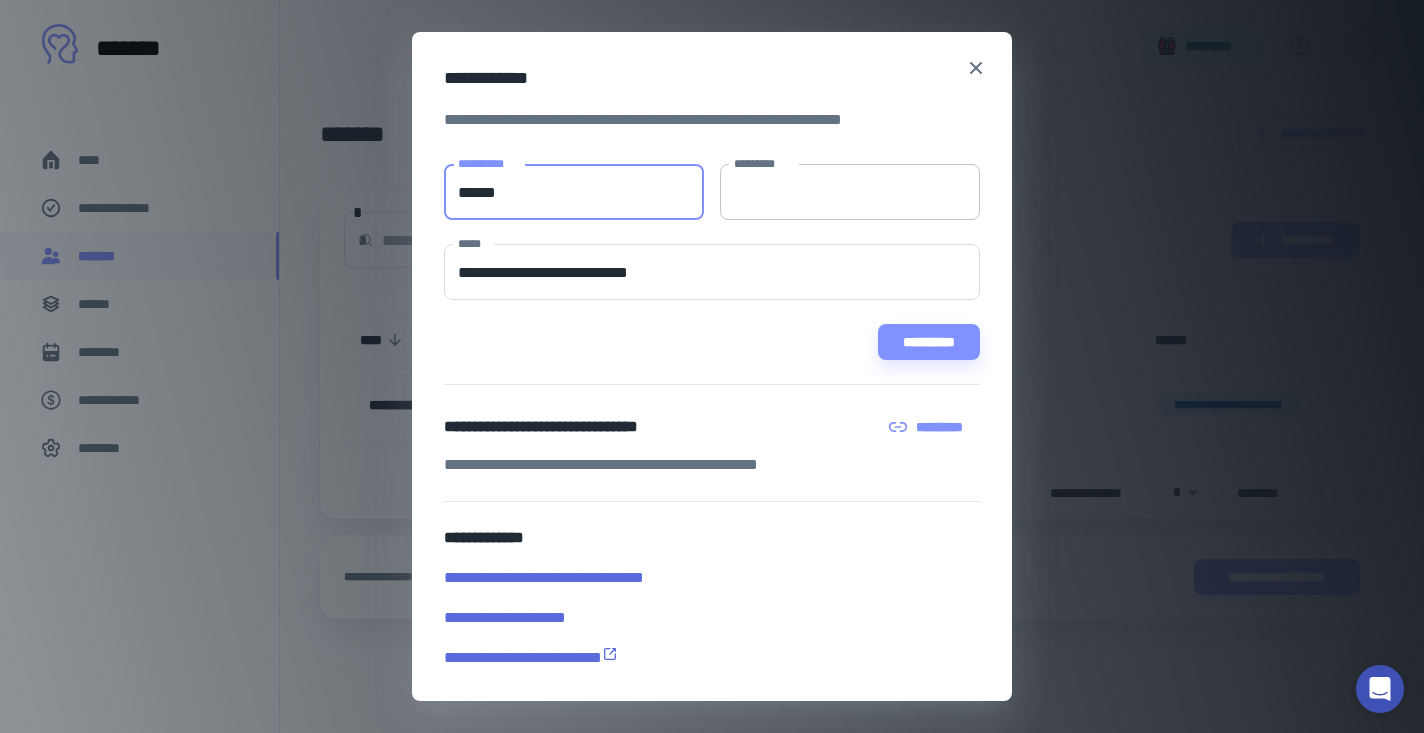 type on "******" 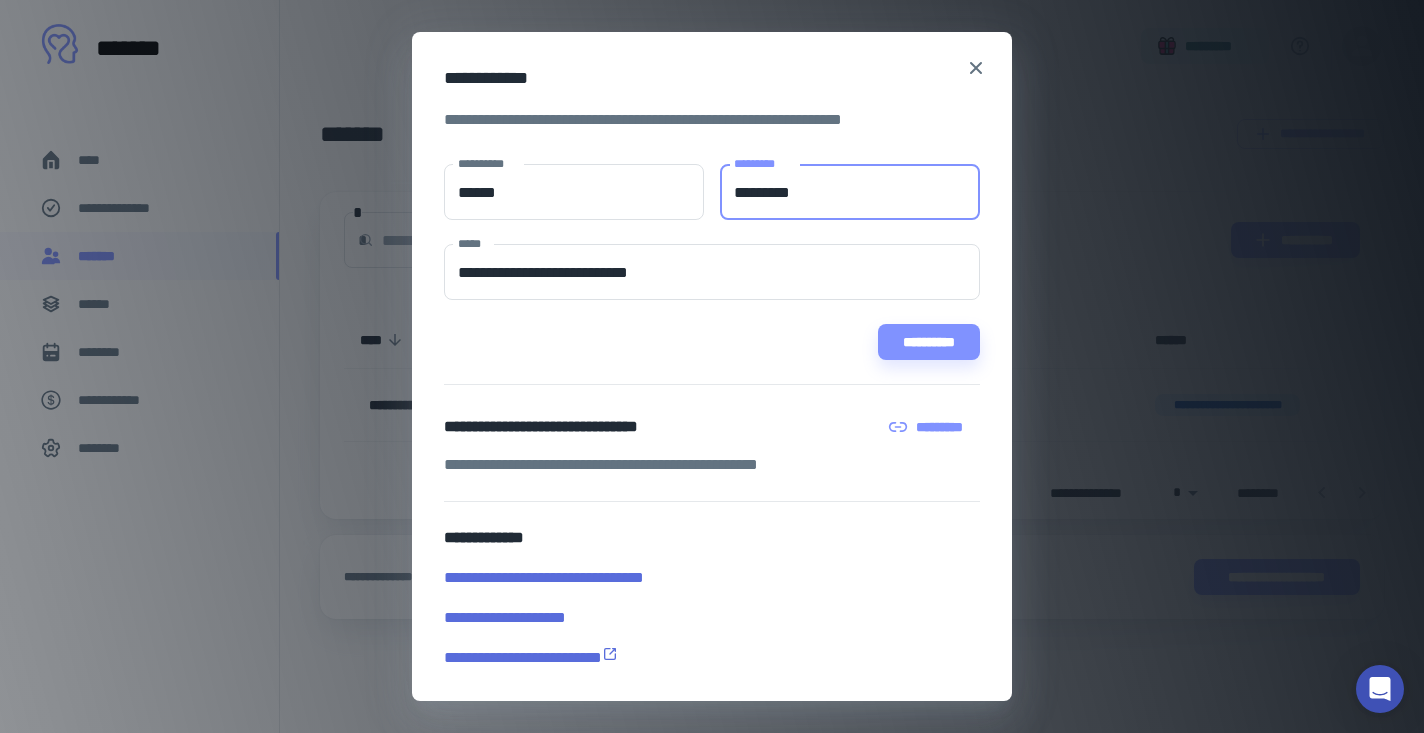 type on "*********" 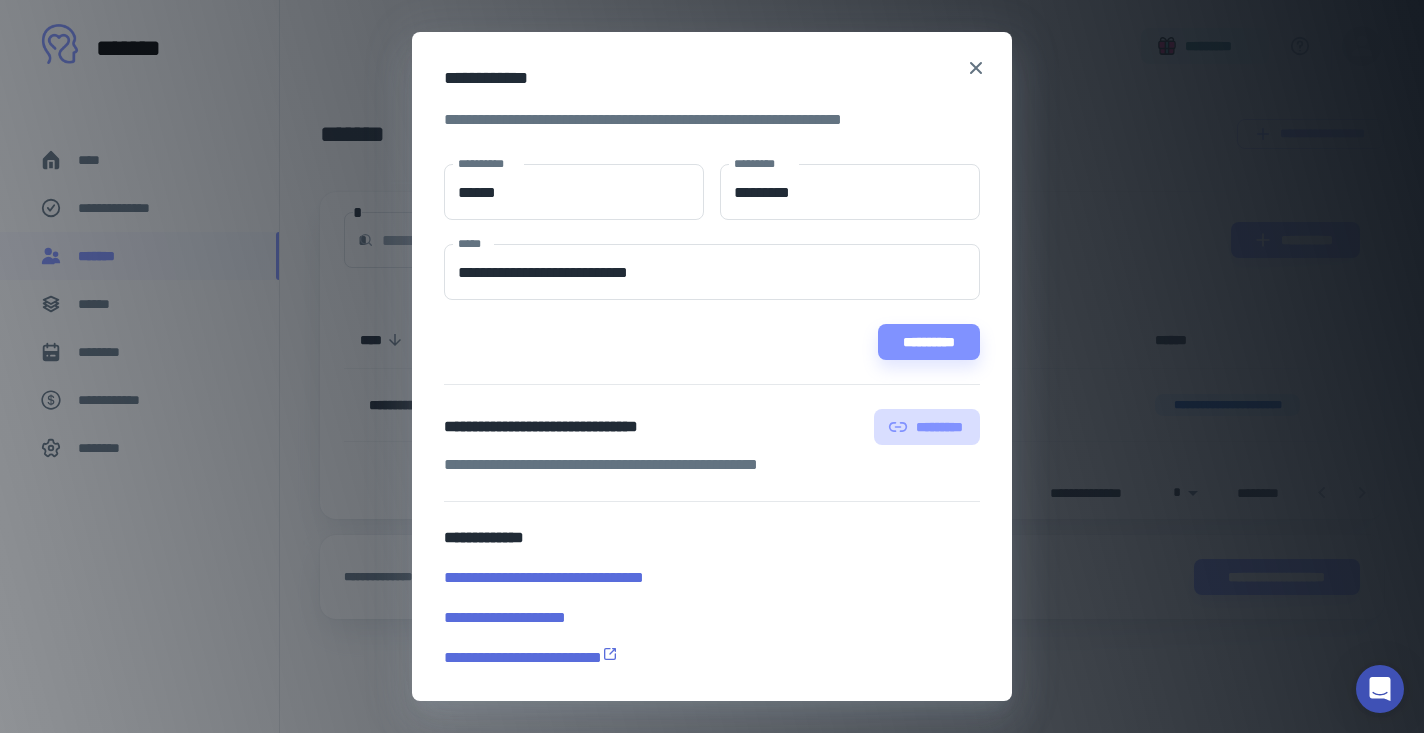 click on "*********" at bounding box center (927, 427) 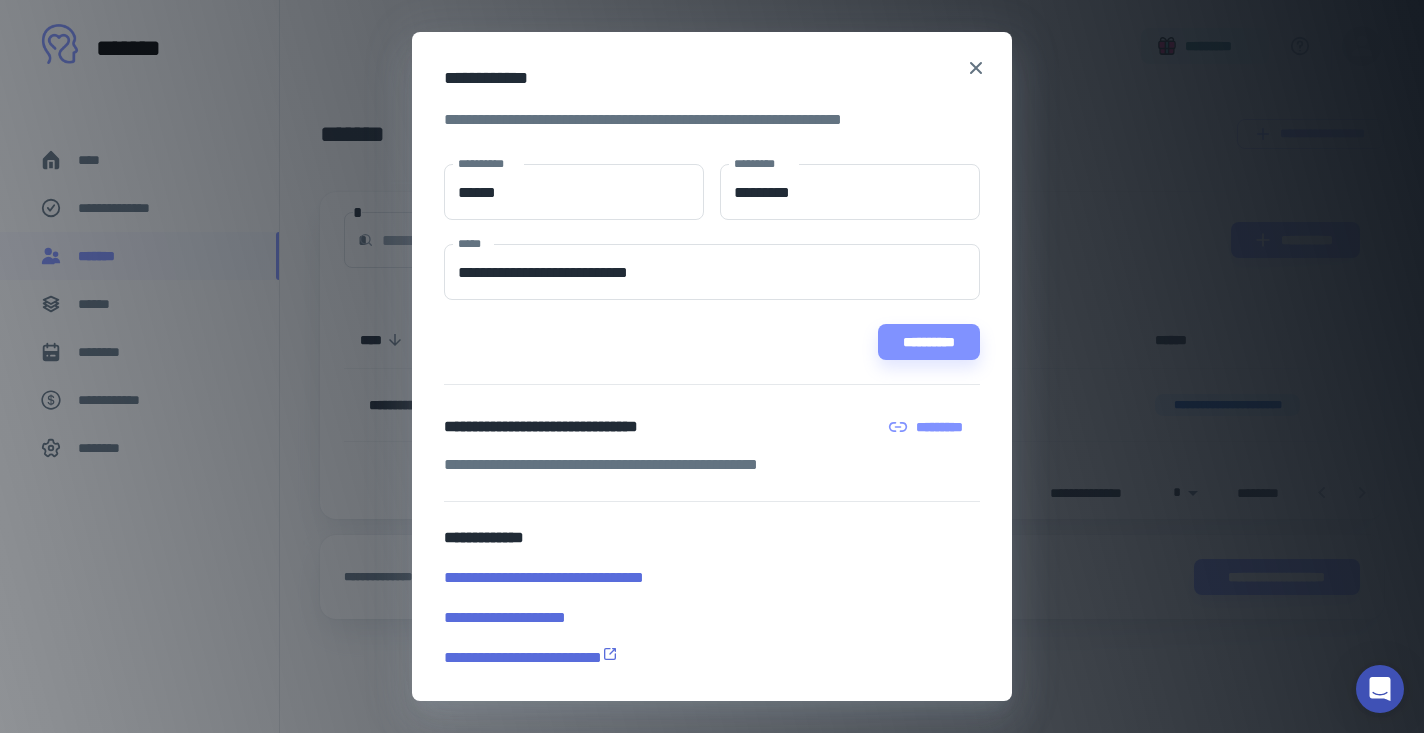 click at bounding box center (712, 372) 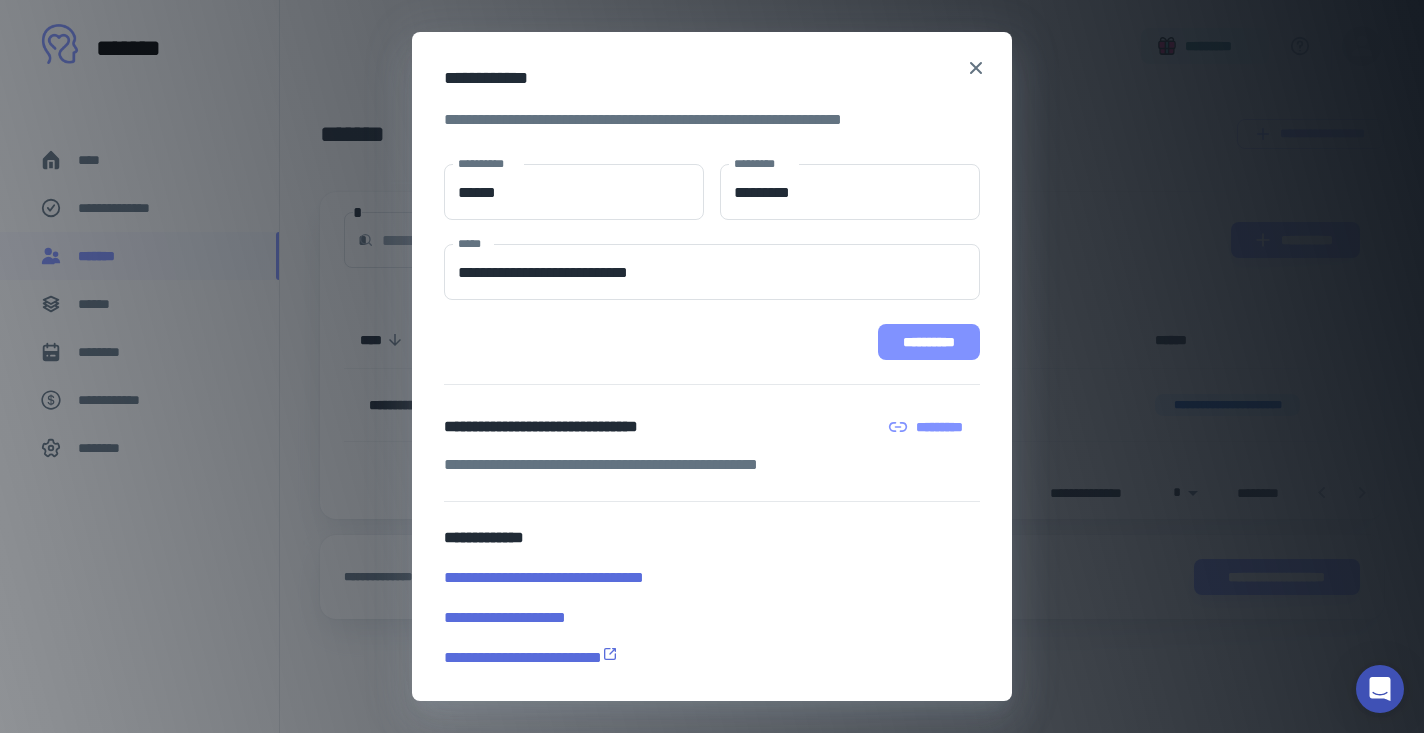 click on "**********" at bounding box center (929, 342) 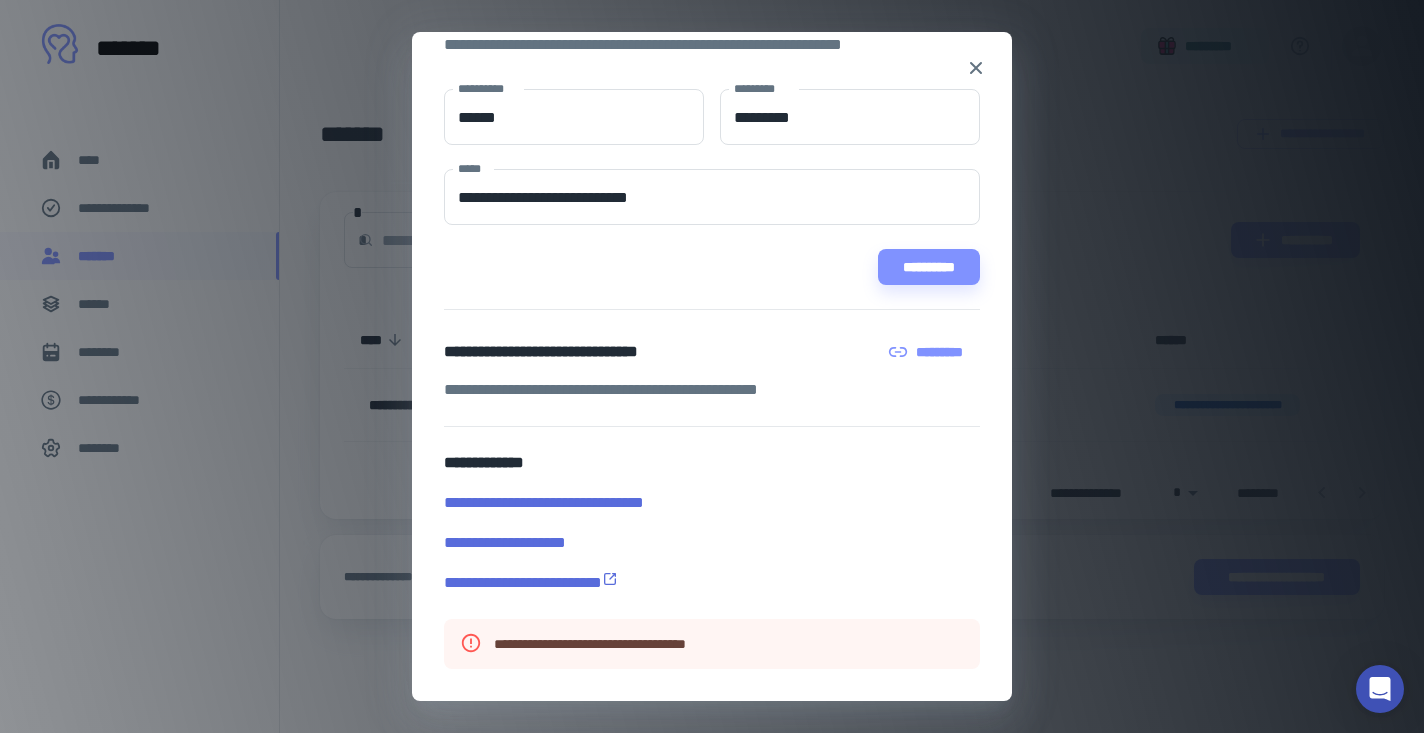 scroll, scrollTop: 75, scrollLeft: 0, axis: vertical 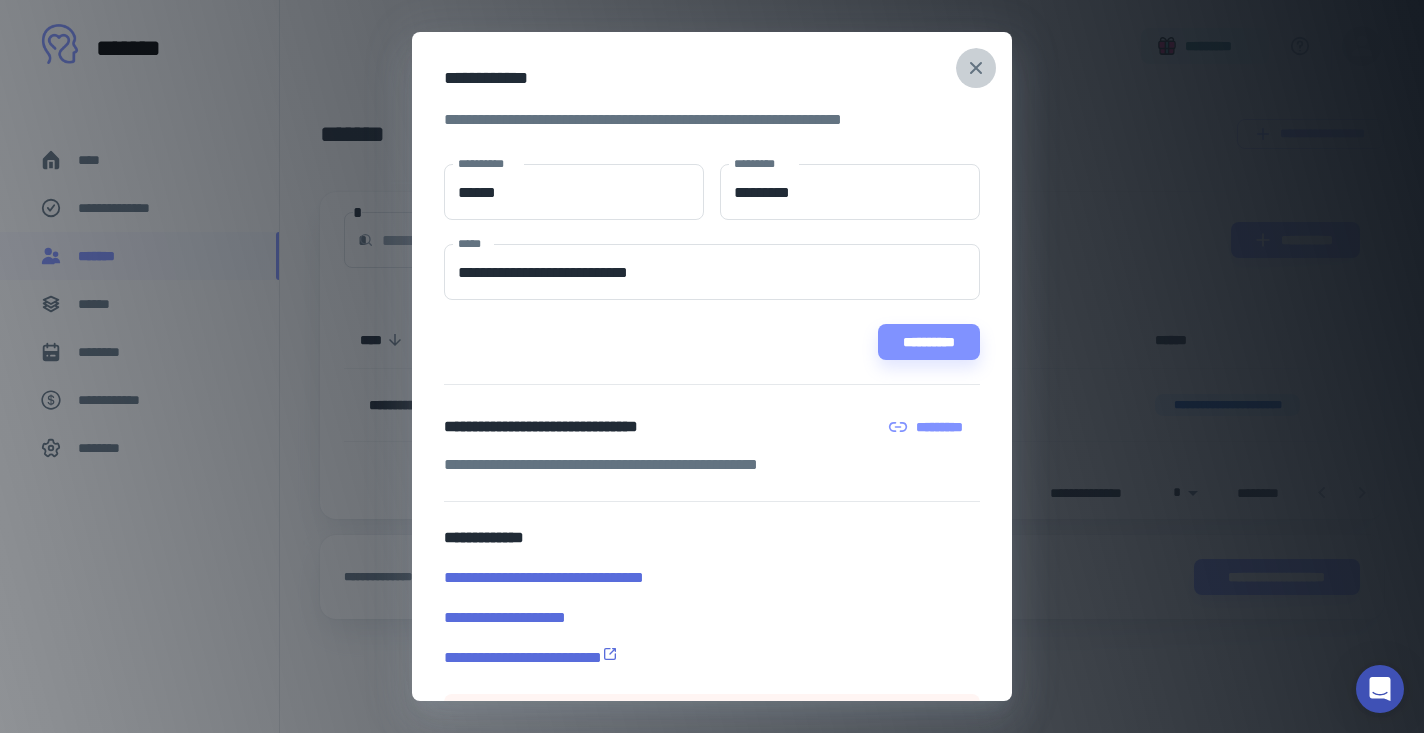 click 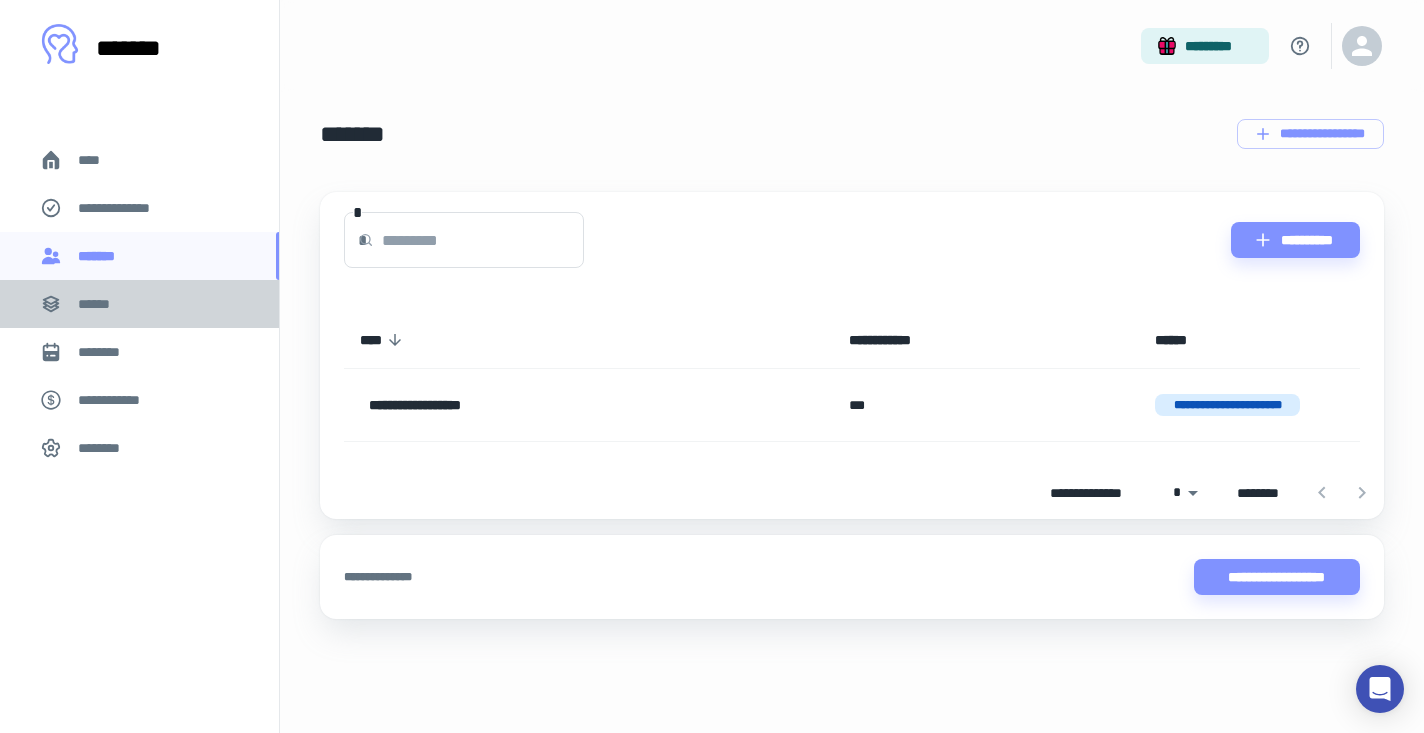 click on "******" at bounding box center (139, 304) 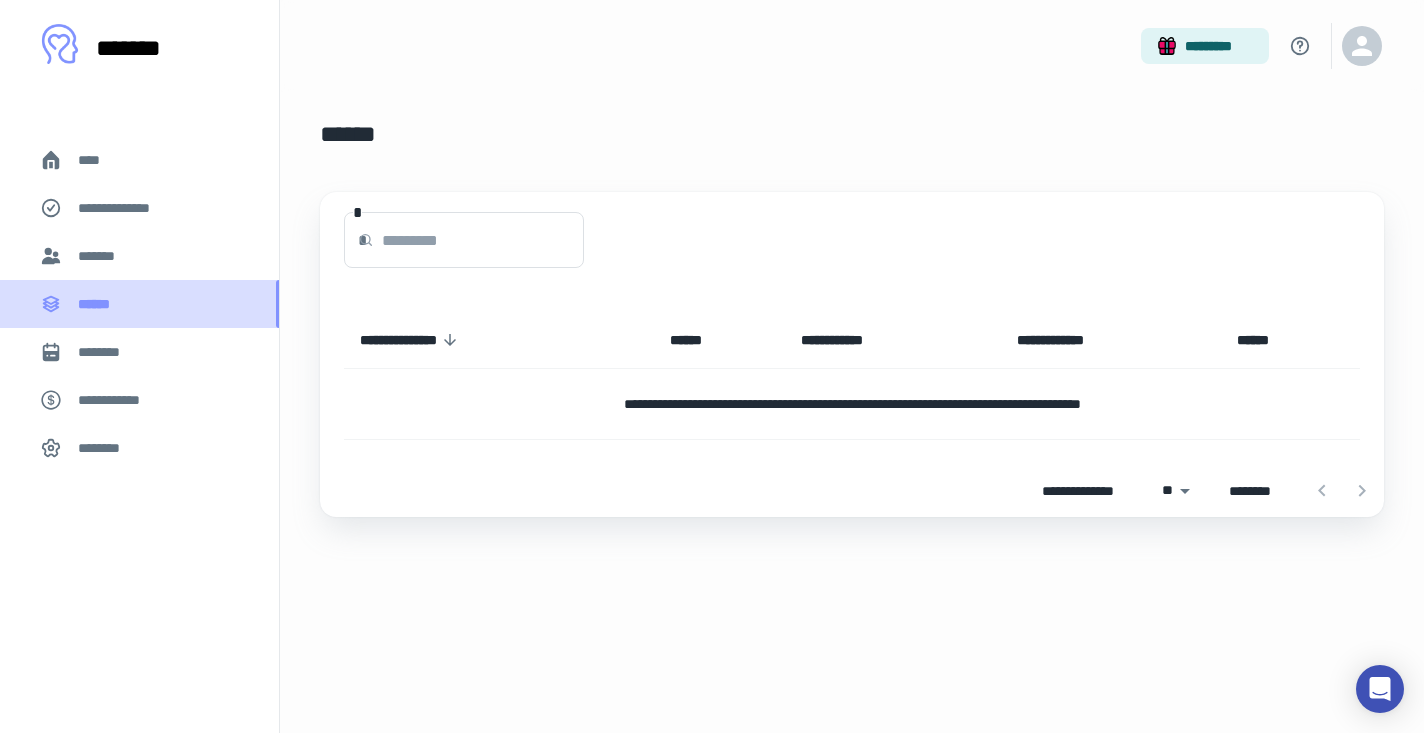 click on "******" at bounding box center [139, 304] 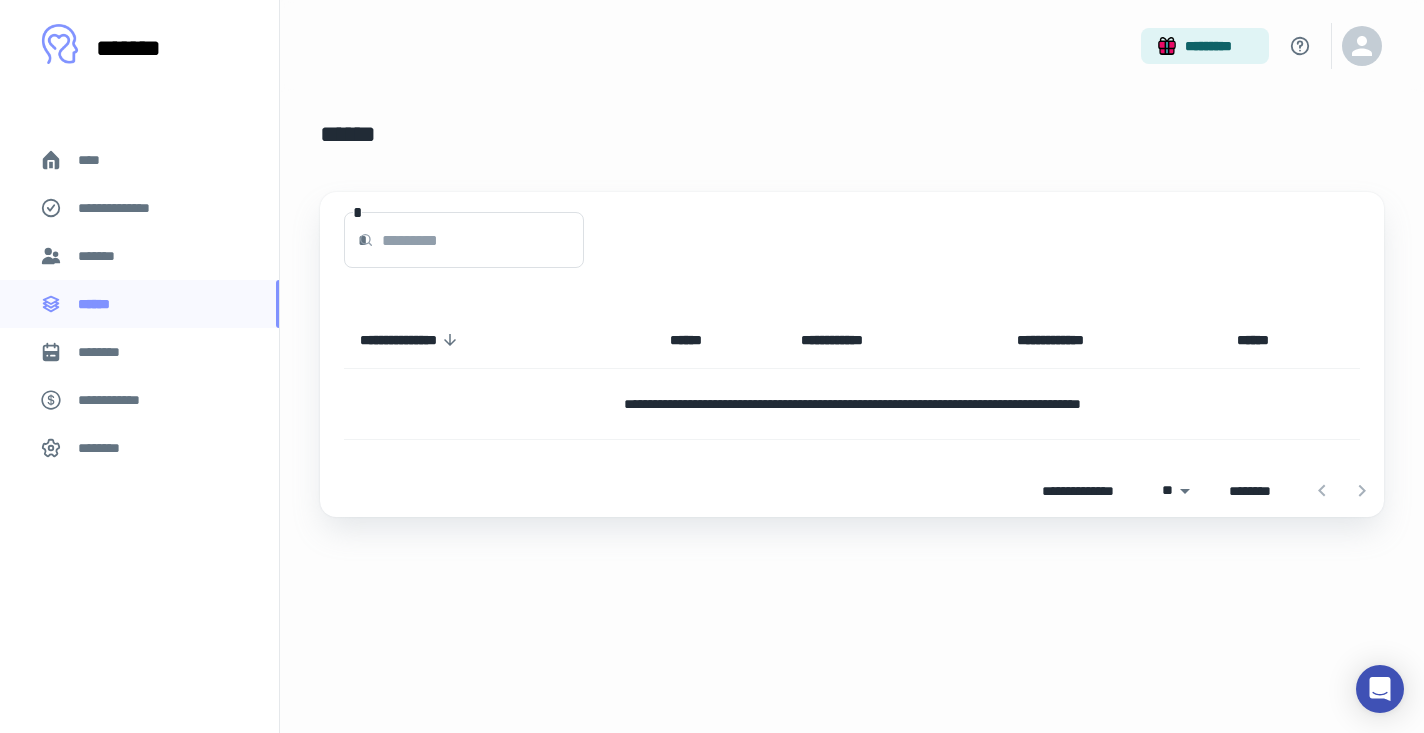 click on "****" at bounding box center [139, 160] 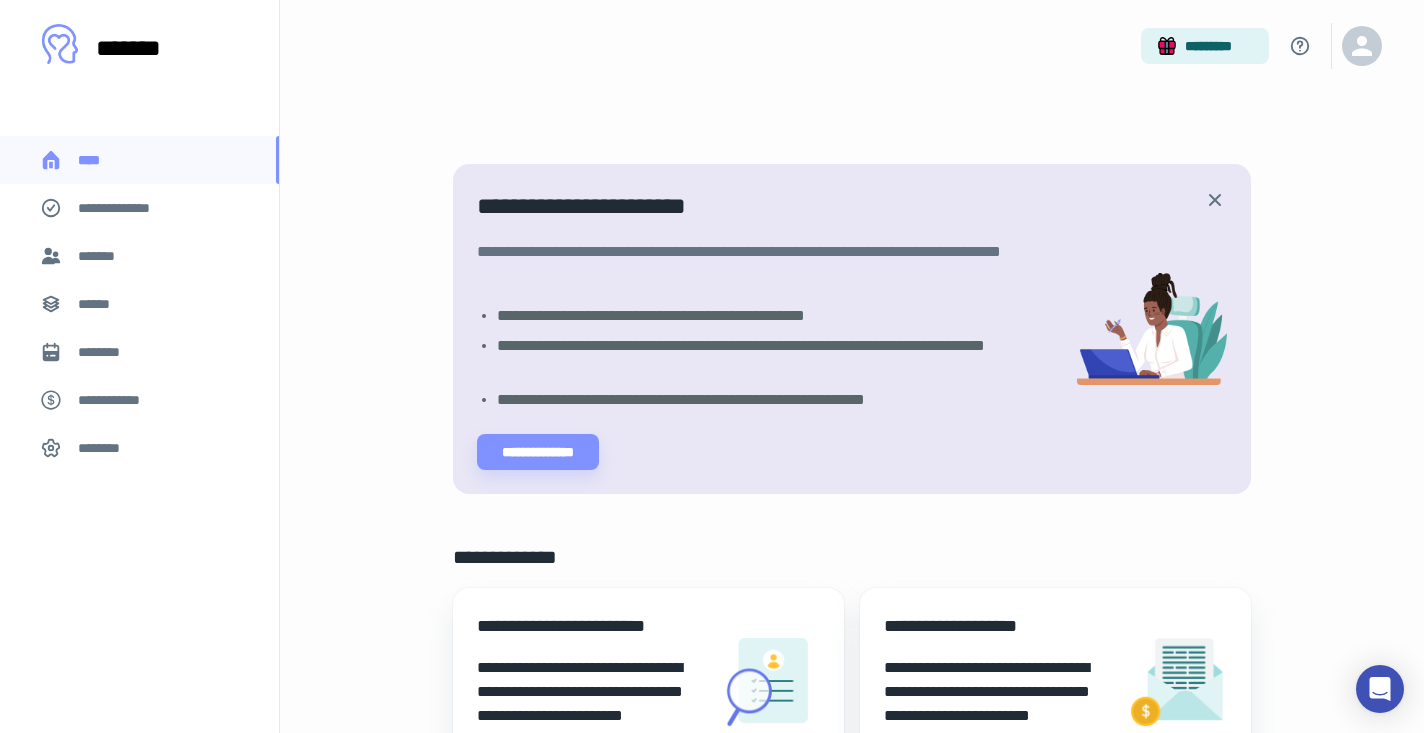 scroll, scrollTop: 0, scrollLeft: 0, axis: both 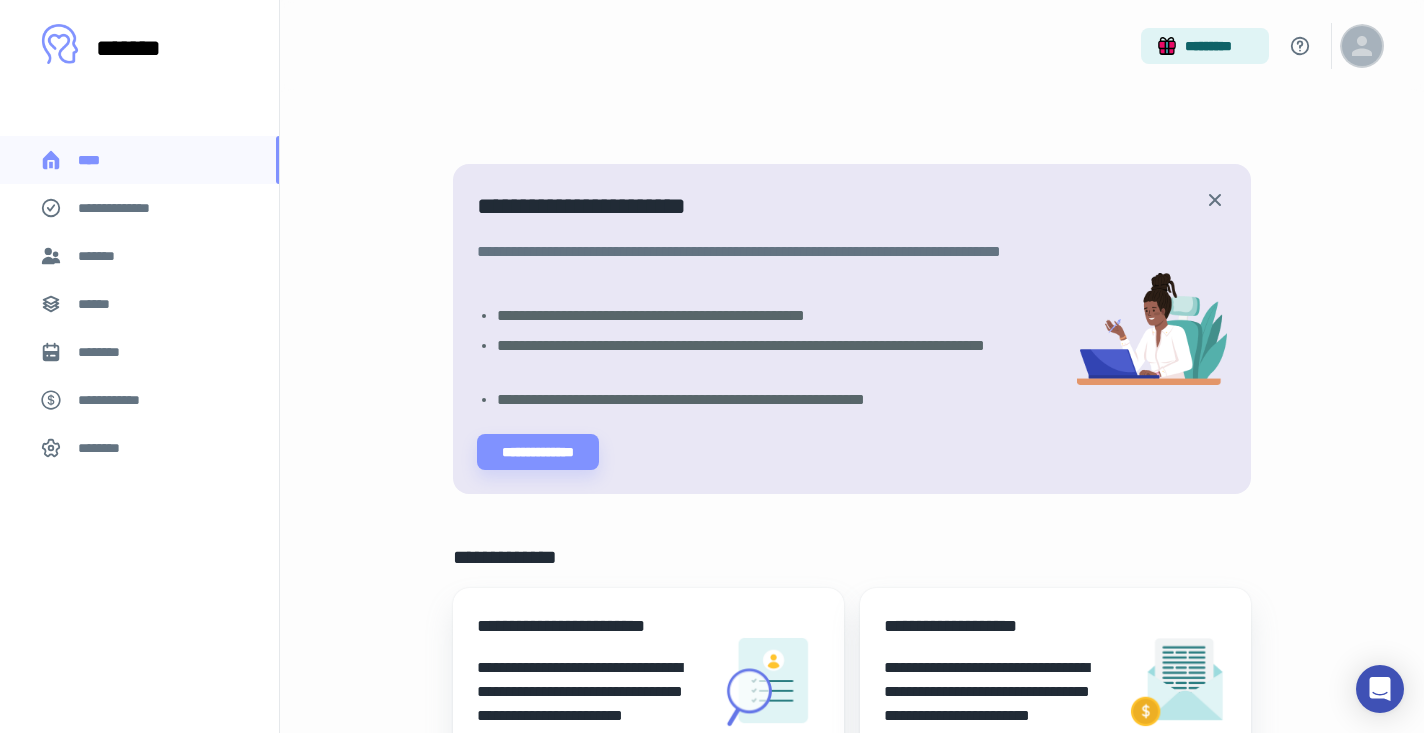 click 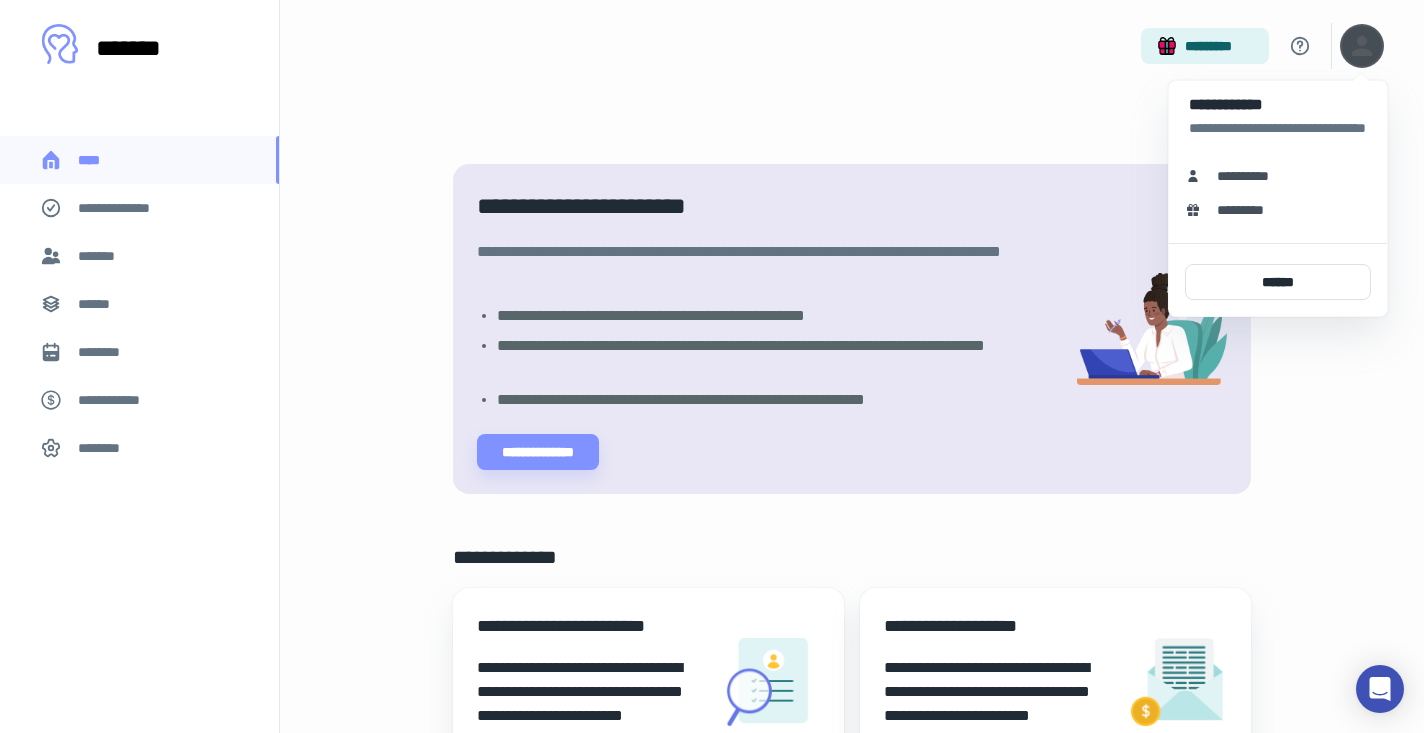 click at bounding box center [712, 366] 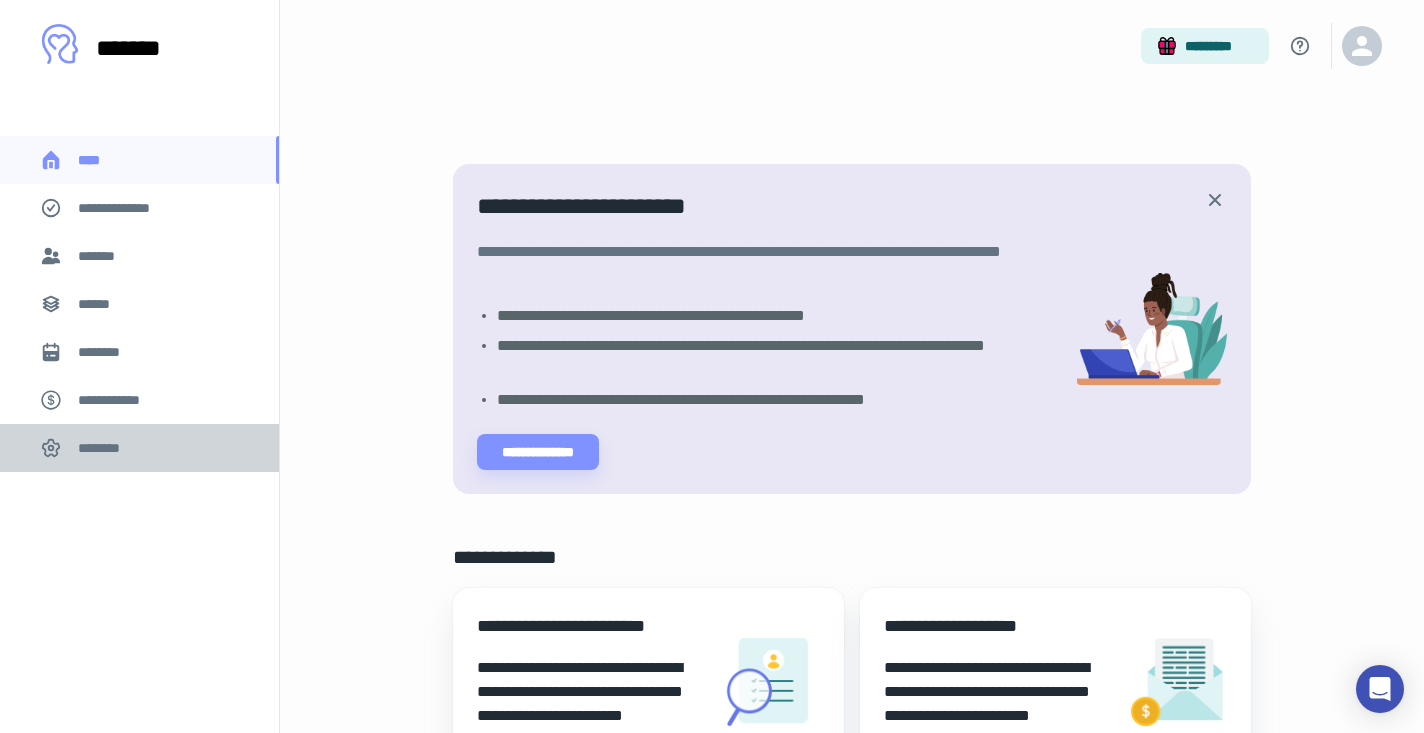 click on "********" at bounding box center (139, 448) 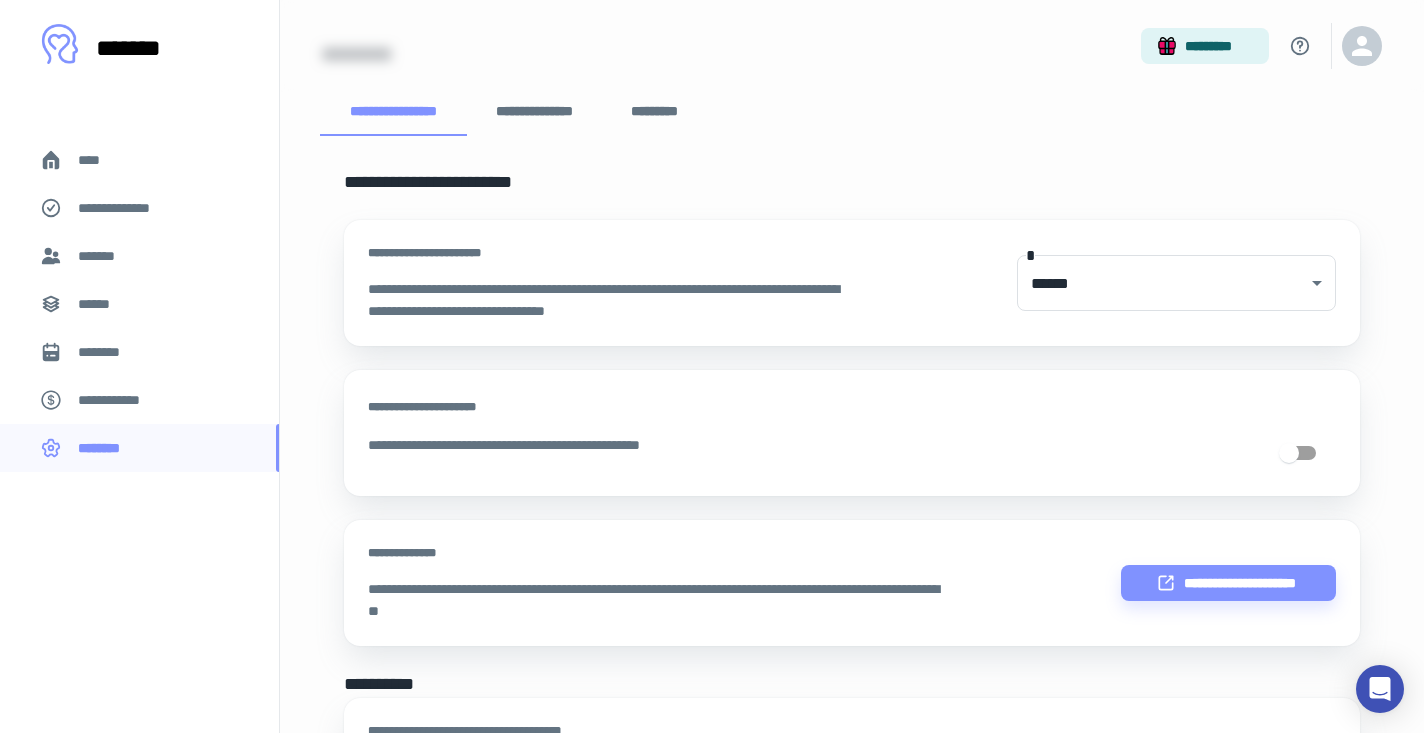 scroll, scrollTop: 95, scrollLeft: 0, axis: vertical 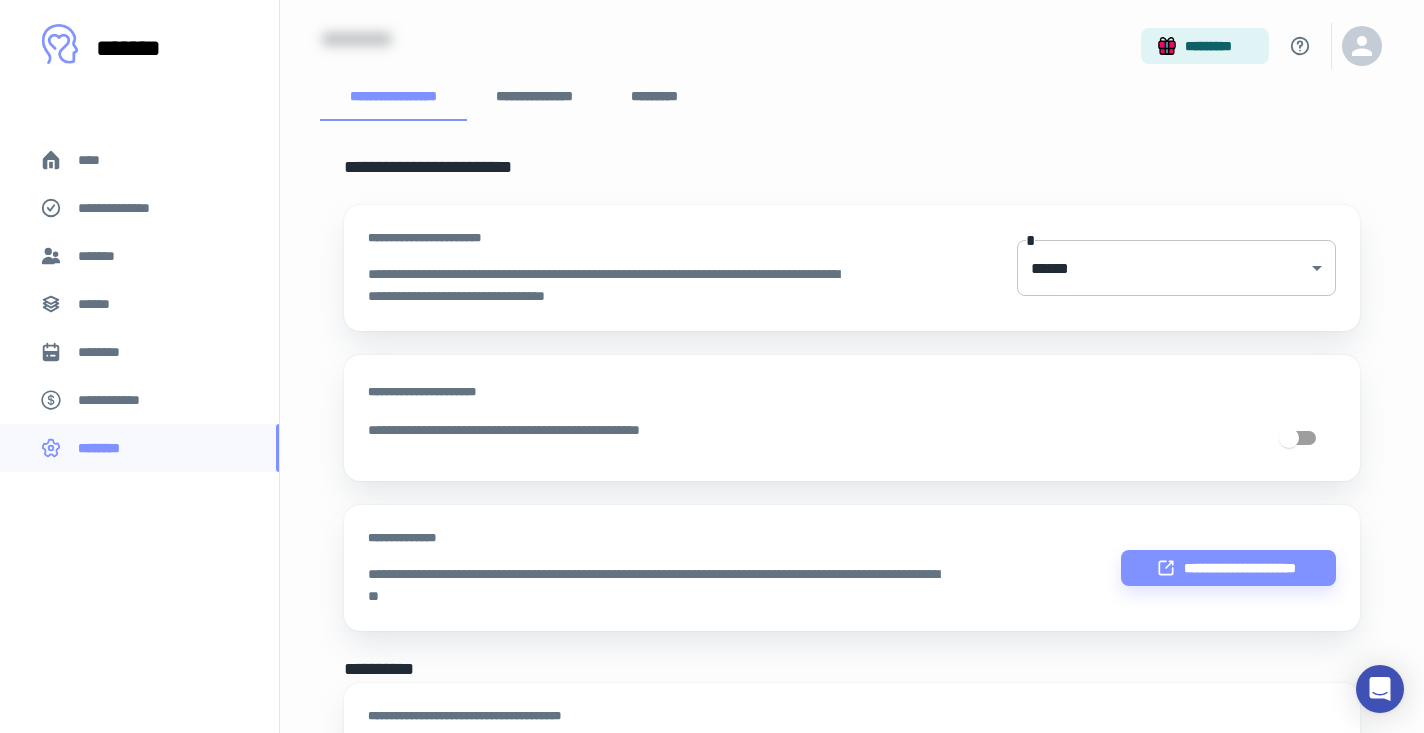 click on "**********" at bounding box center (712, 271) 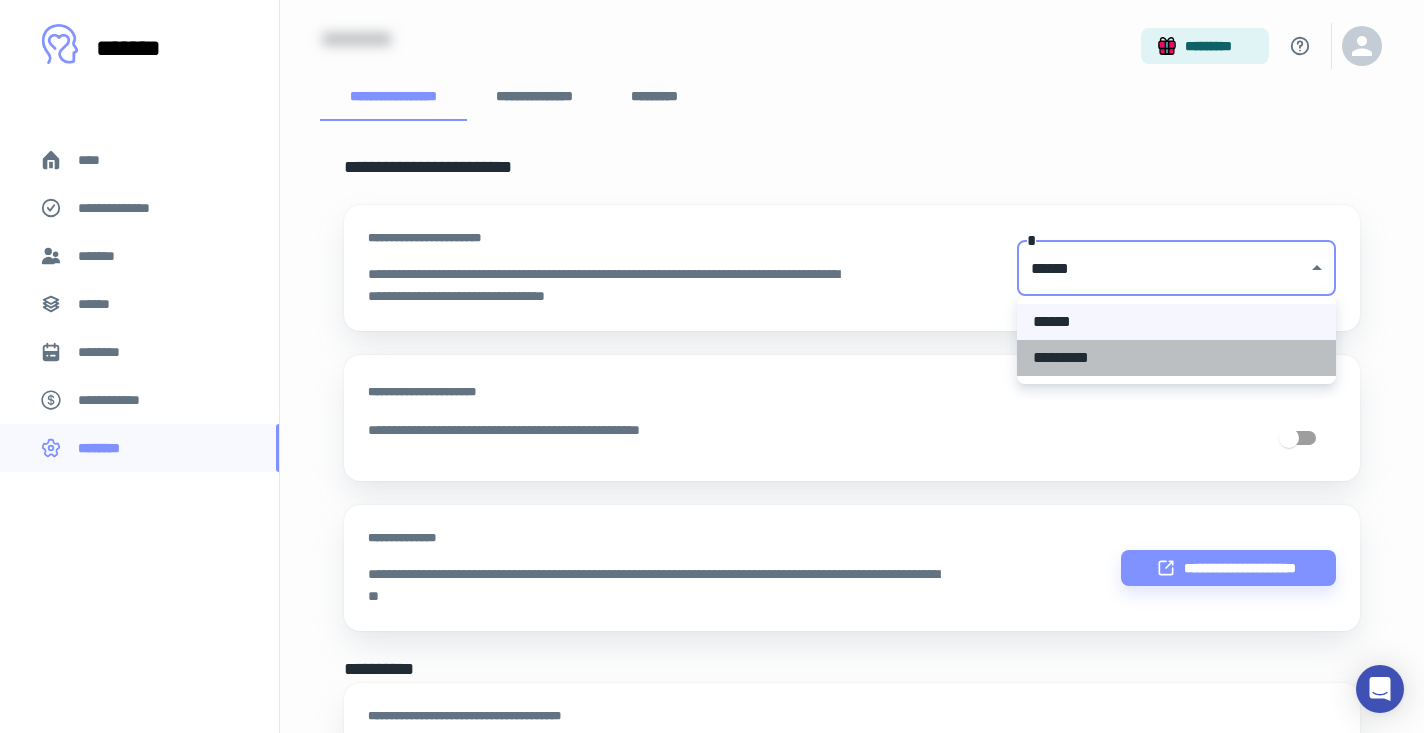 click on "*********" at bounding box center (1176, 358) 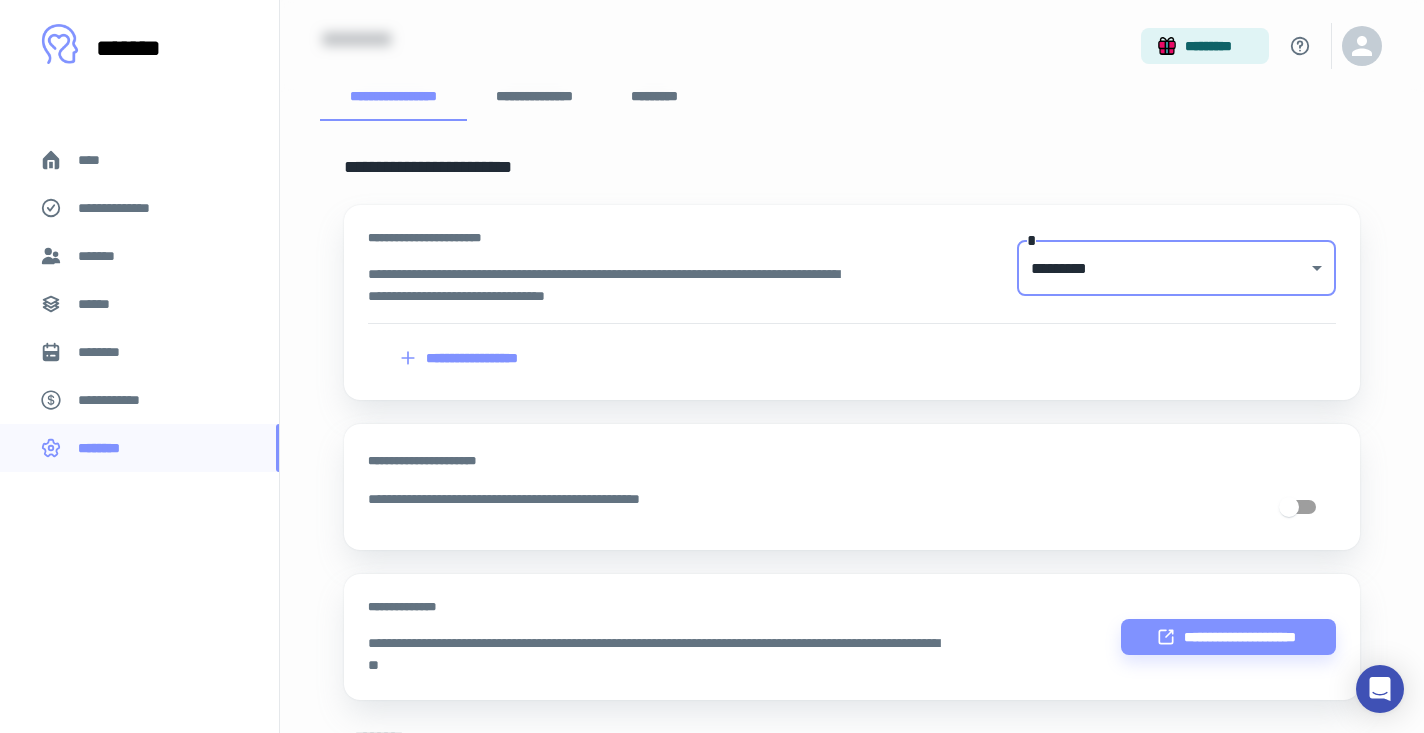 click on "**********" at bounding box center (459, 358) 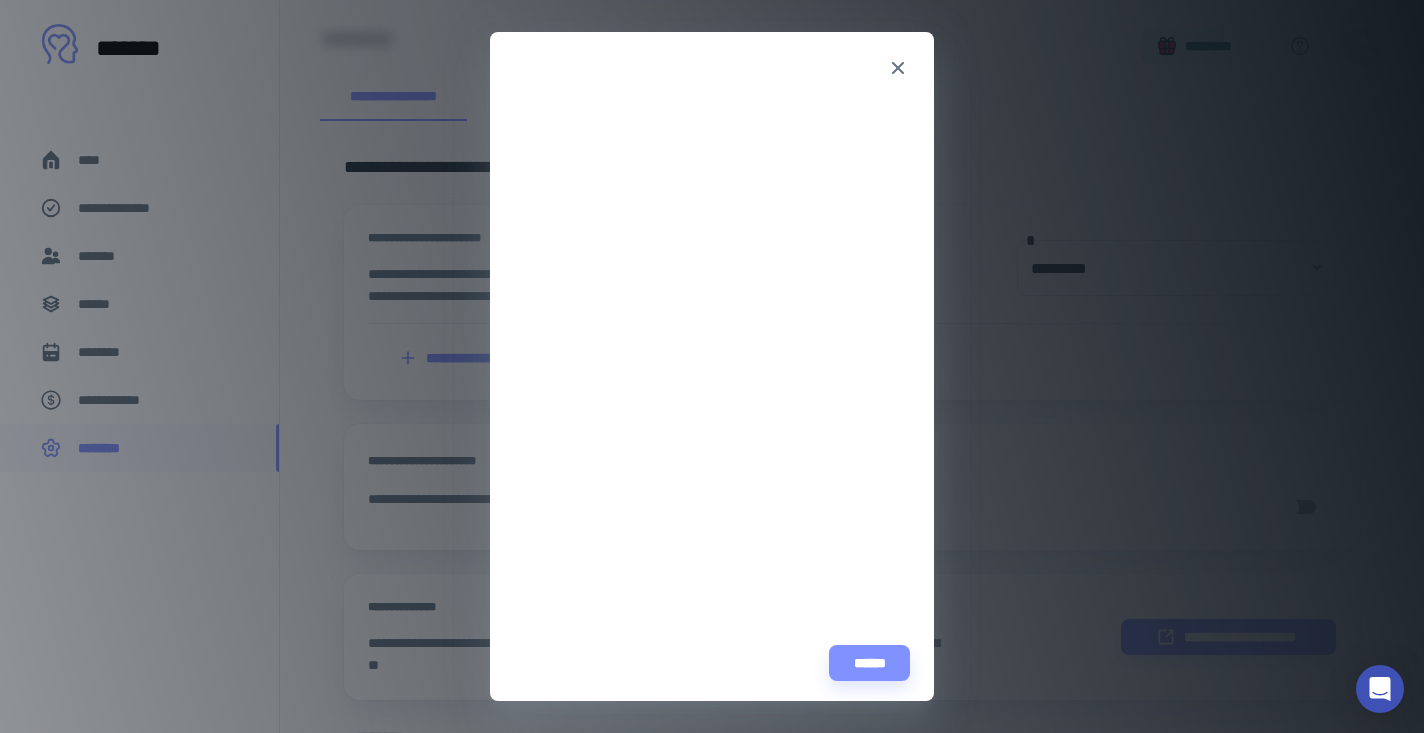 scroll, scrollTop: 236, scrollLeft: 0, axis: vertical 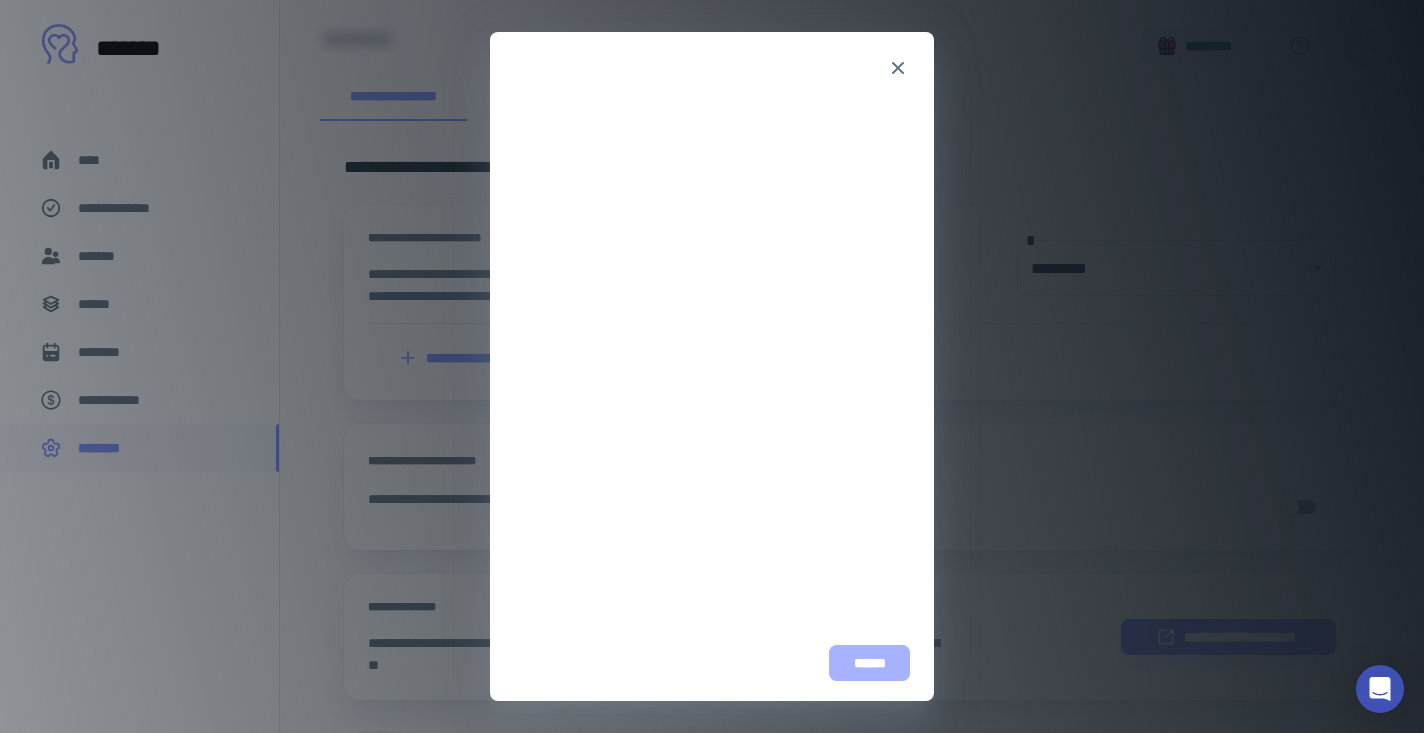 click on "******" at bounding box center (869, 663) 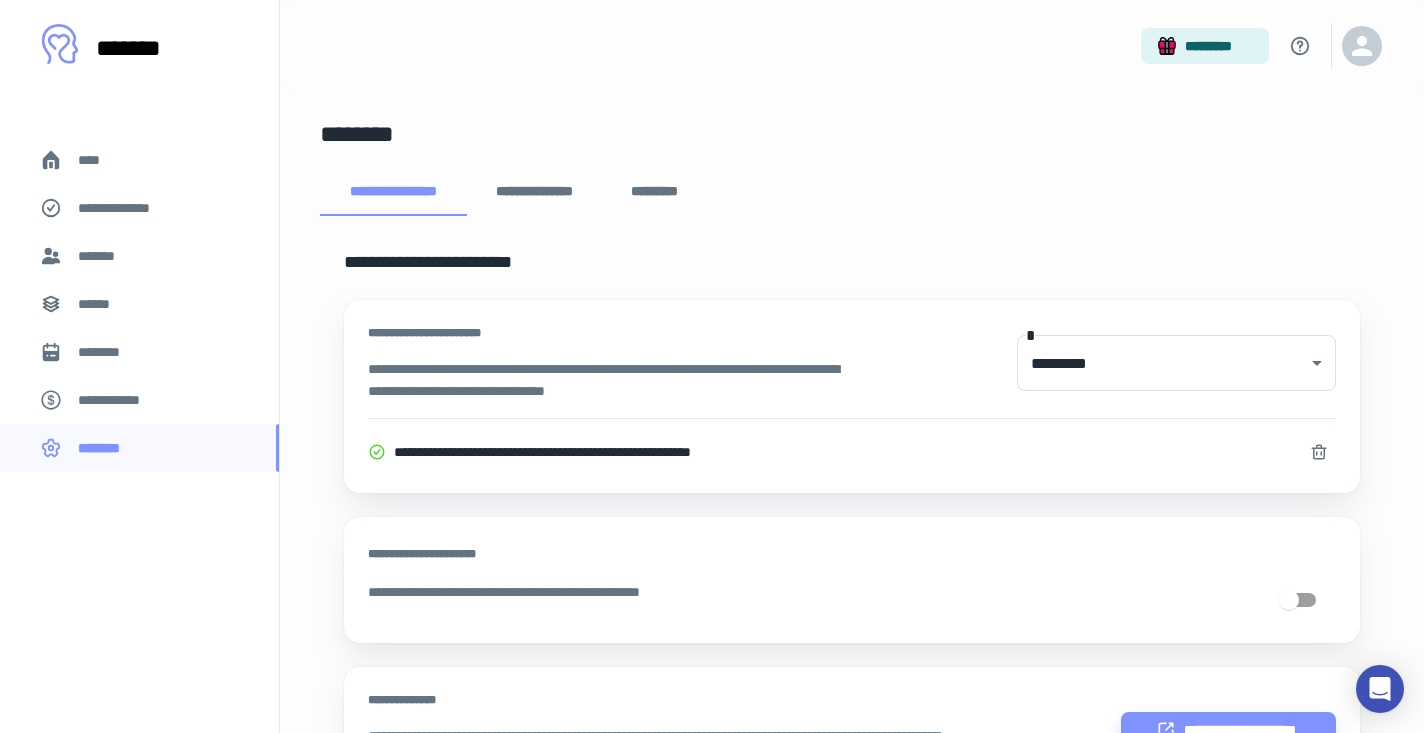 scroll, scrollTop: 0, scrollLeft: 0, axis: both 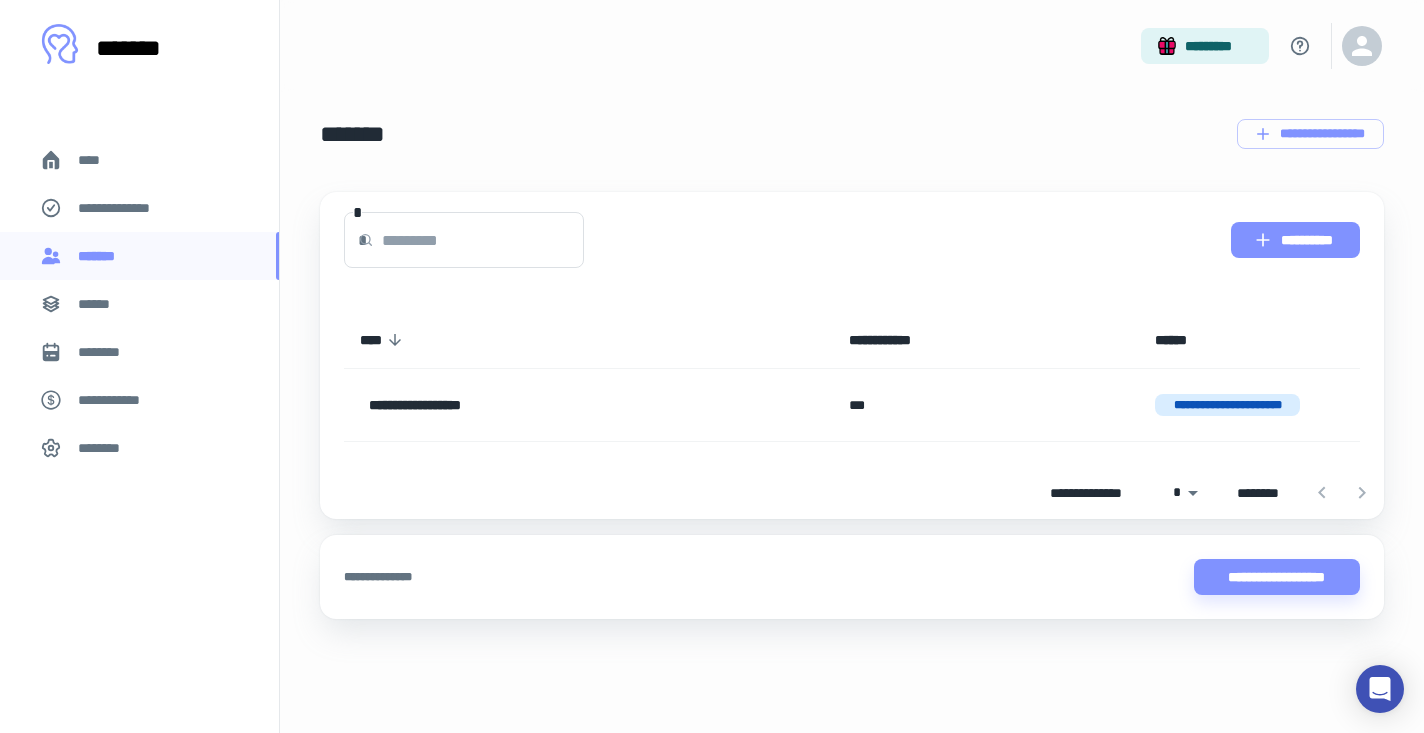 click 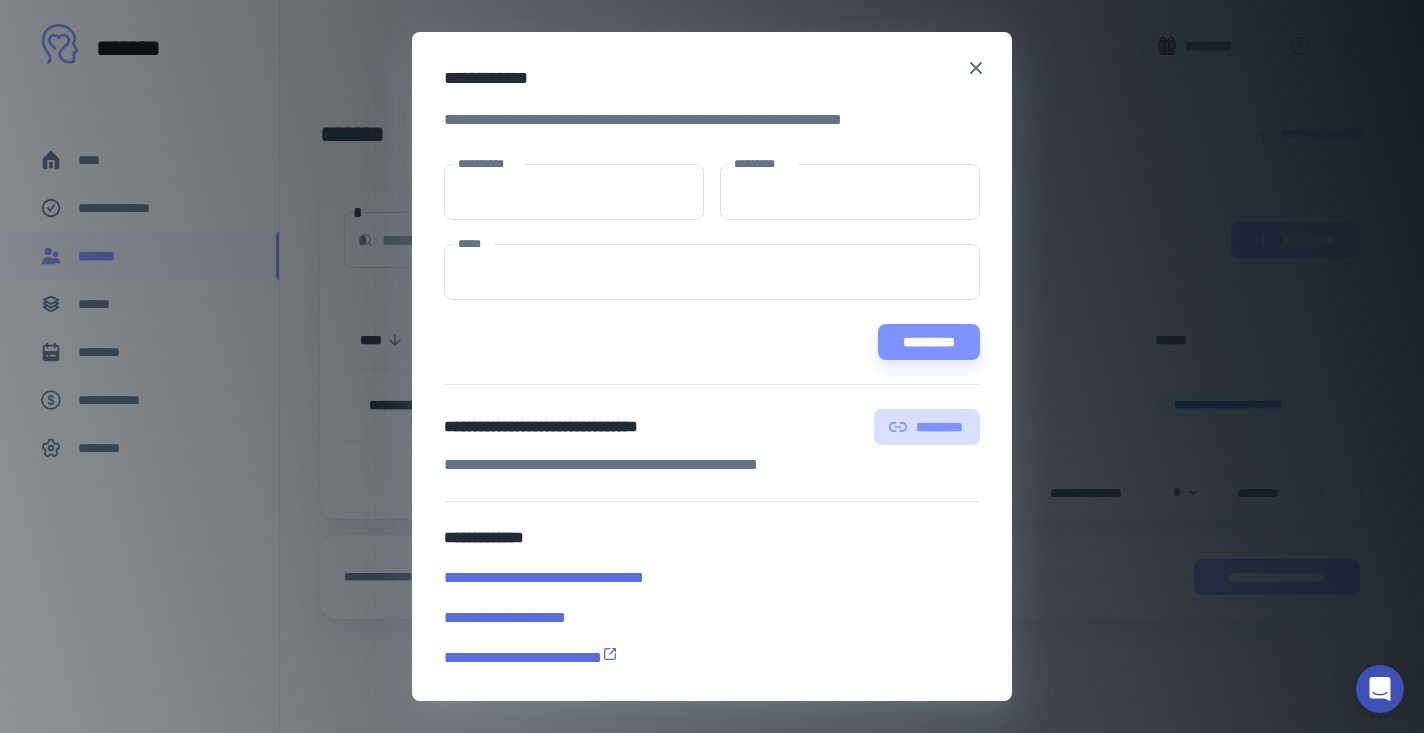 click on "*********" at bounding box center [927, 427] 